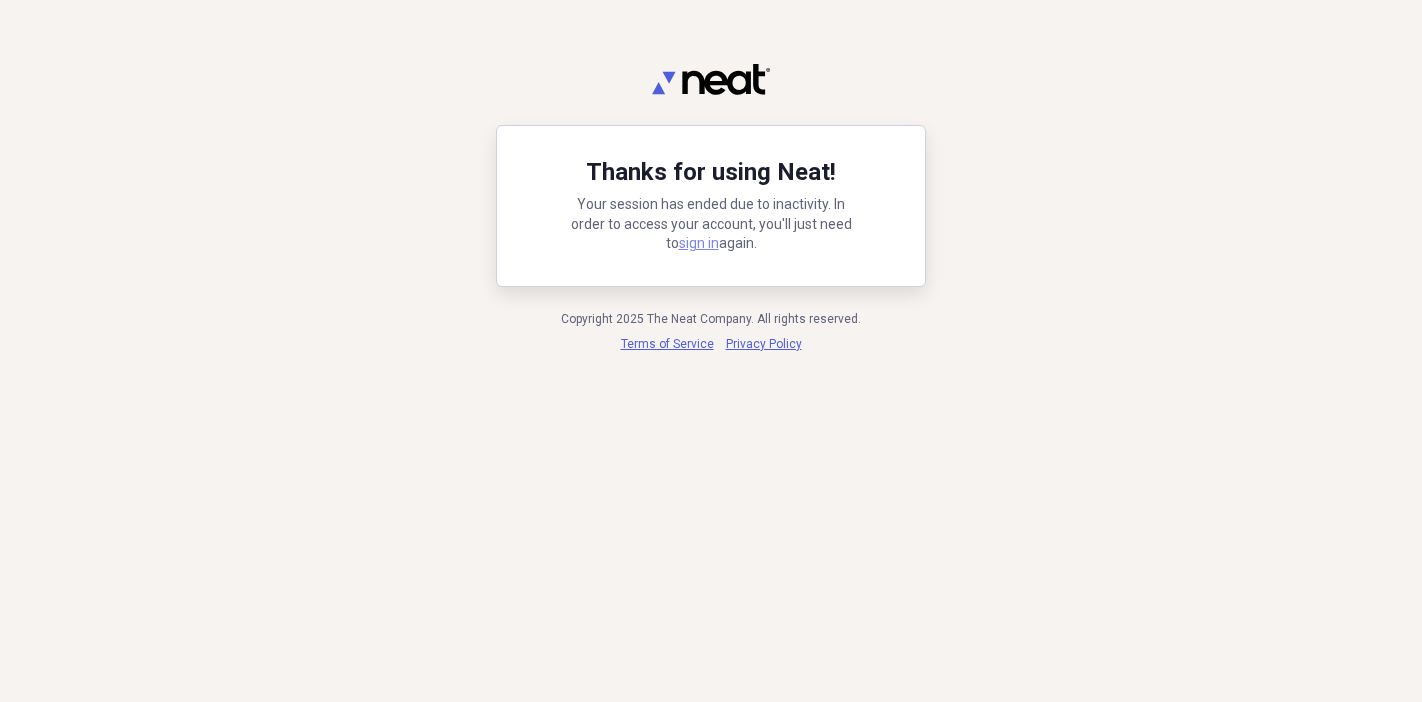 click on "sign in" at bounding box center [699, 243] 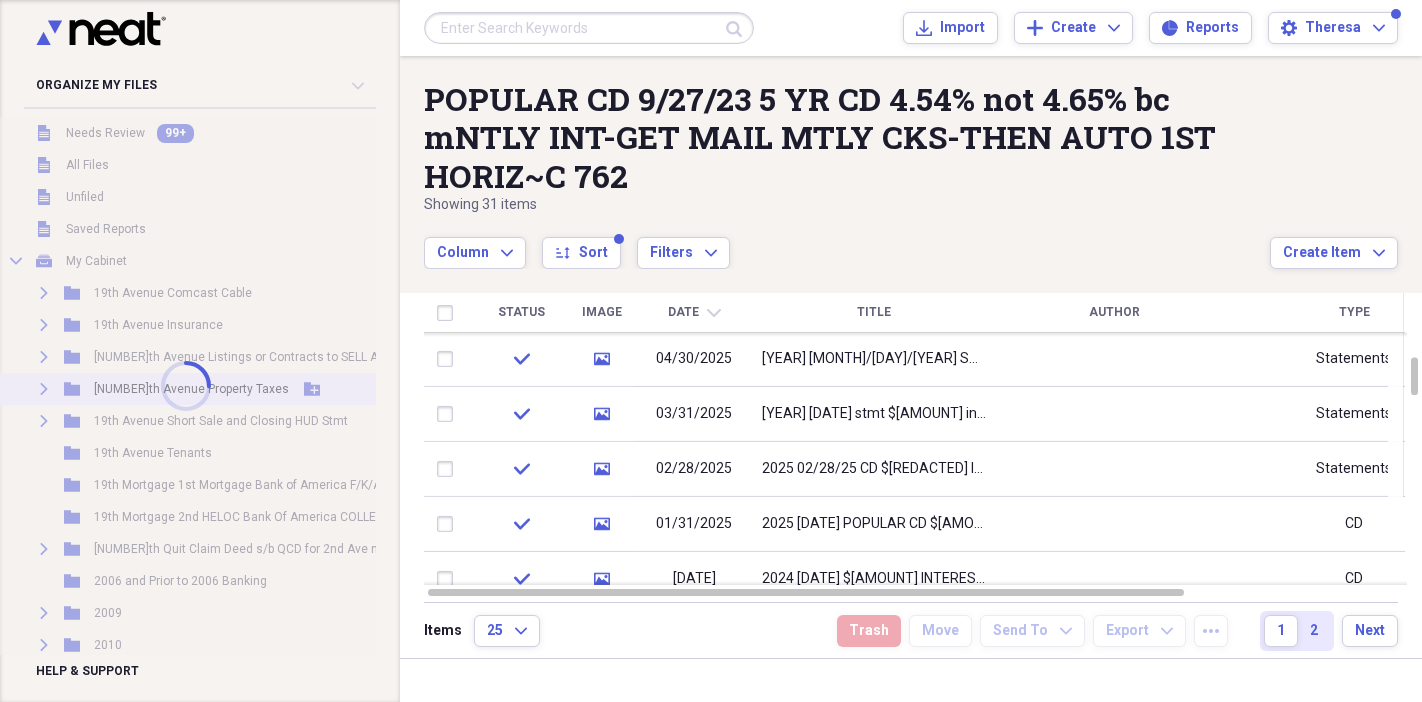 scroll, scrollTop: 0, scrollLeft: 0, axis: both 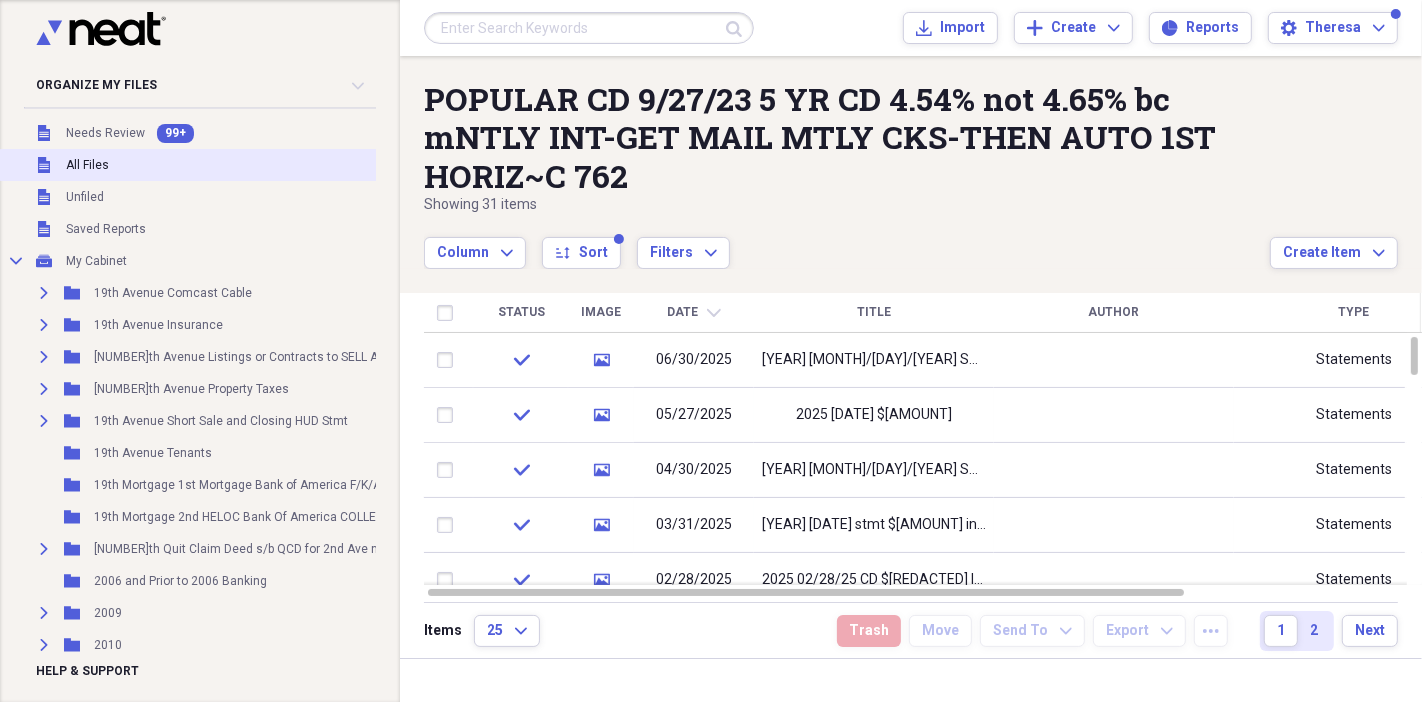 click on "All Files" at bounding box center [87, 165] 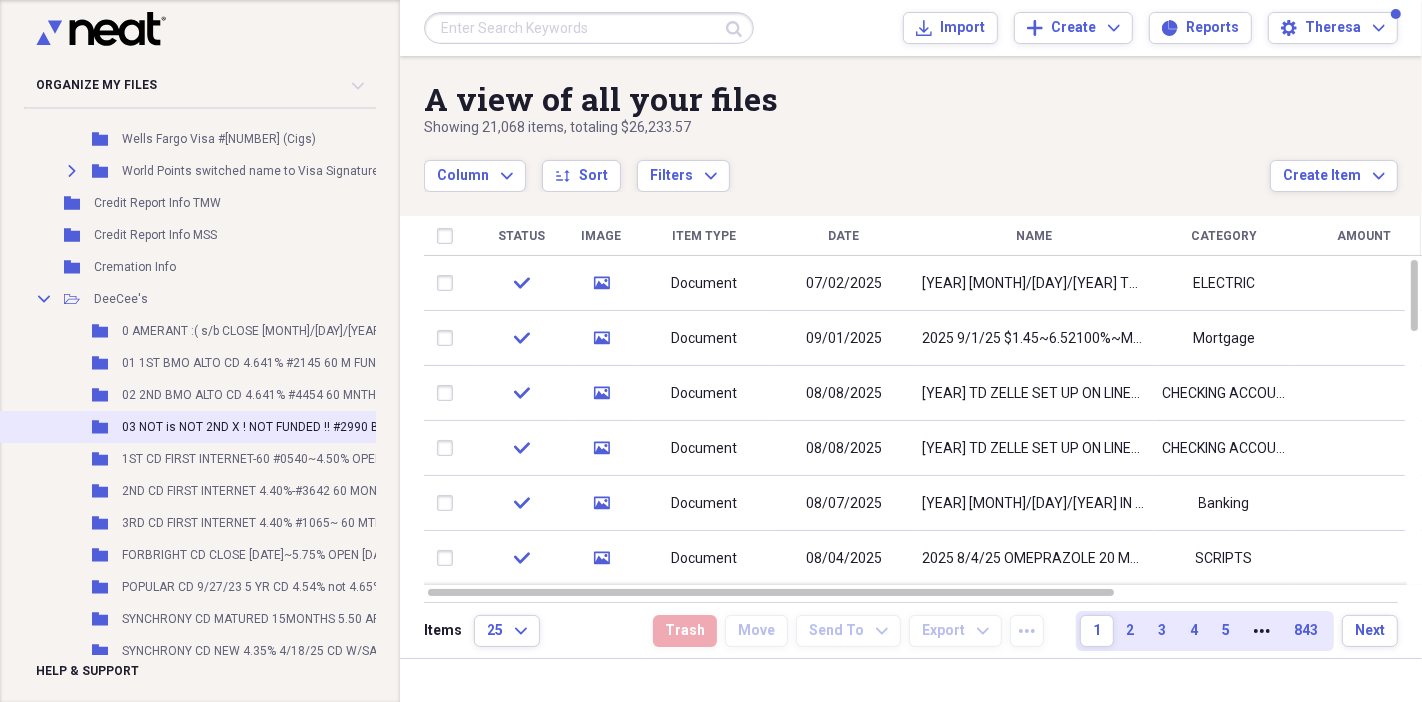 scroll, scrollTop: 8888, scrollLeft: 0, axis: vertical 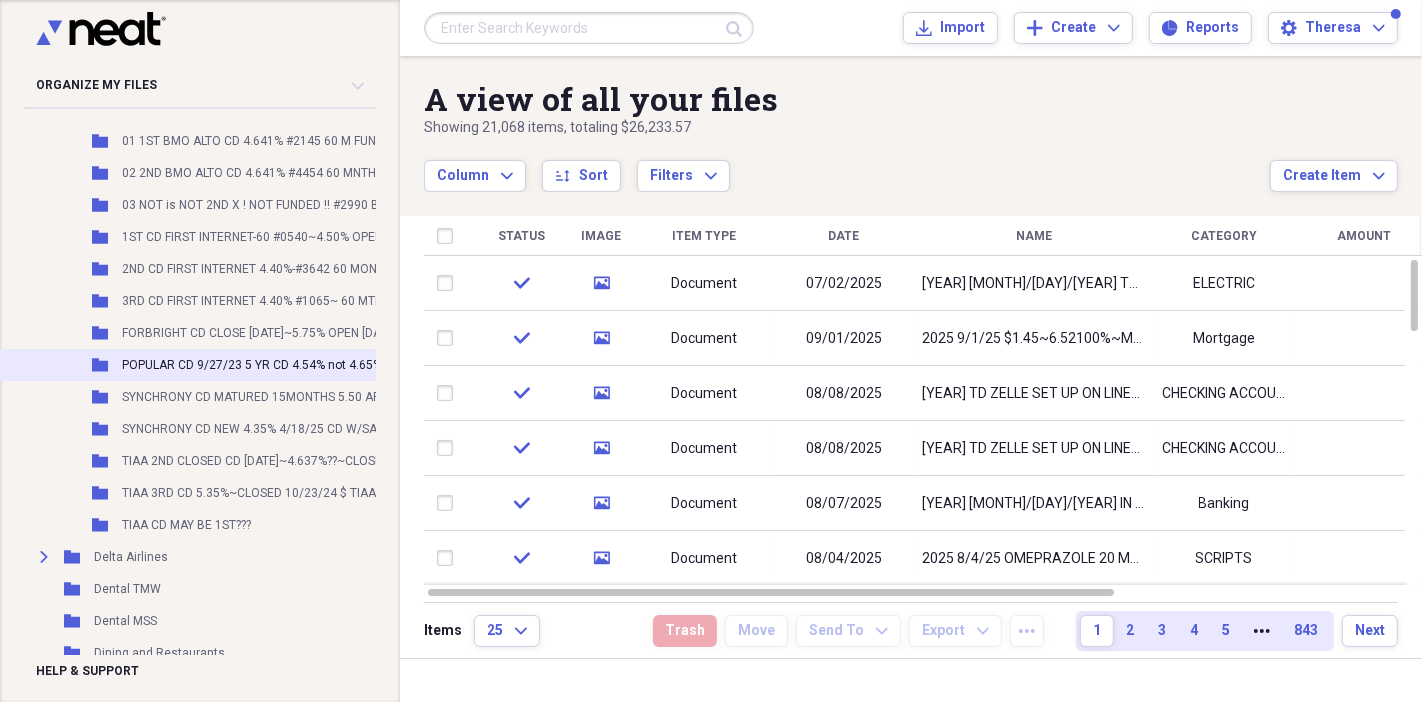 click on "POPULAR  CD 9/27/23 5 YR CD 4.54% not 4.65% bc mNTLY INT-GET MAIL MTLY CKS-THEN AUTO 1ST HORIZ~C 762" at bounding box center (432, 365) 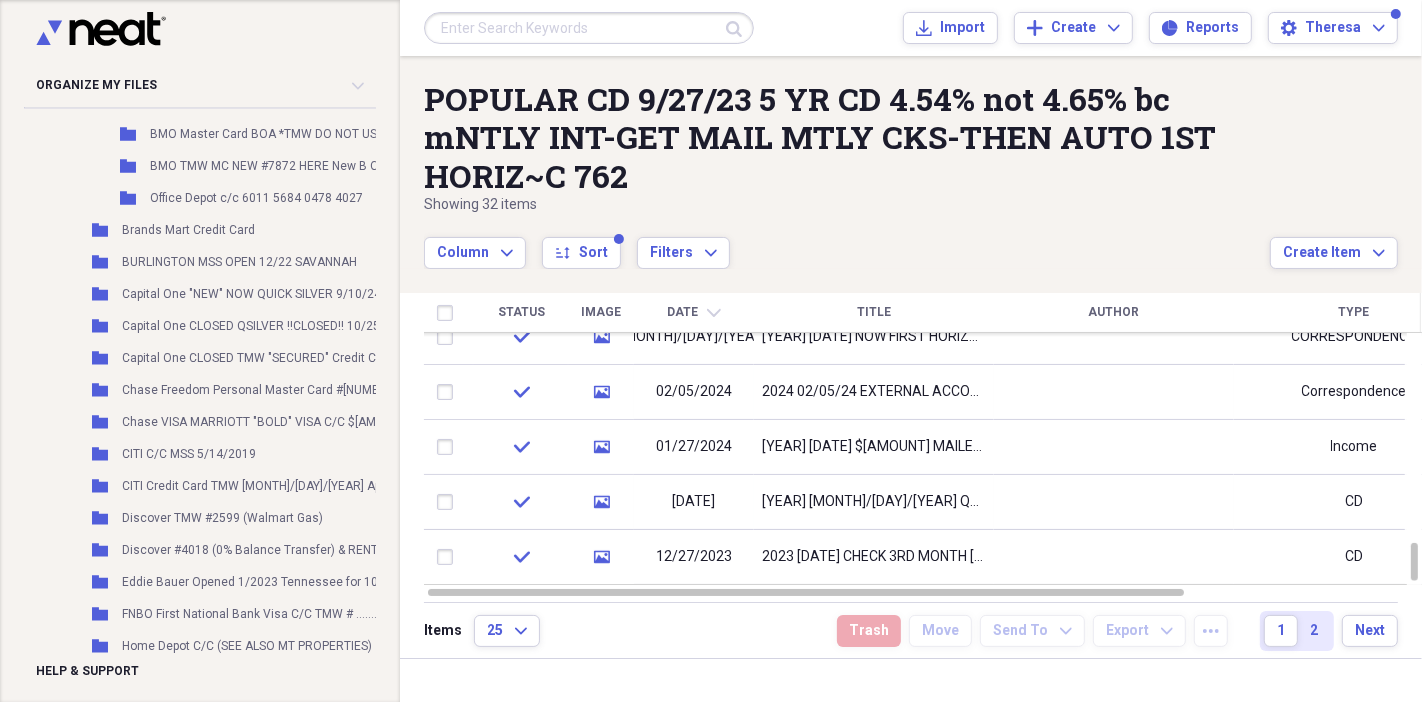 scroll, scrollTop: 1174, scrollLeft: 0, axis: vertical 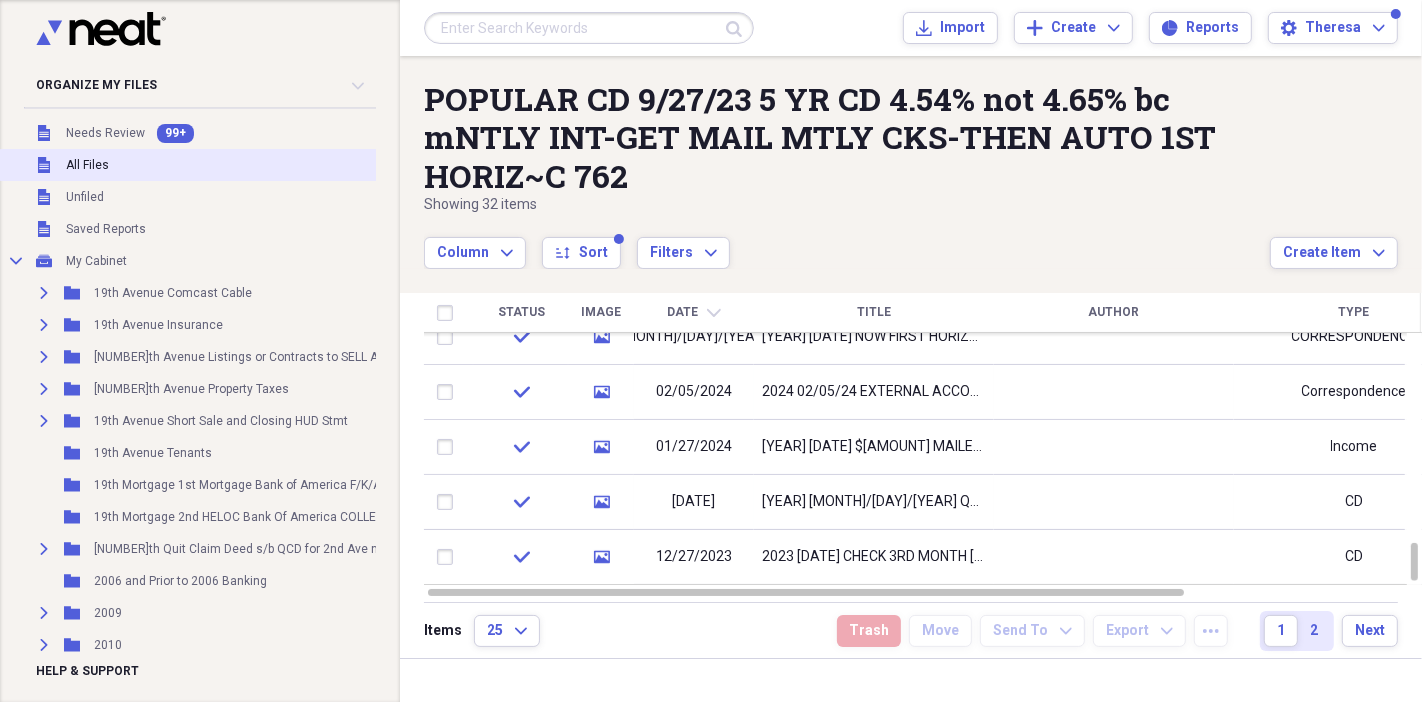 click on "Unfiled All Files" at bounding box center (611, 165) 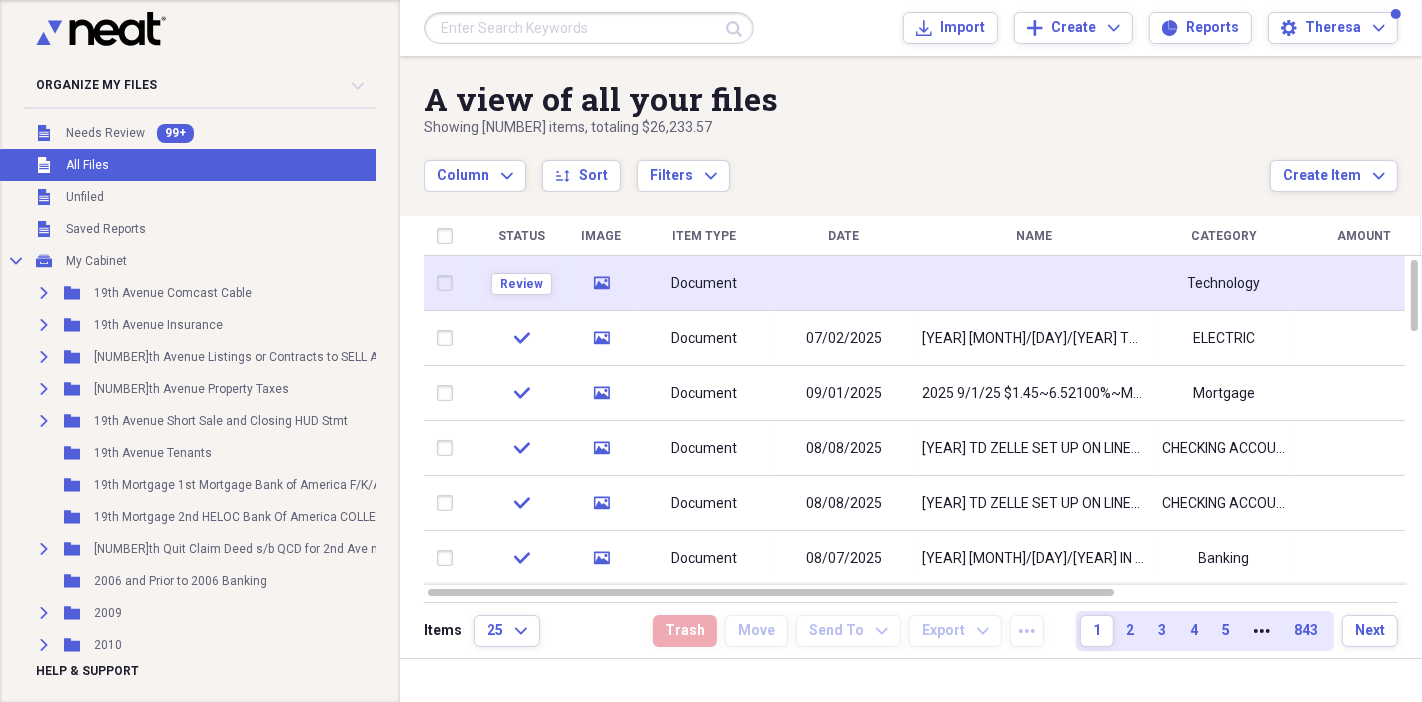 click at bounding box center [844, 283] 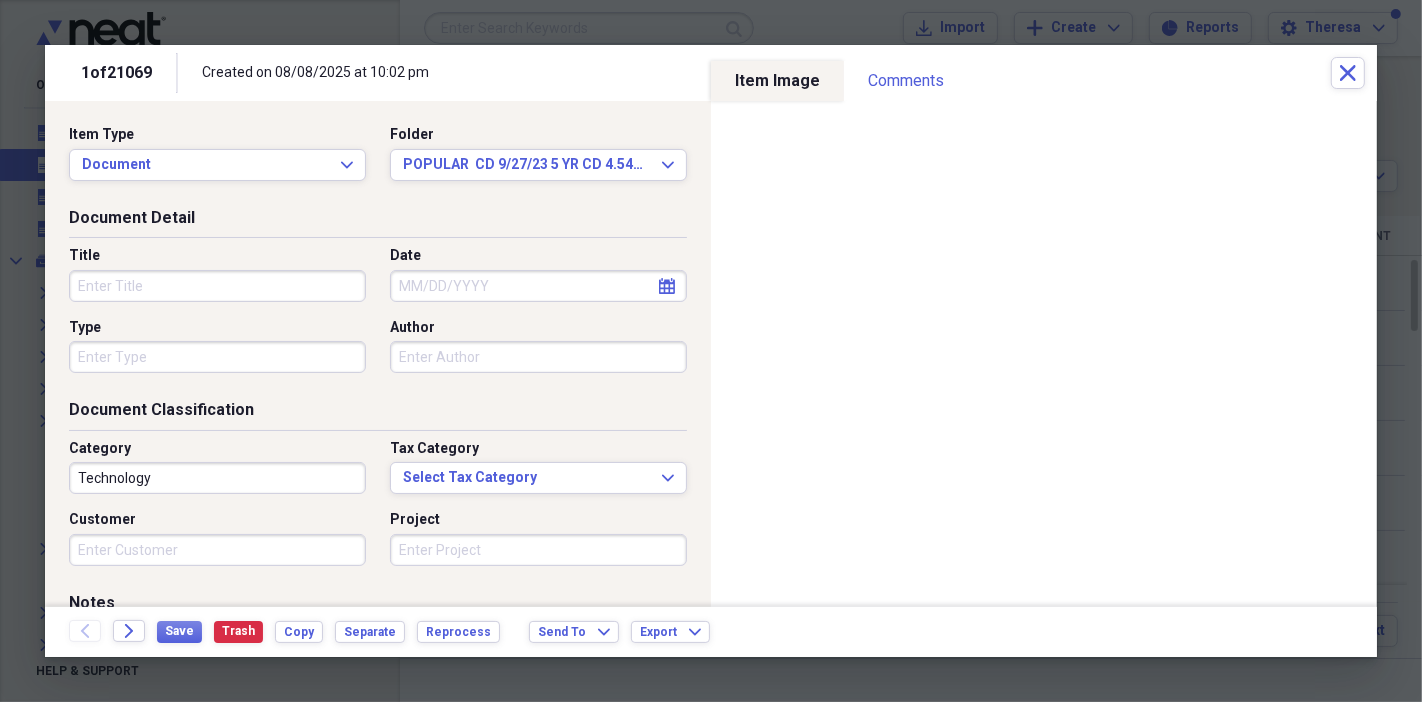 click on "Title" at bounding box center (217, 286) 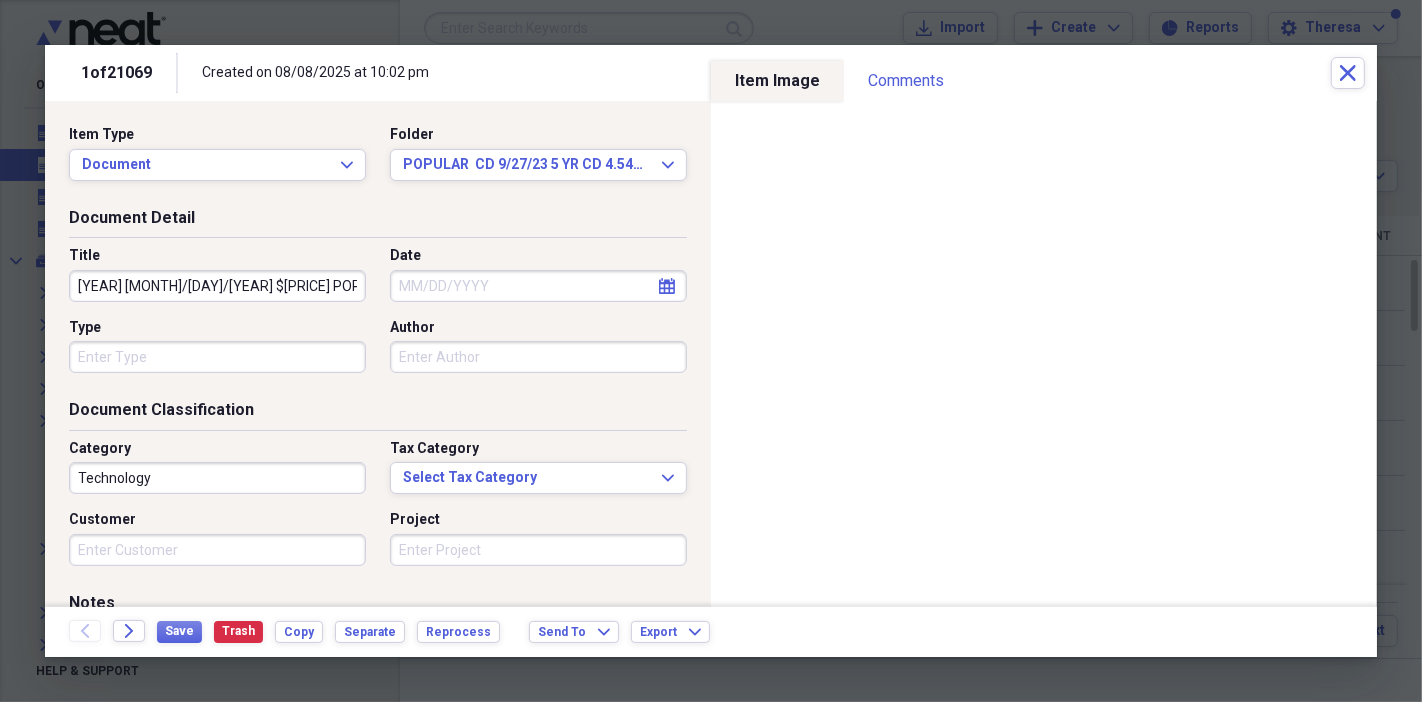 click on "[YEAR] [MONTH]/[DAY]/[YEAR] $[PRICE] POPULAR INTEREST" at bounding box center [217, 286] 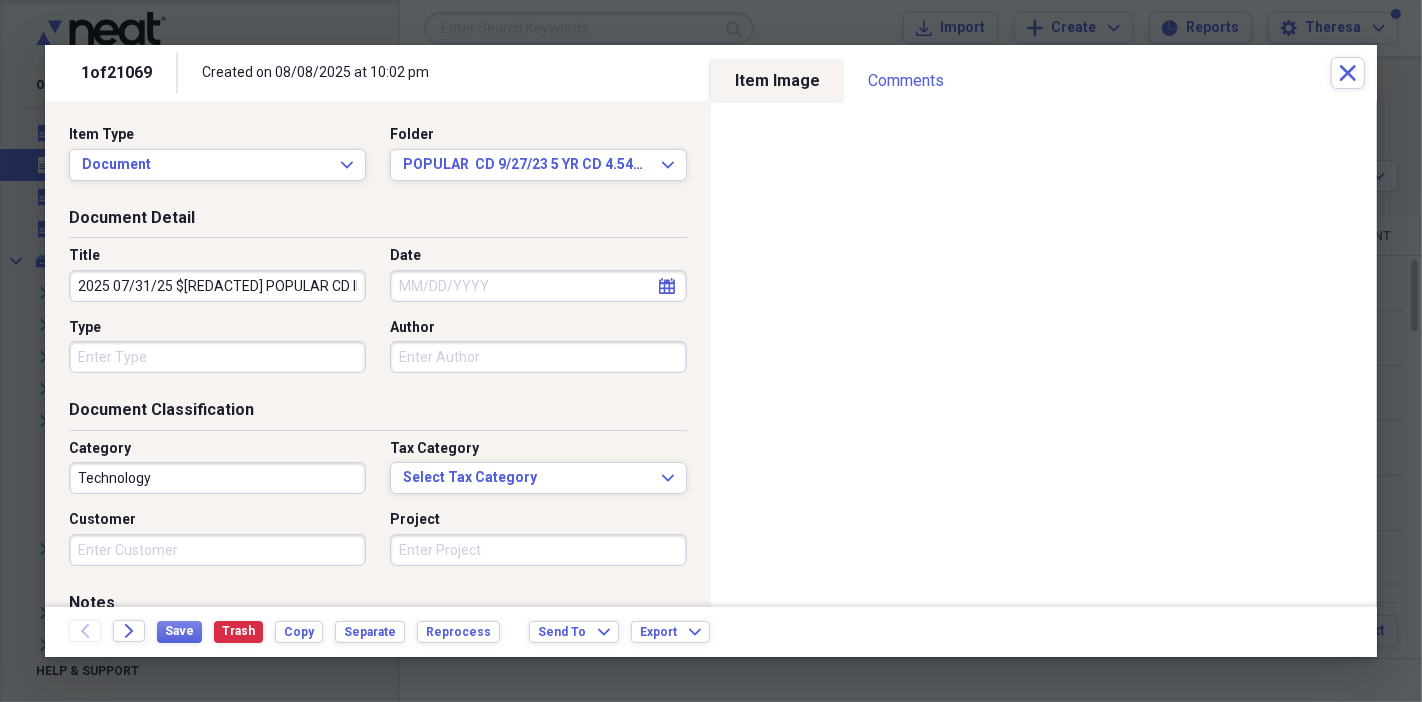 type on "2025 07/31/25 $[REDACTED] POPULAR CD INTEREST" 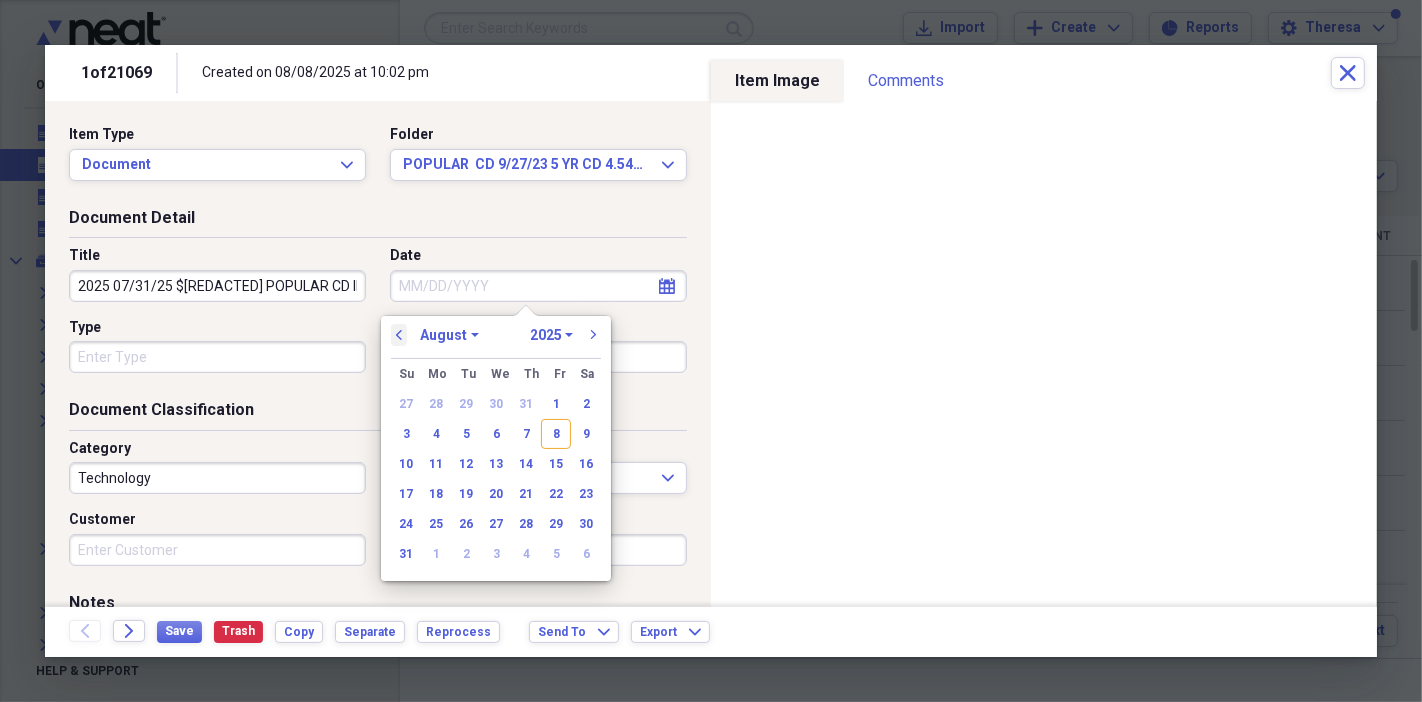click on "previous" at bounding box center [399, 335] 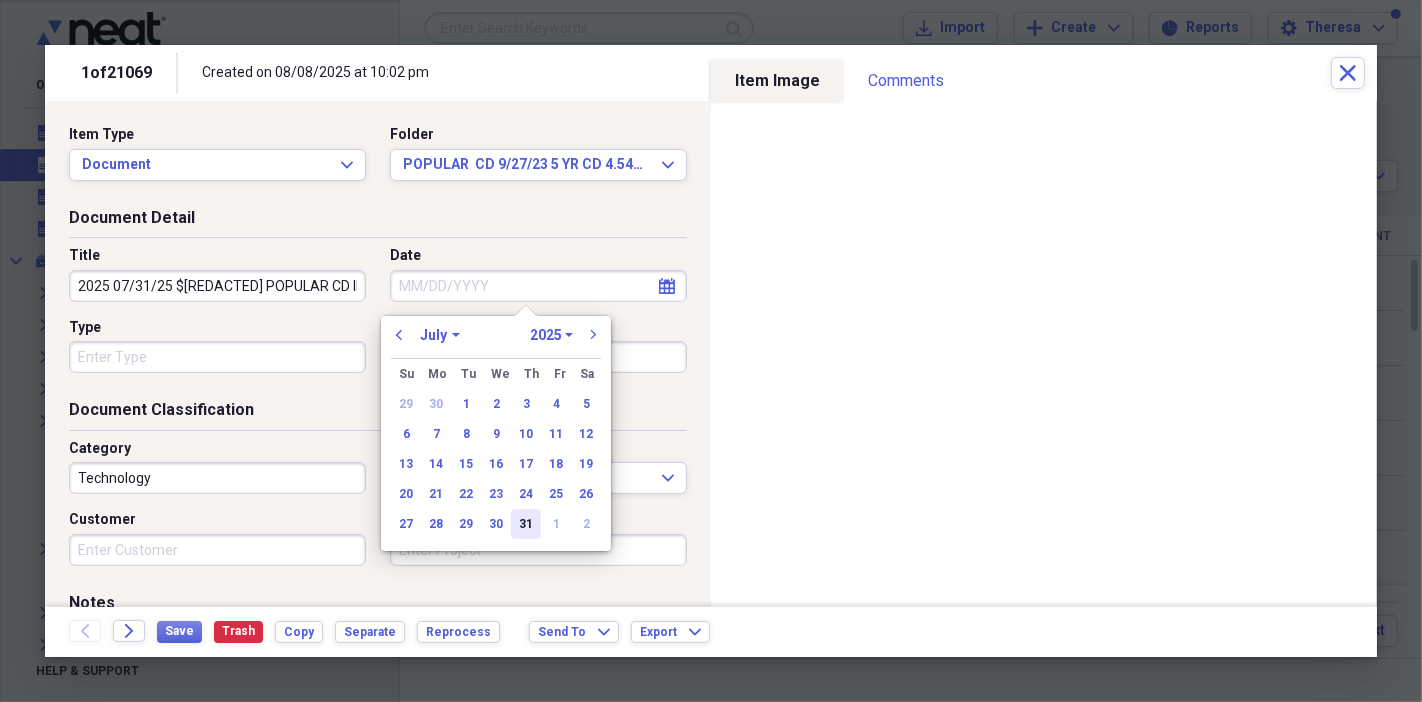 click on "31" at bounding box center (526, 524) 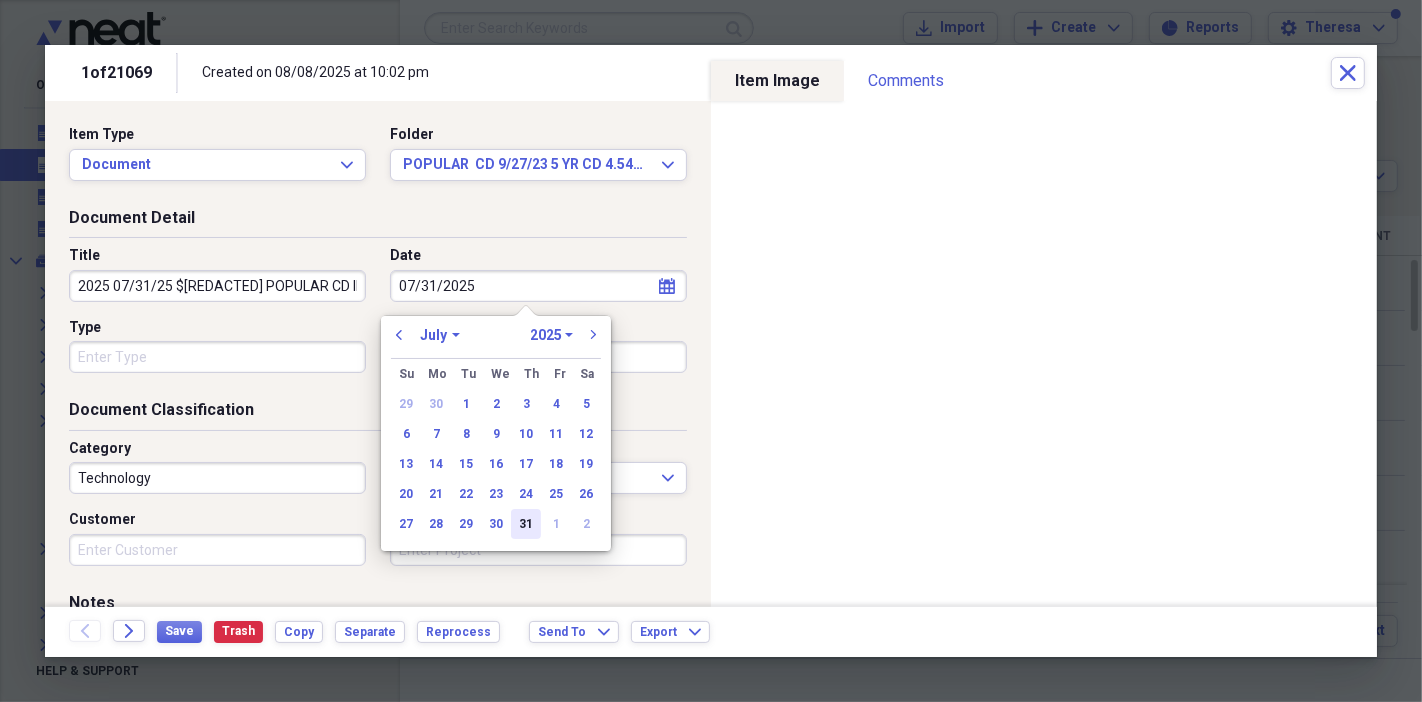 type on "07/31/2025" 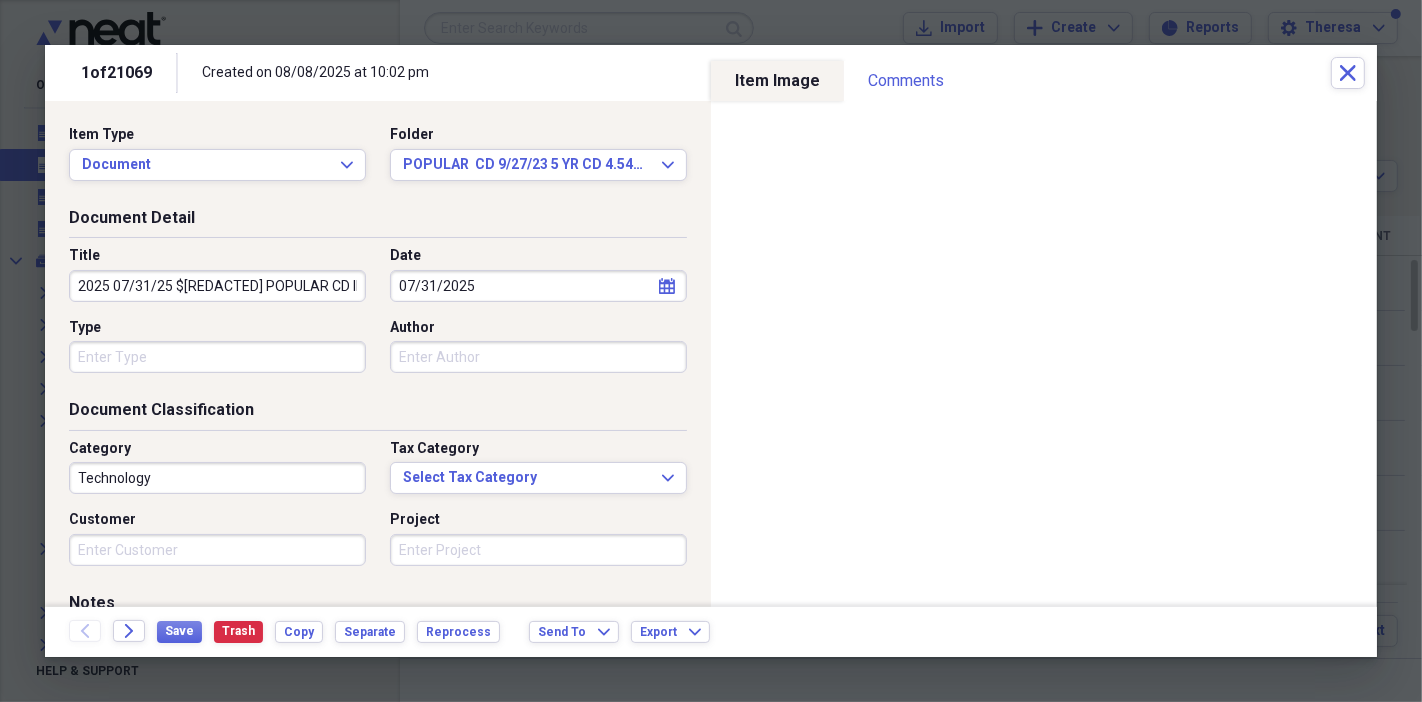 click on "Type" at bounding box center (217, 357) 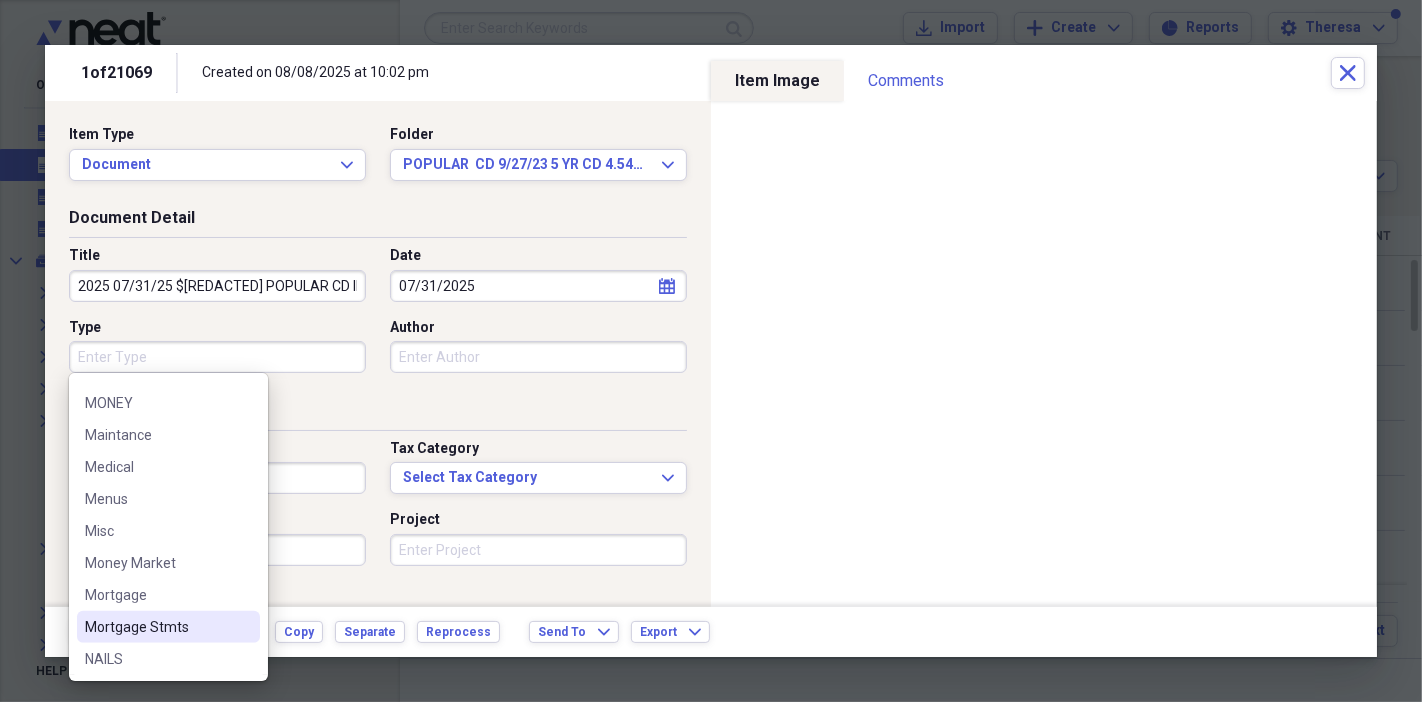 scroll, scrollTop: 1083, scrollLeft: 0, axis: vertical 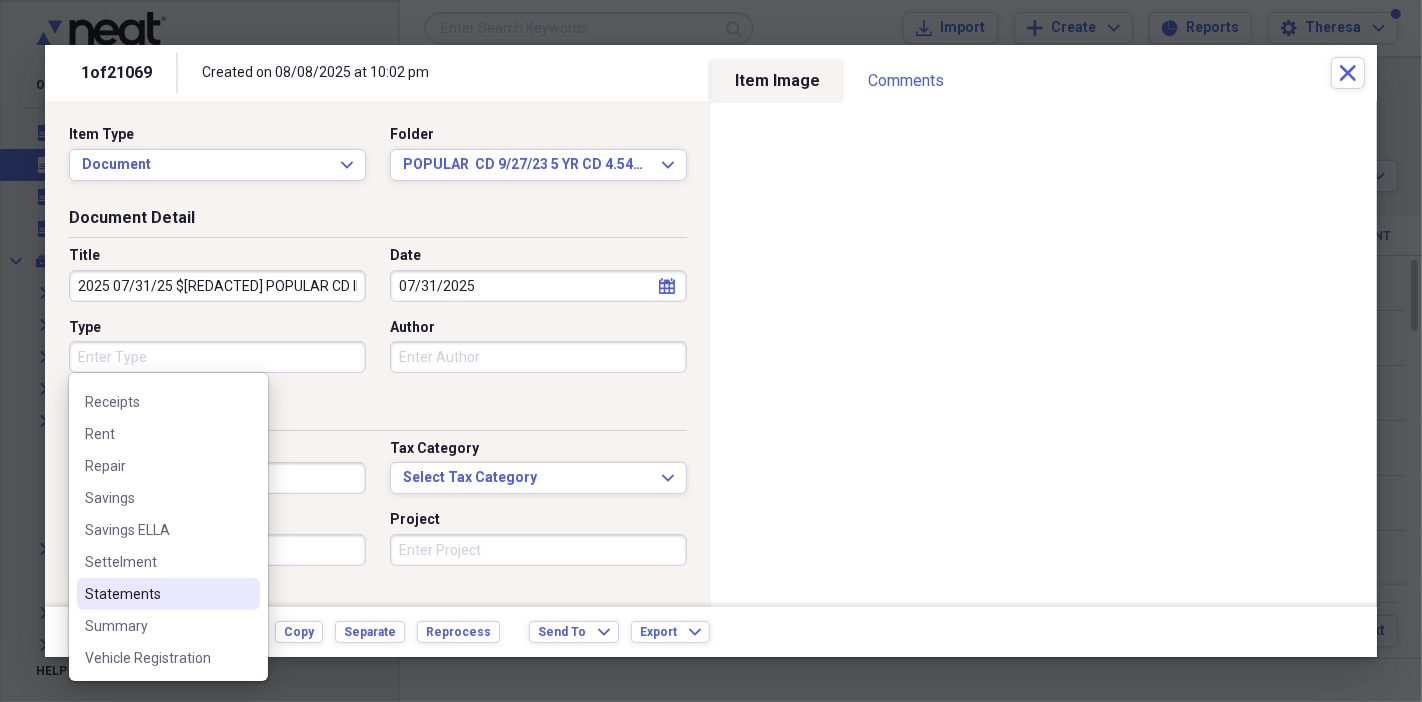 click on "Statements" at bounding box center (156, 594) 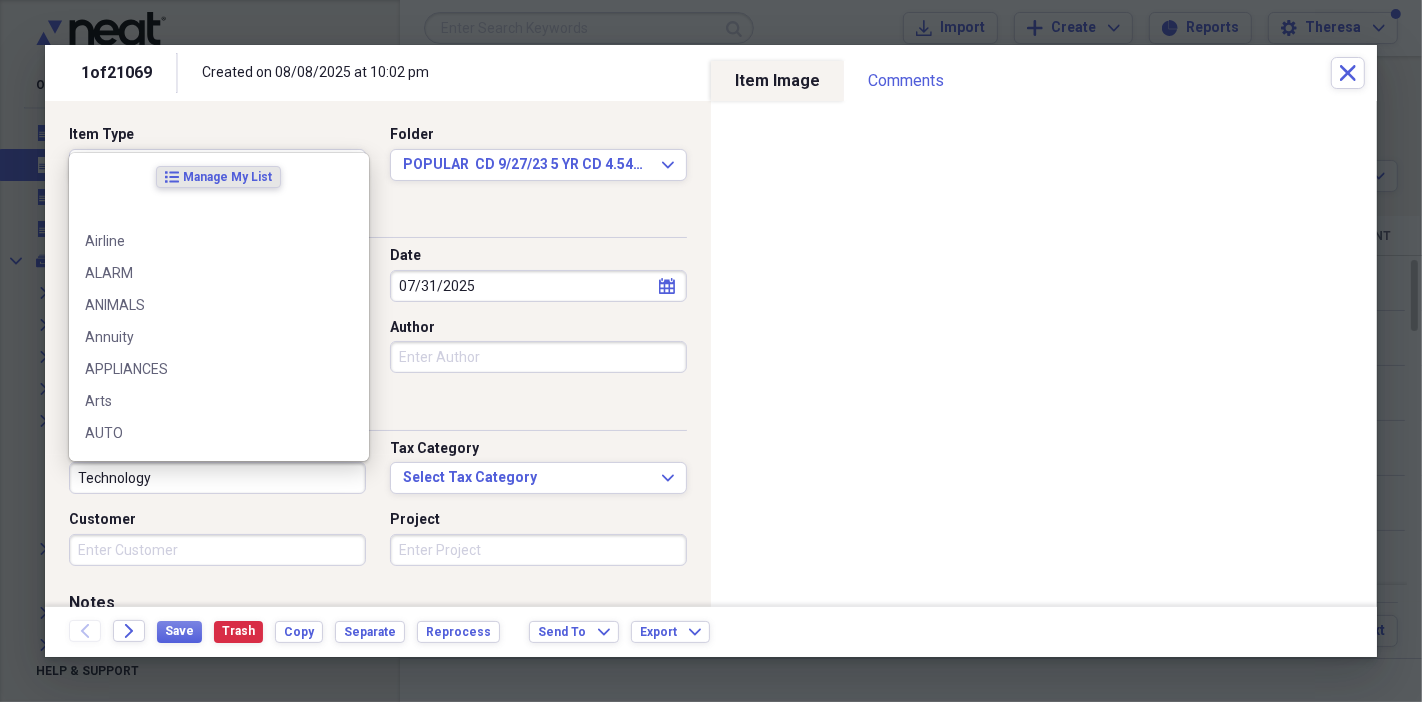 click on "Technology" at bounding box center (217, 478) 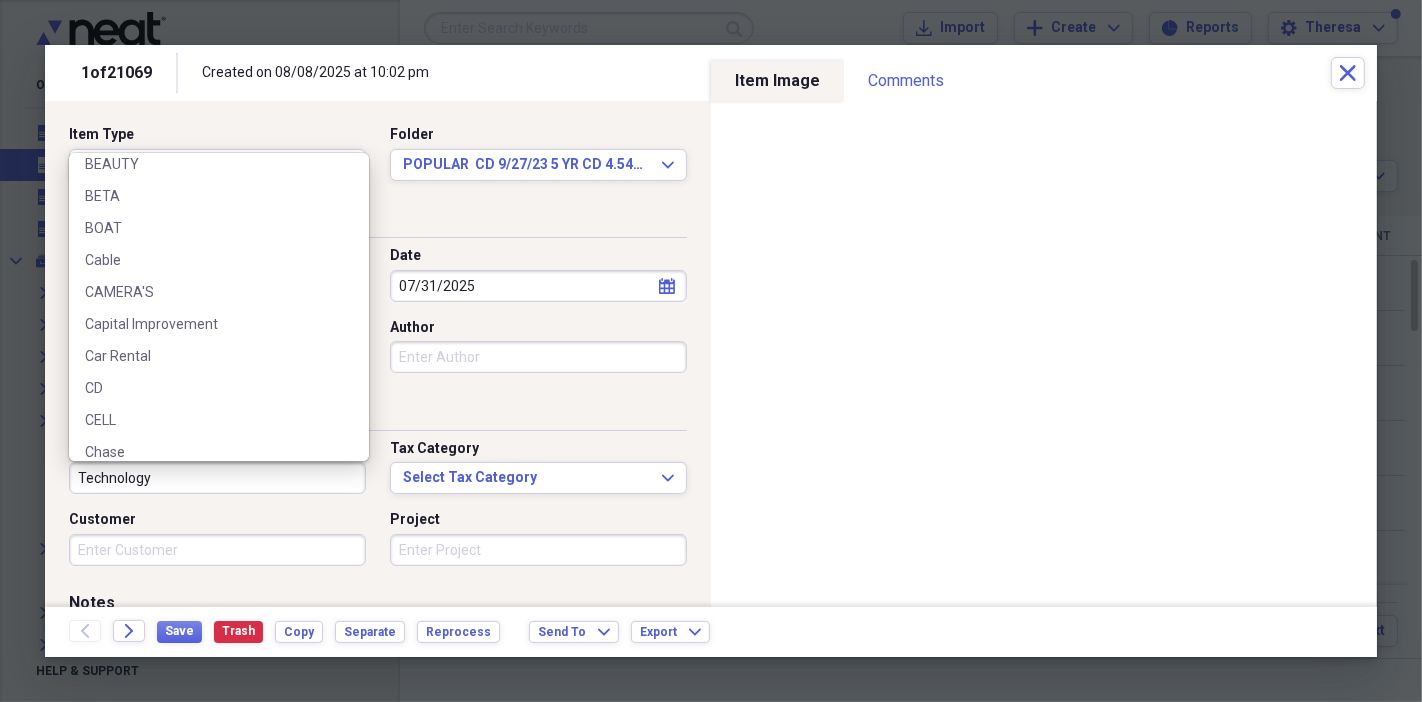 scroll, scrollTop: 555, scrollLeft: 0, axis: vertical 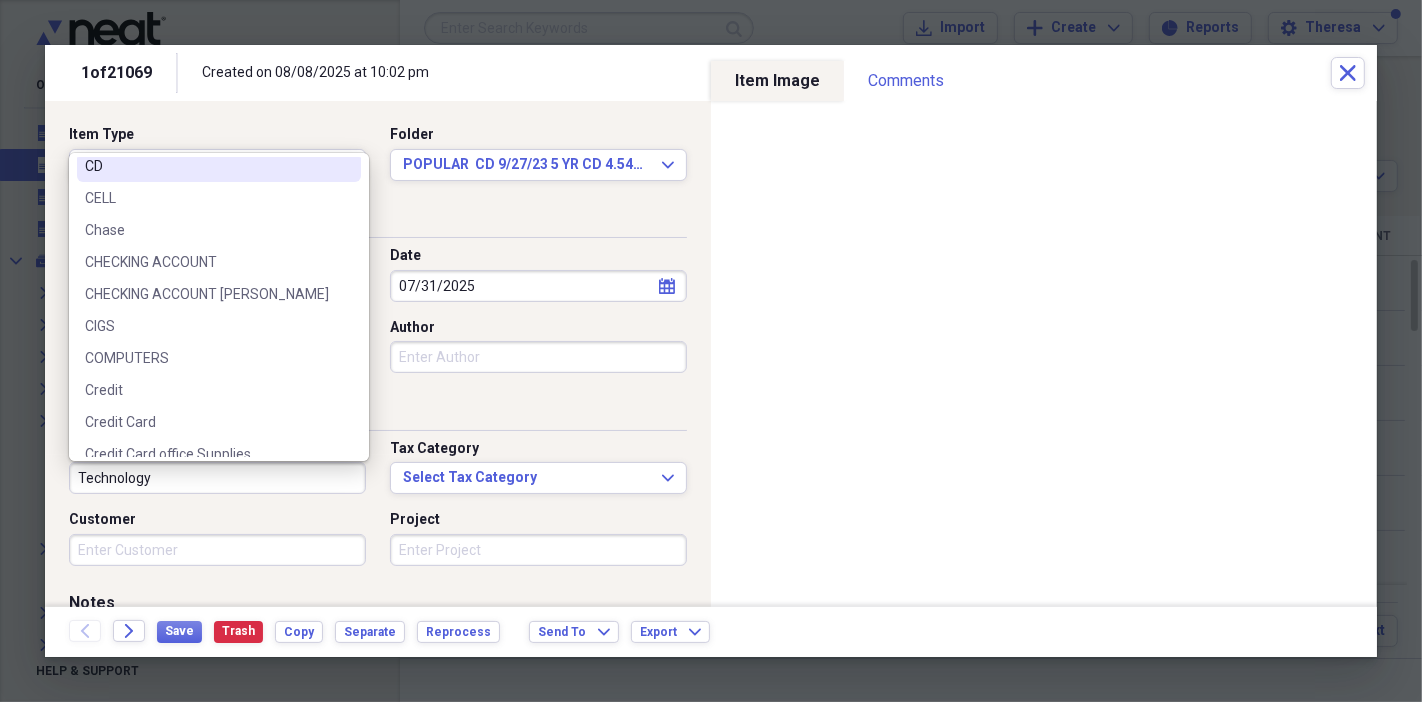 click on "CD" at bounding box center [207, 166] 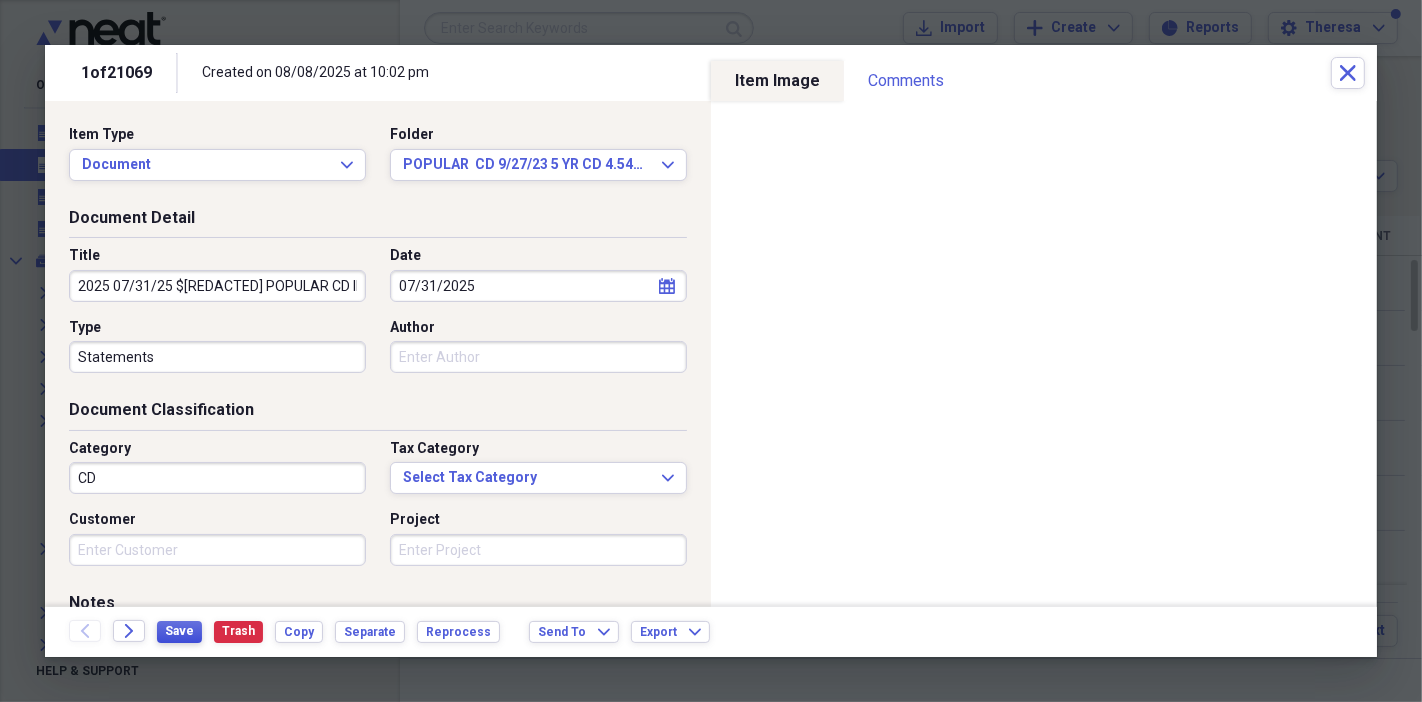 click on "Save" at bounding box center (179, 631) 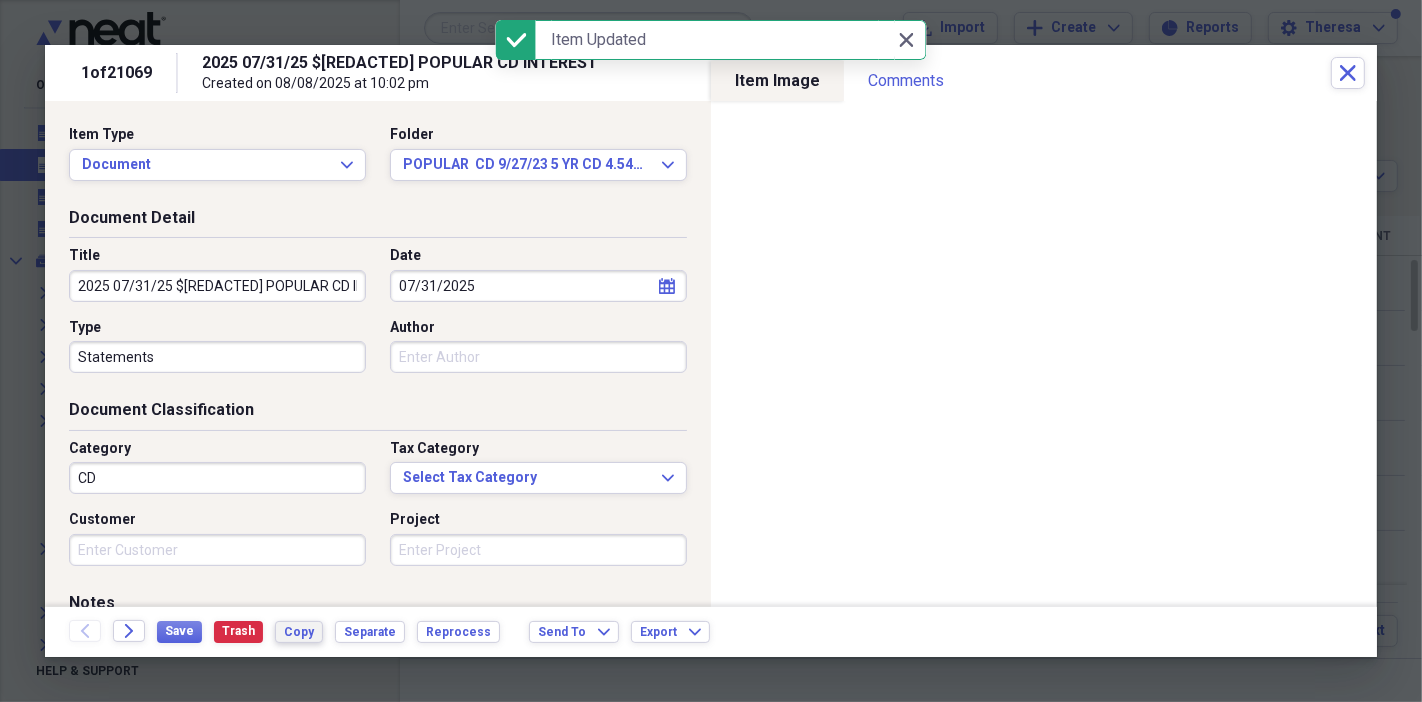 click on "Copy" at bounding box center [299, 632] 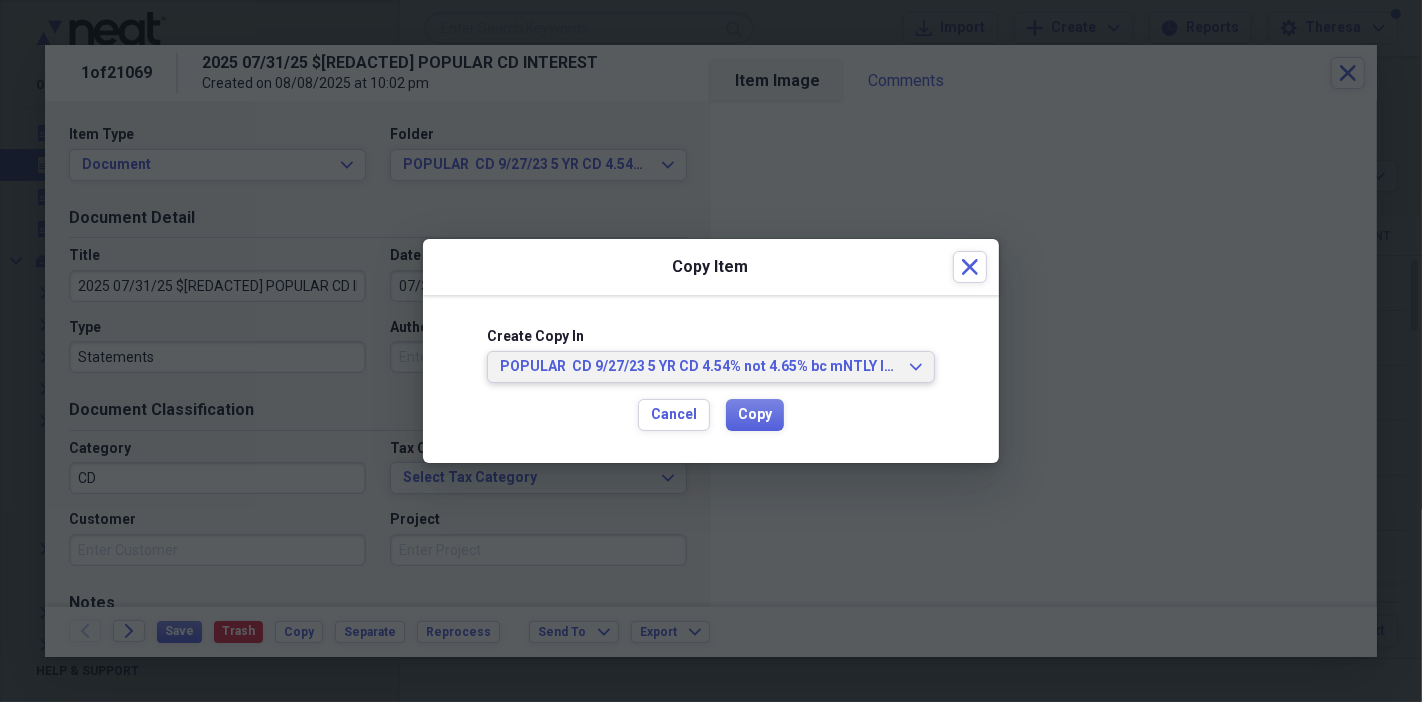 click on "Expand" 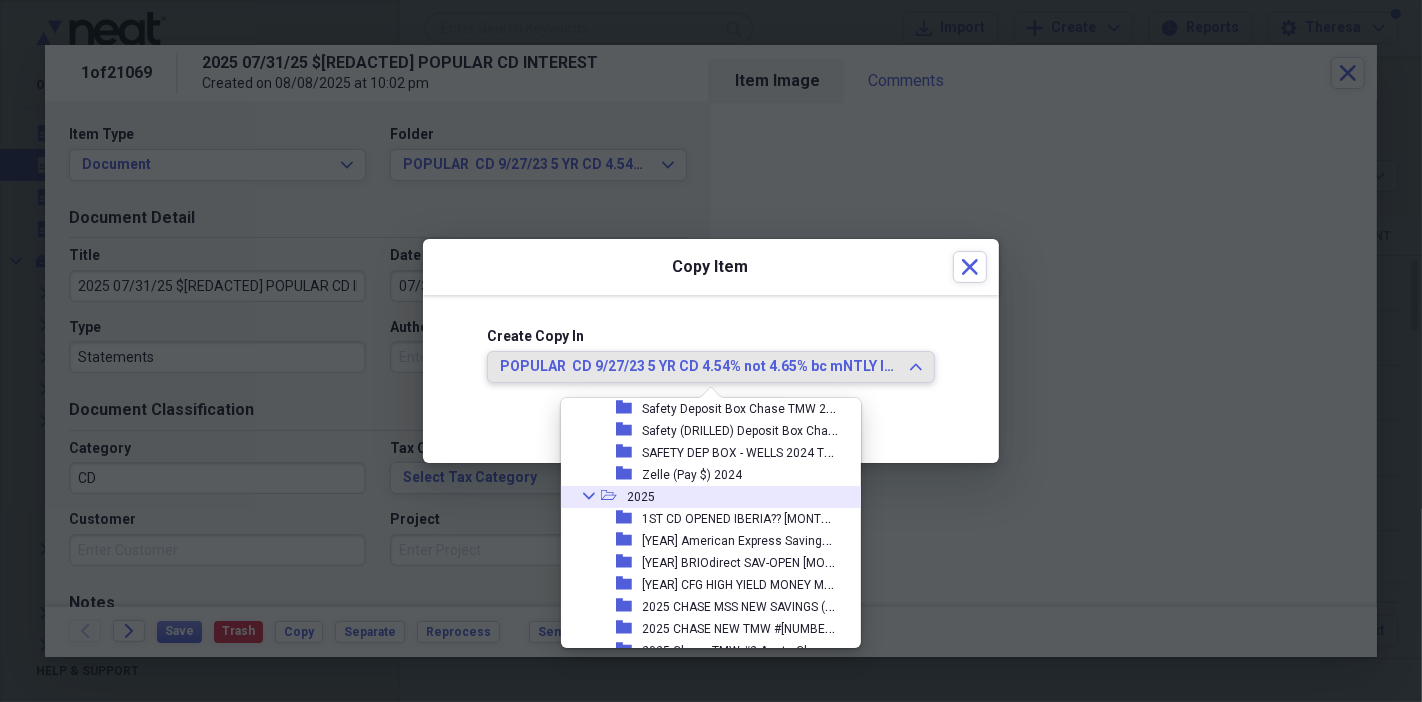 scroll, scrollTop: 1292, scrollLeft: 0, axis: vertical 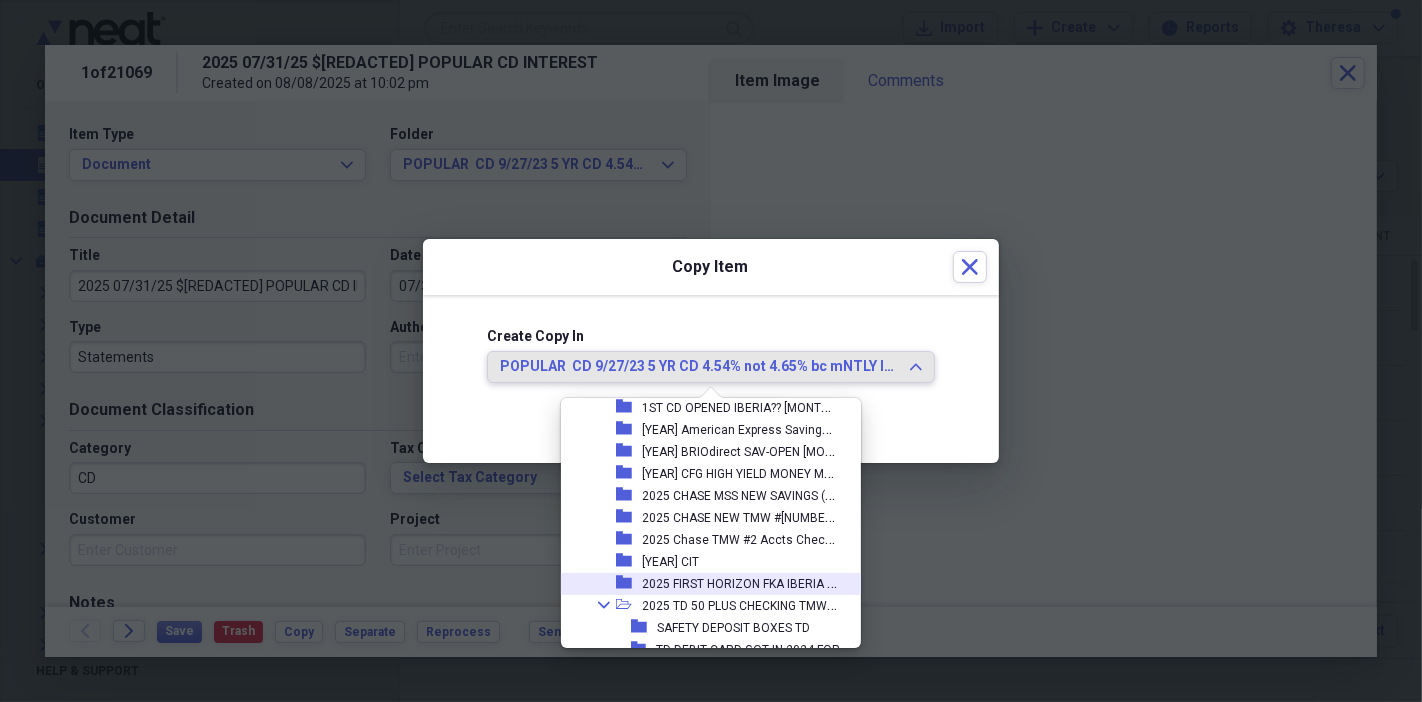 click on "2025 FIRST HORIZON FKA IBERIA CHECKING" at bounding box center (763, 582) 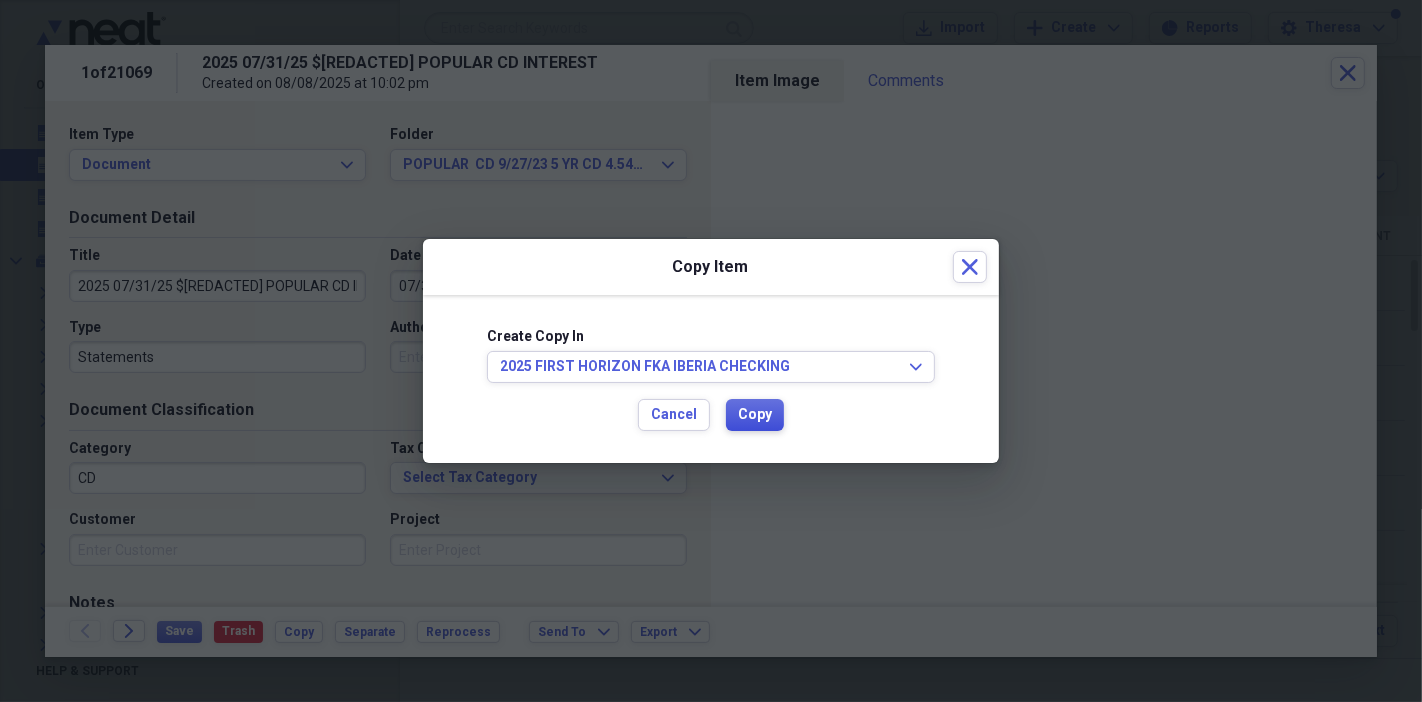 click on "Copy" at bounding box center (755, 415) 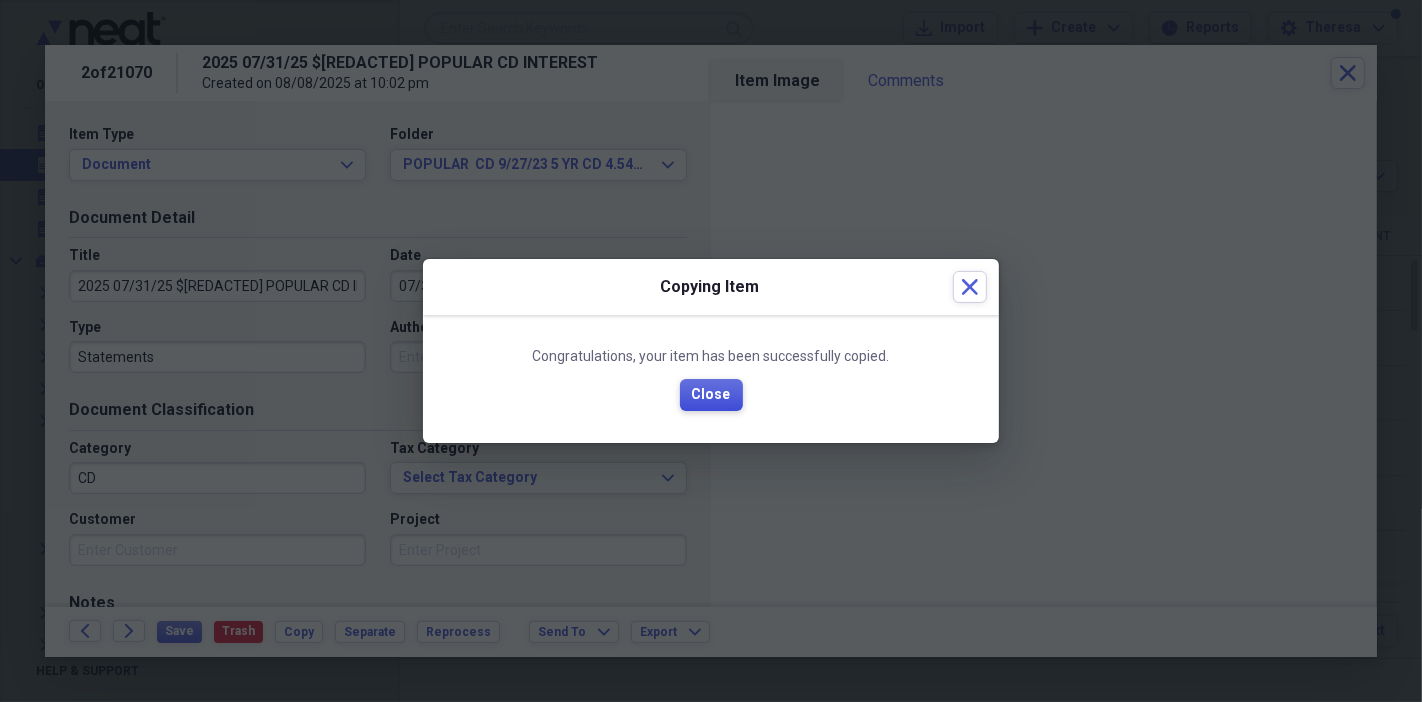 click on "Close" at bounding box center (711, 395) 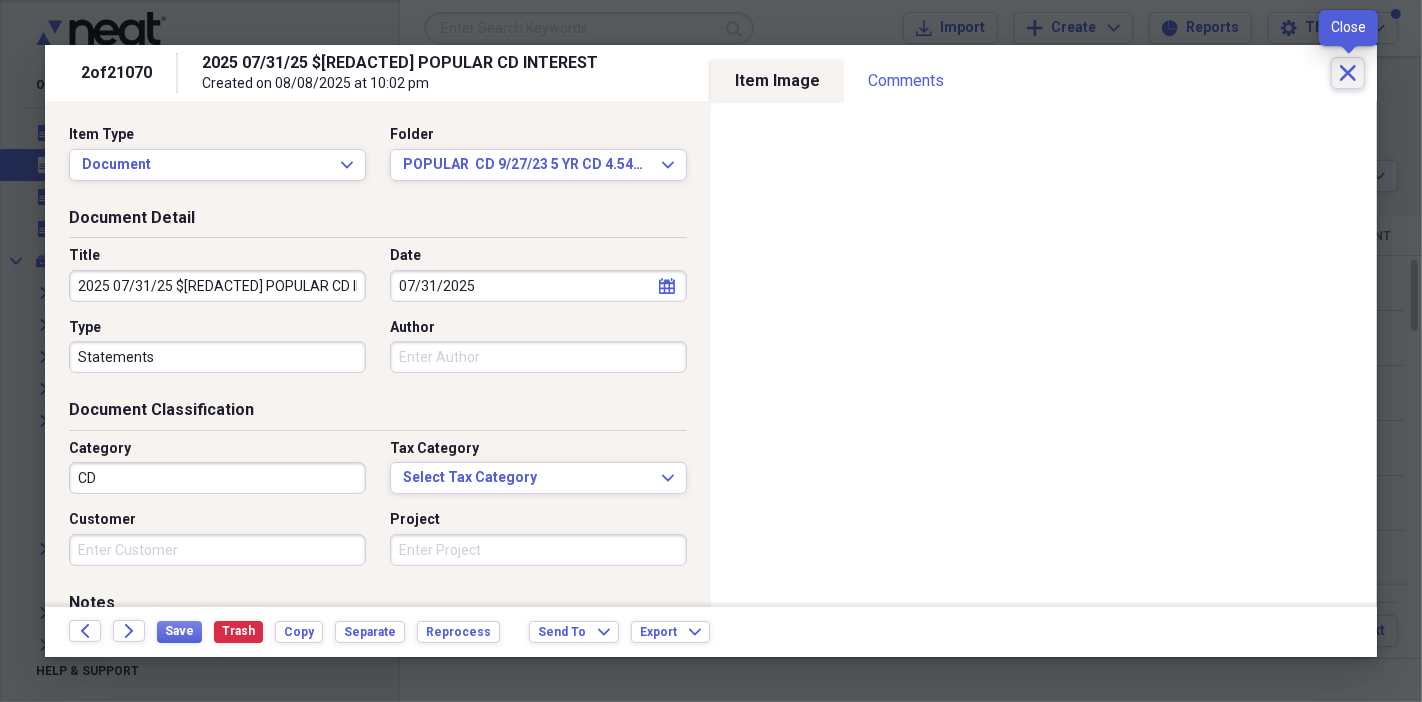click on "Close" 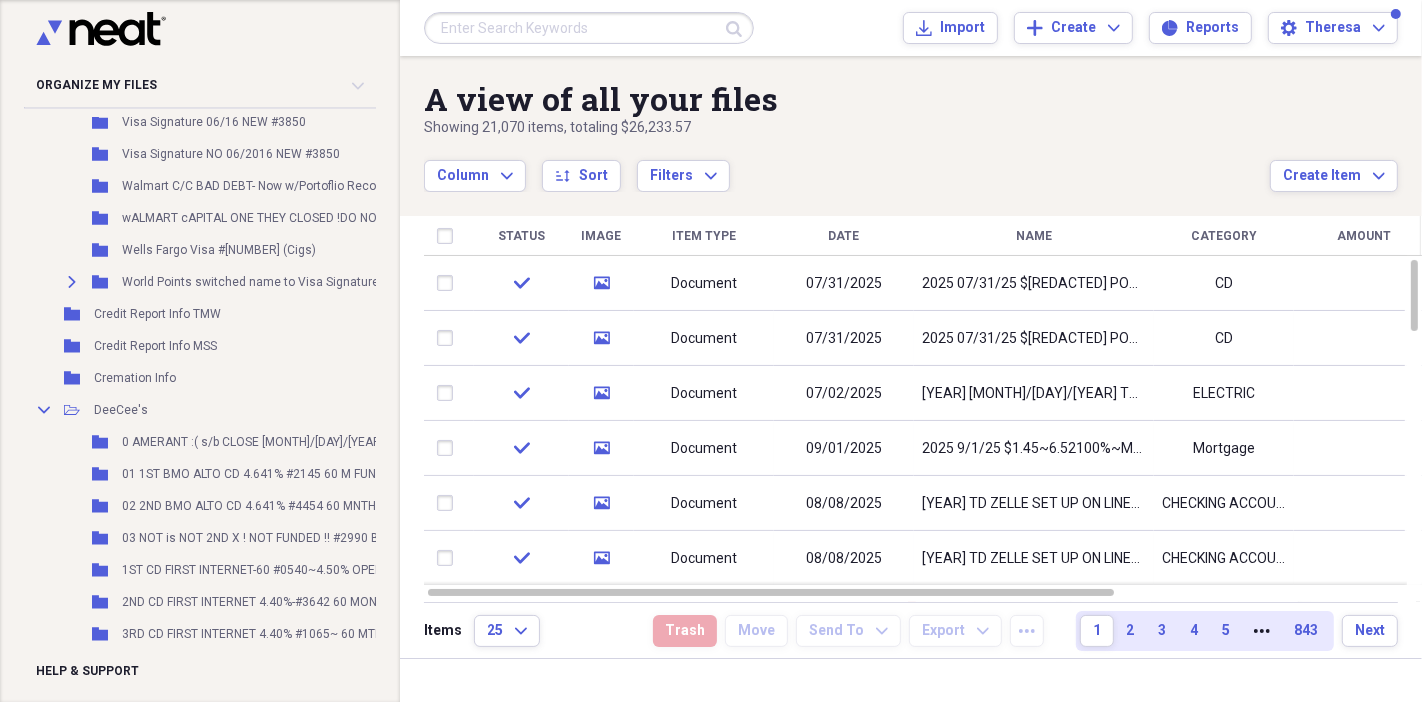 scroll, scrollTop: 8666, scrollLeft: 0, axis: vertical 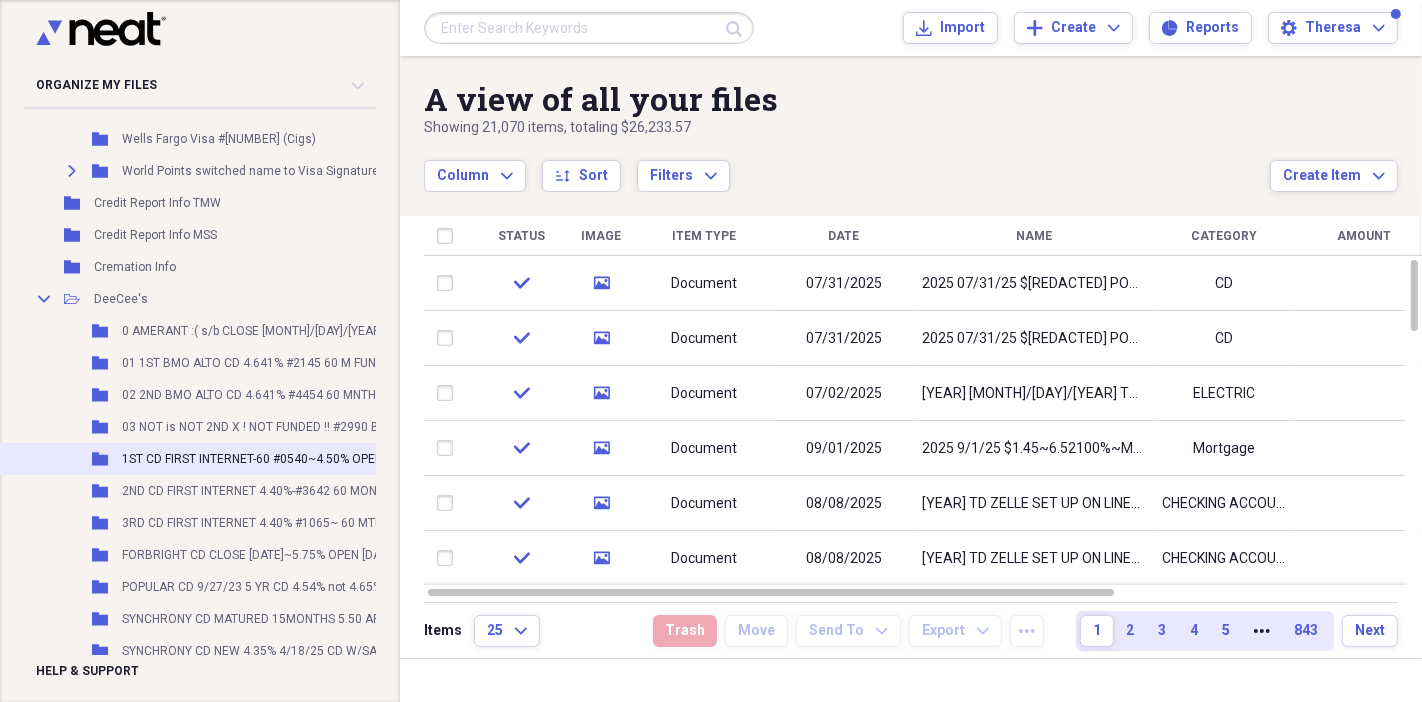 click on "1ST CD FIRST INTERNET-60 #0540~4.50% OPEN 1/30/24 4.5%  TAKE INT OR 4.59 IF NOT-AUTO 1ST H~PAPER STM" at bounding box center [430, 459] 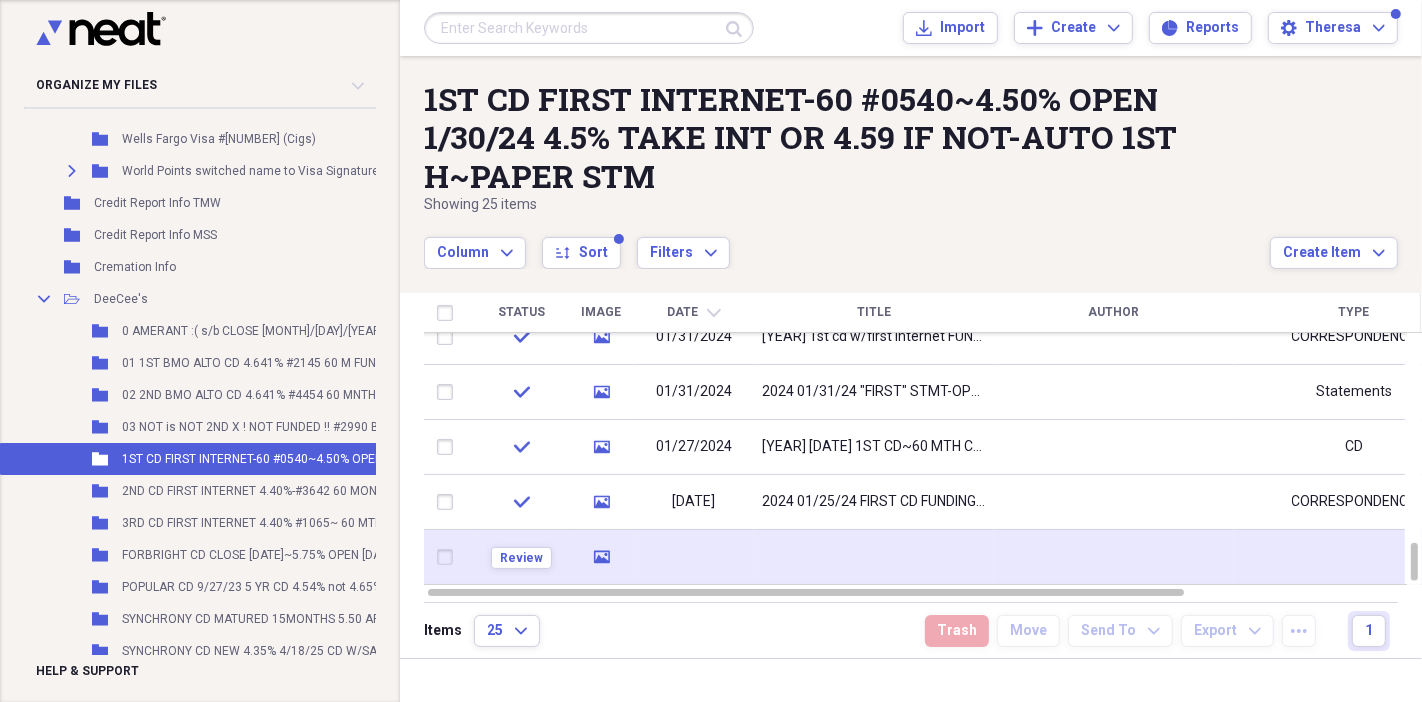 click at bounding box center (874, 557) 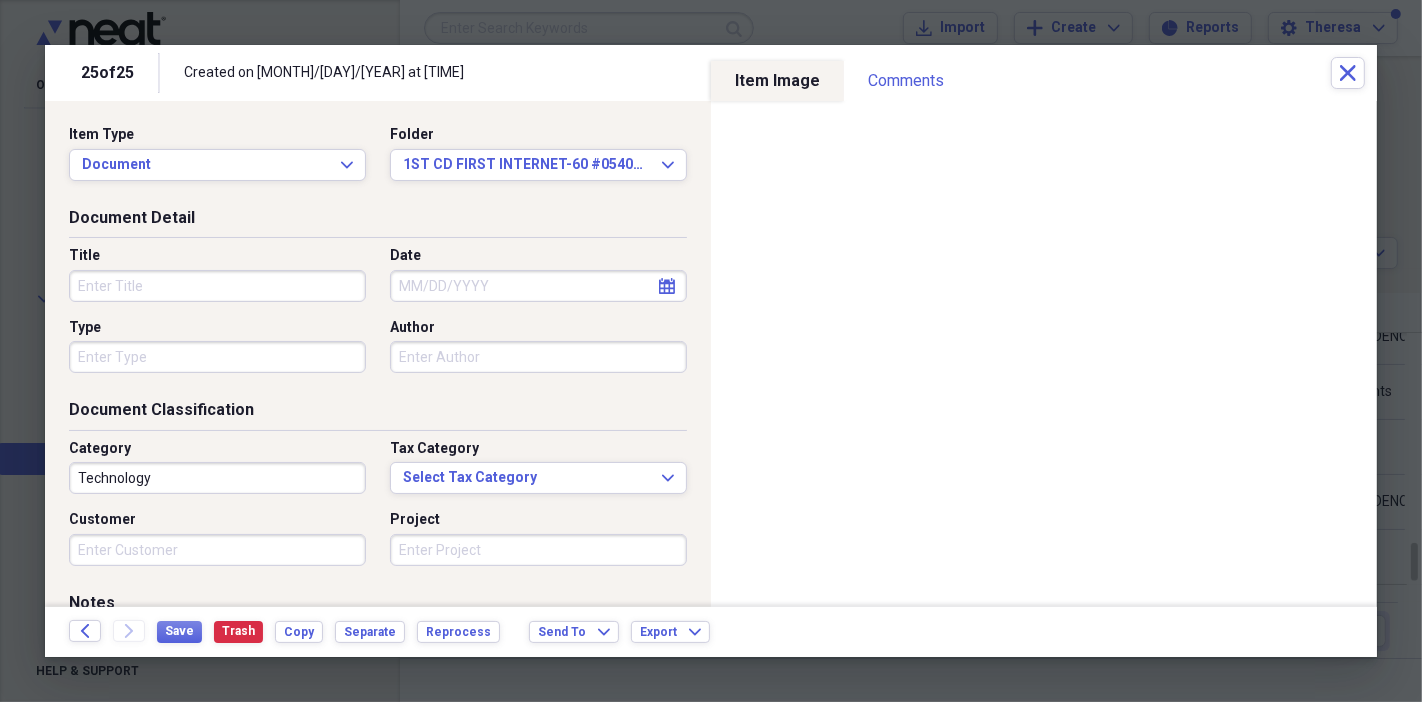 click on "Title" at bounding box center (217, 286) 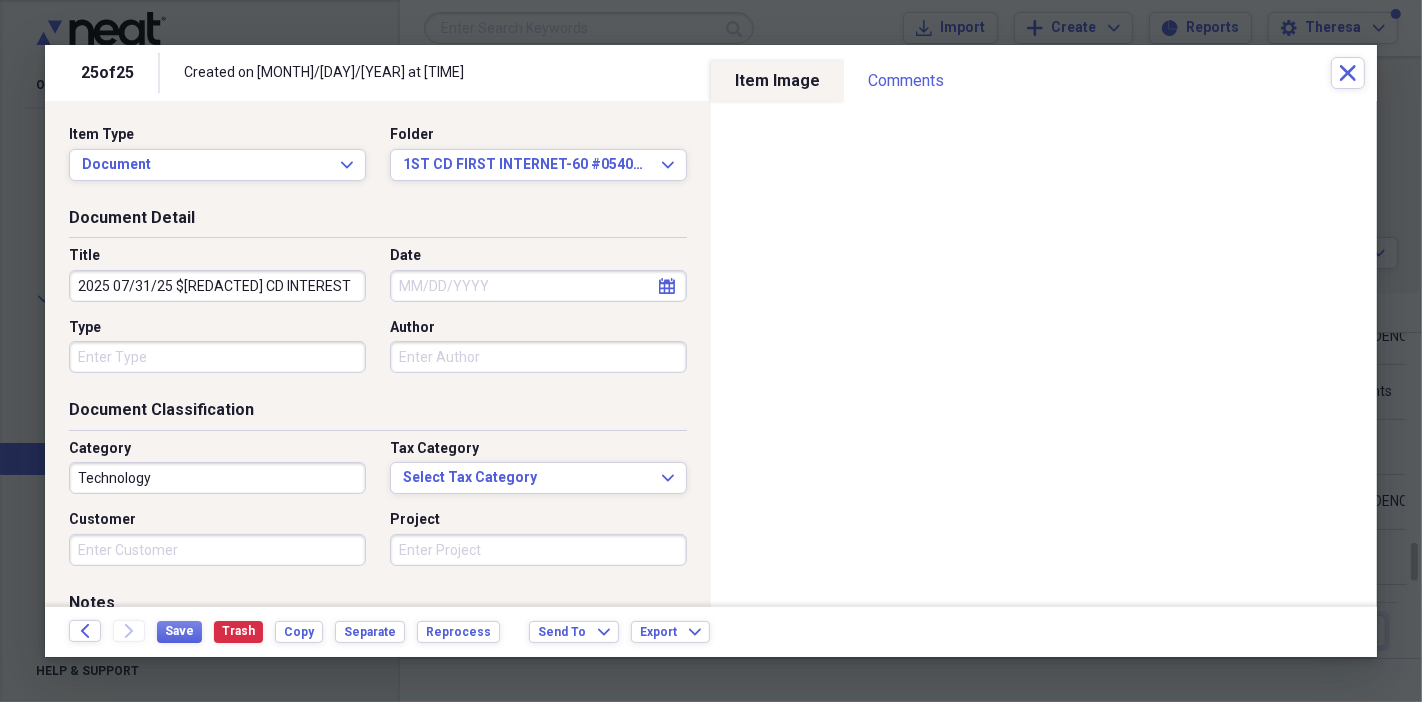 type on "2025 07/31/25 $[REDACTED] CD INTEREST" 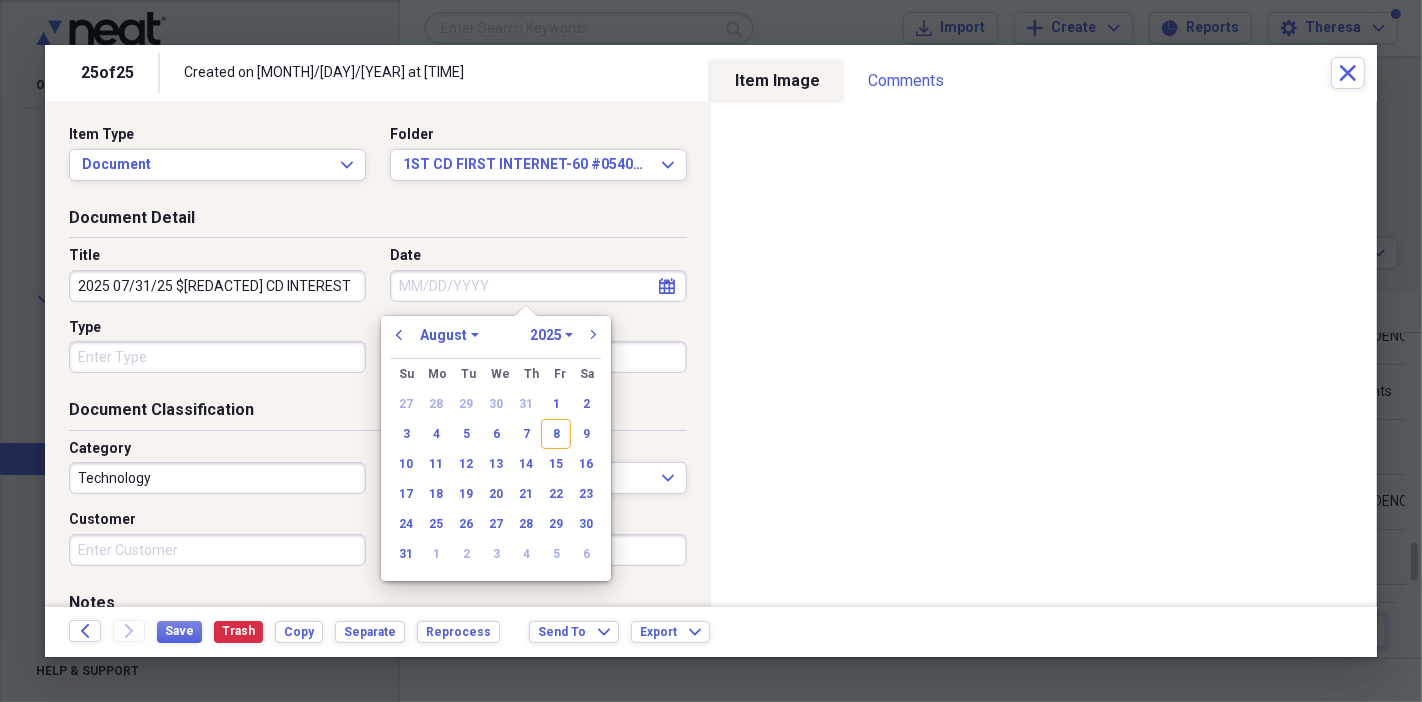 click on "previous January February March April May June July August September October November December 1970 1971 1972 1973 1974 1975 1976 1977 1978 1979 1980 1981 1982 1983 1984 1985 1986 1987 1988 1989 1990 1991 1992 1993 1994 1995 1996 1997 1998 1999 2000 2001 2002 2003 2004 2005 2006 2007 2008 2009 2010 2011 2012 2013 2014 2015 2016 2017 2018 2019 2020 2021 2022 2023 2024 2025 2026 2027 2028 2029 2030 2031 2032 2033 2034 2035 next" at bounding box center (496, 341) 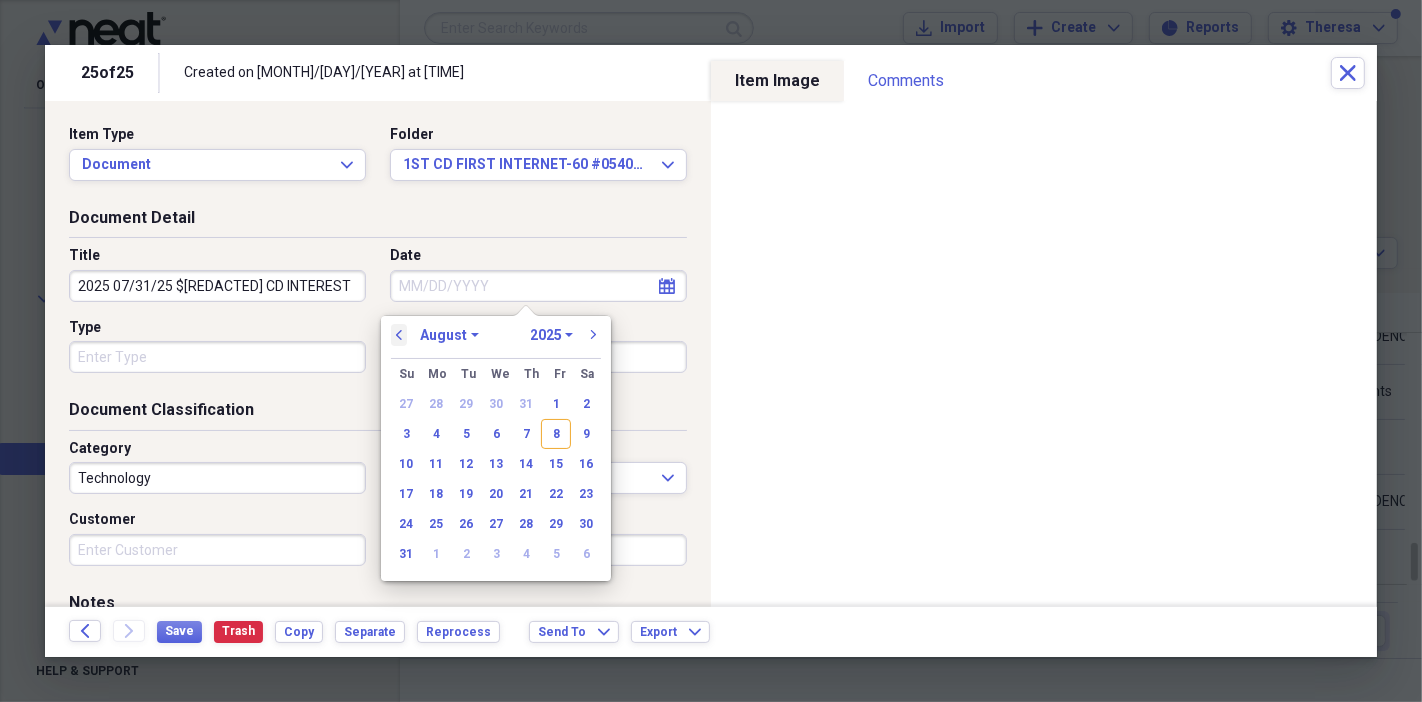 click on "previous" at bounding box center [399, 335] 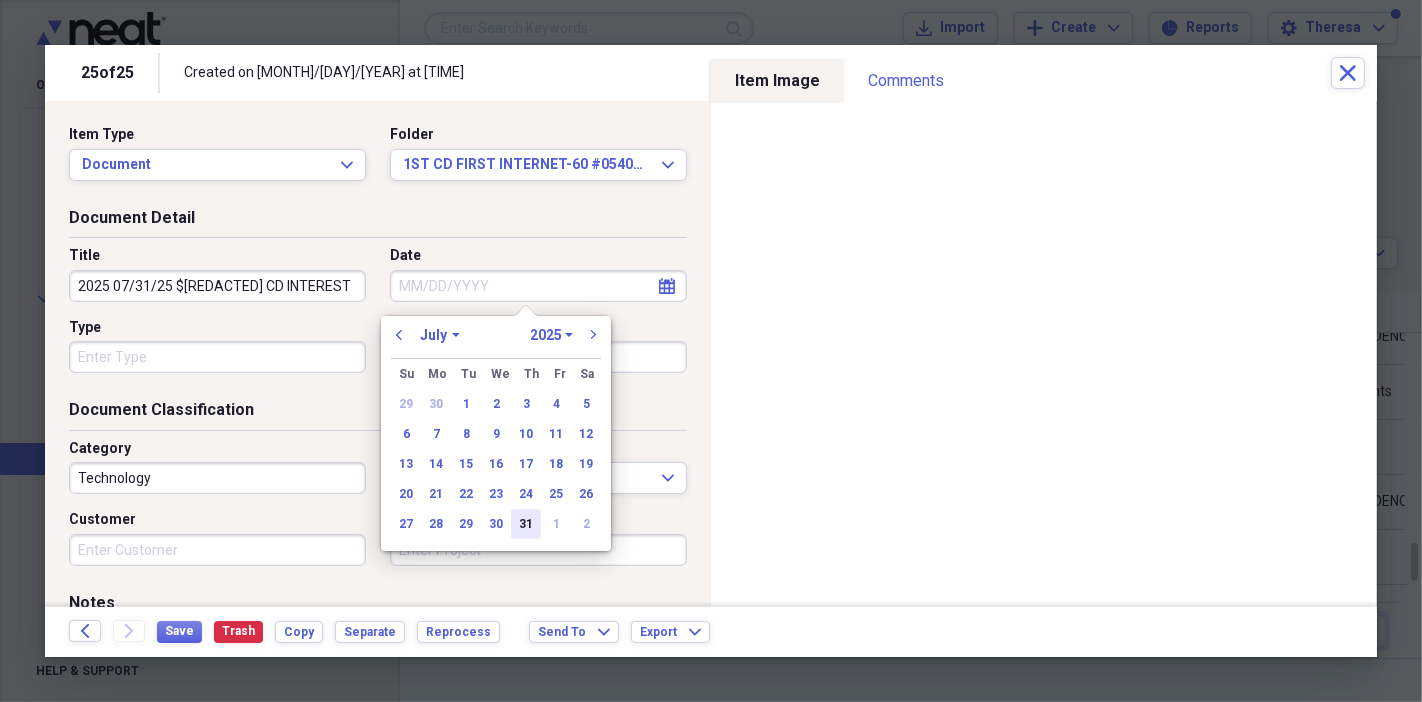 click on "31" at bounding box center (526, 524) 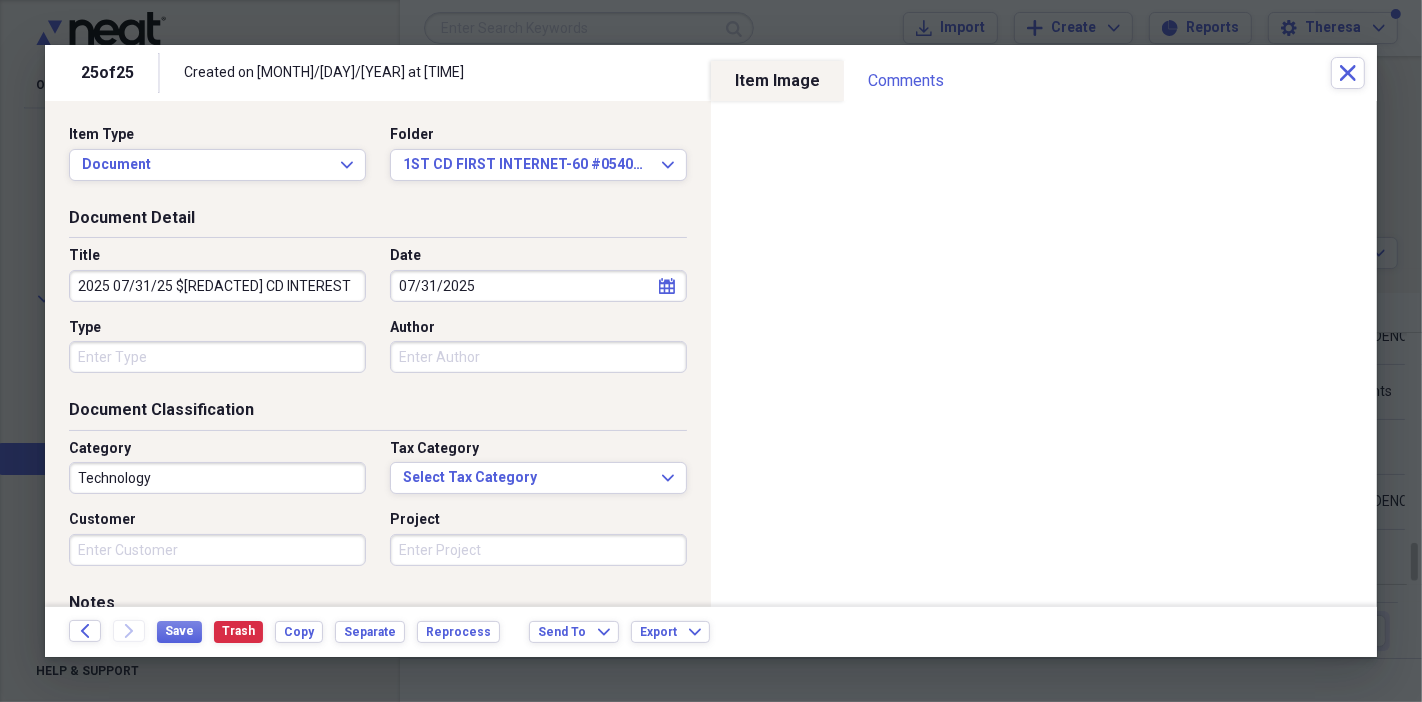 type on "07/31/2025" 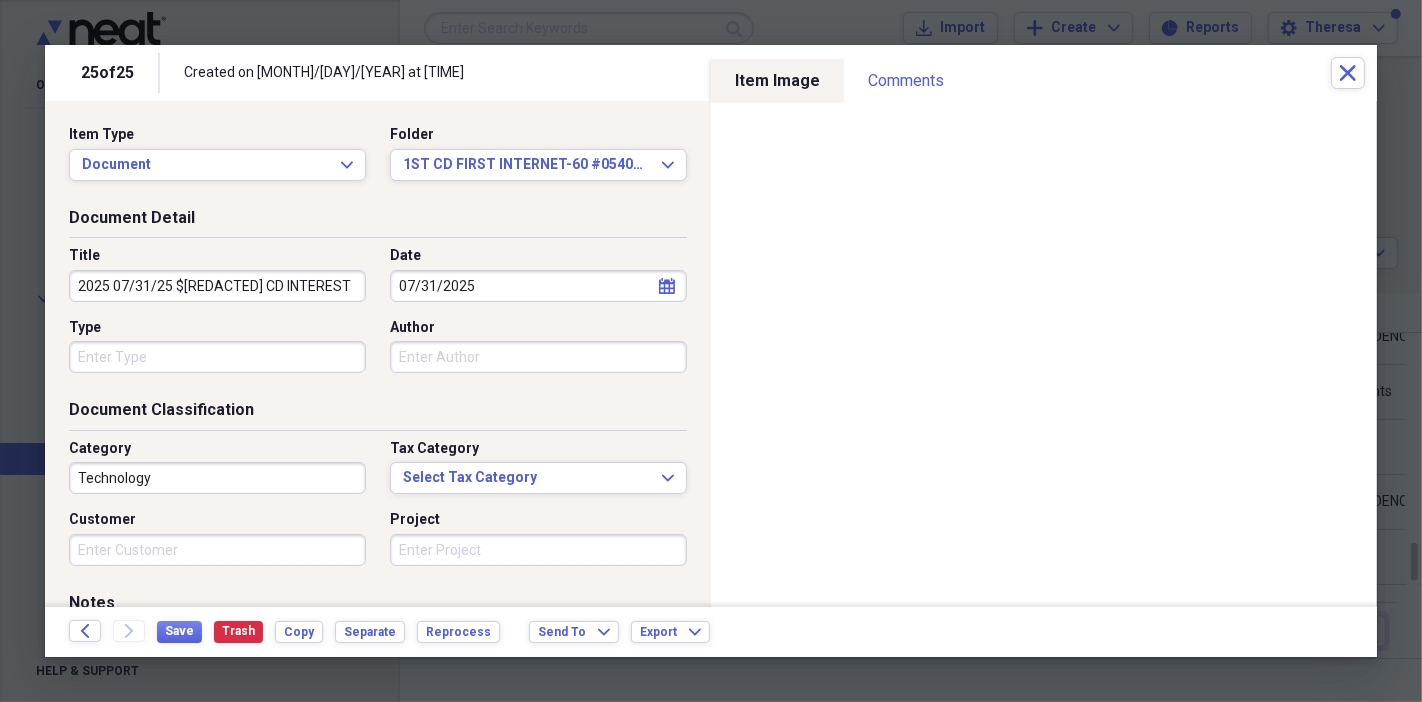 click on "Type" at bounding box center [217, 357] 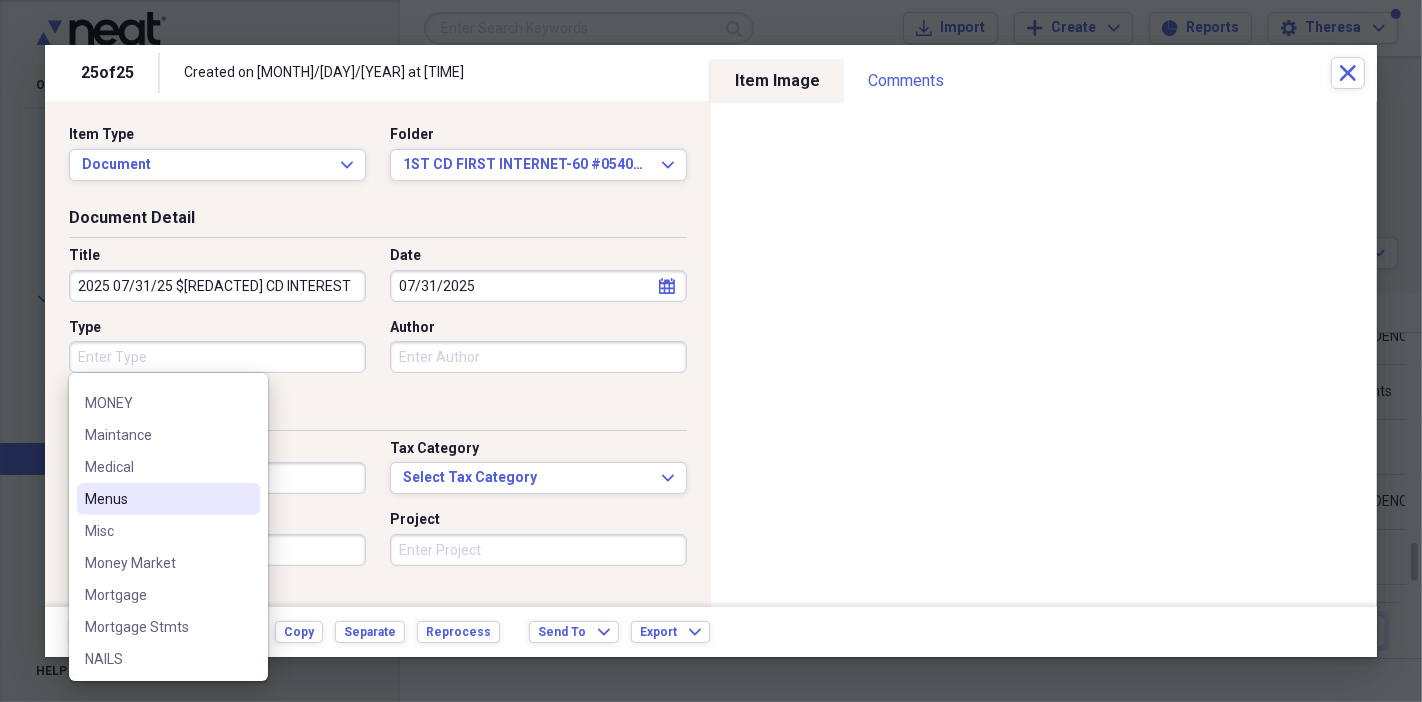 scroll, scrollTop: 1083, scrollLeft: 0, axis: vertical 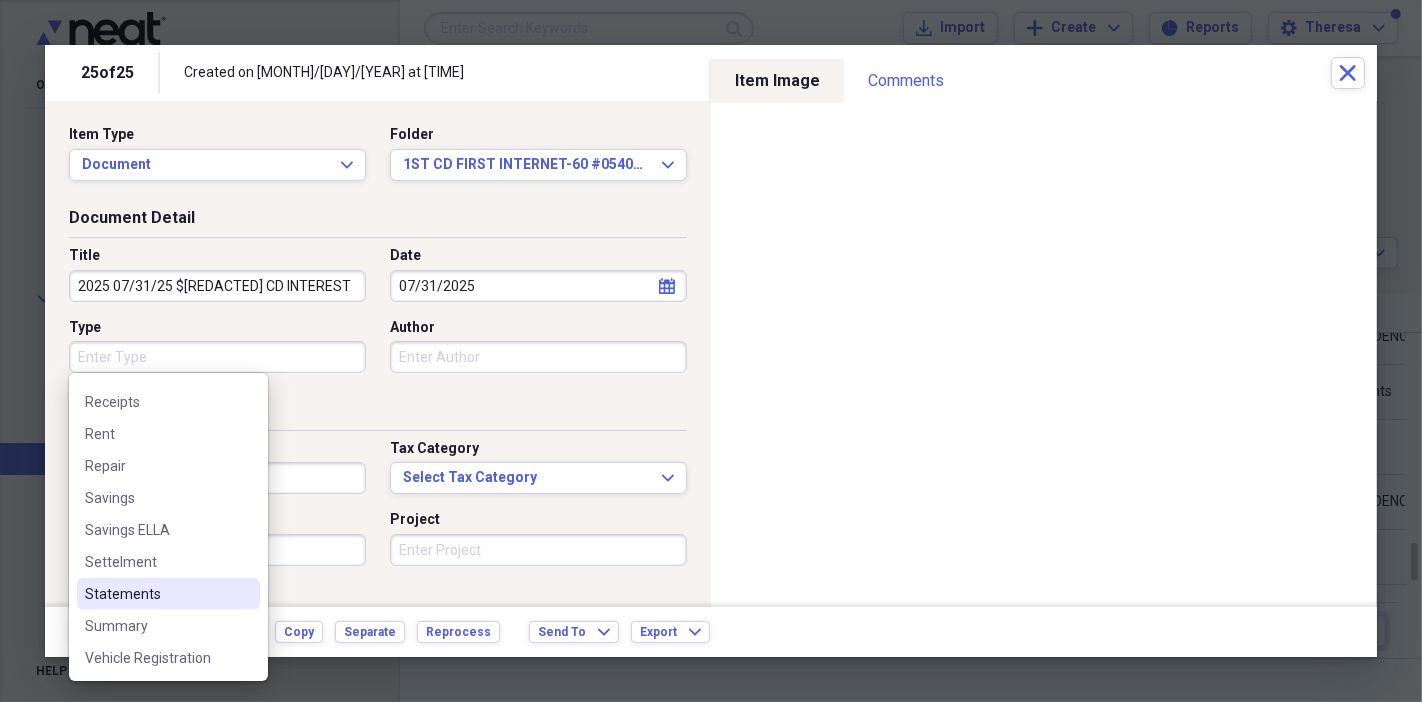 drag, startPoint x: 160, startPoint y: 592, endPoint x: 164, endPoint y: 575, distance: 17.464249 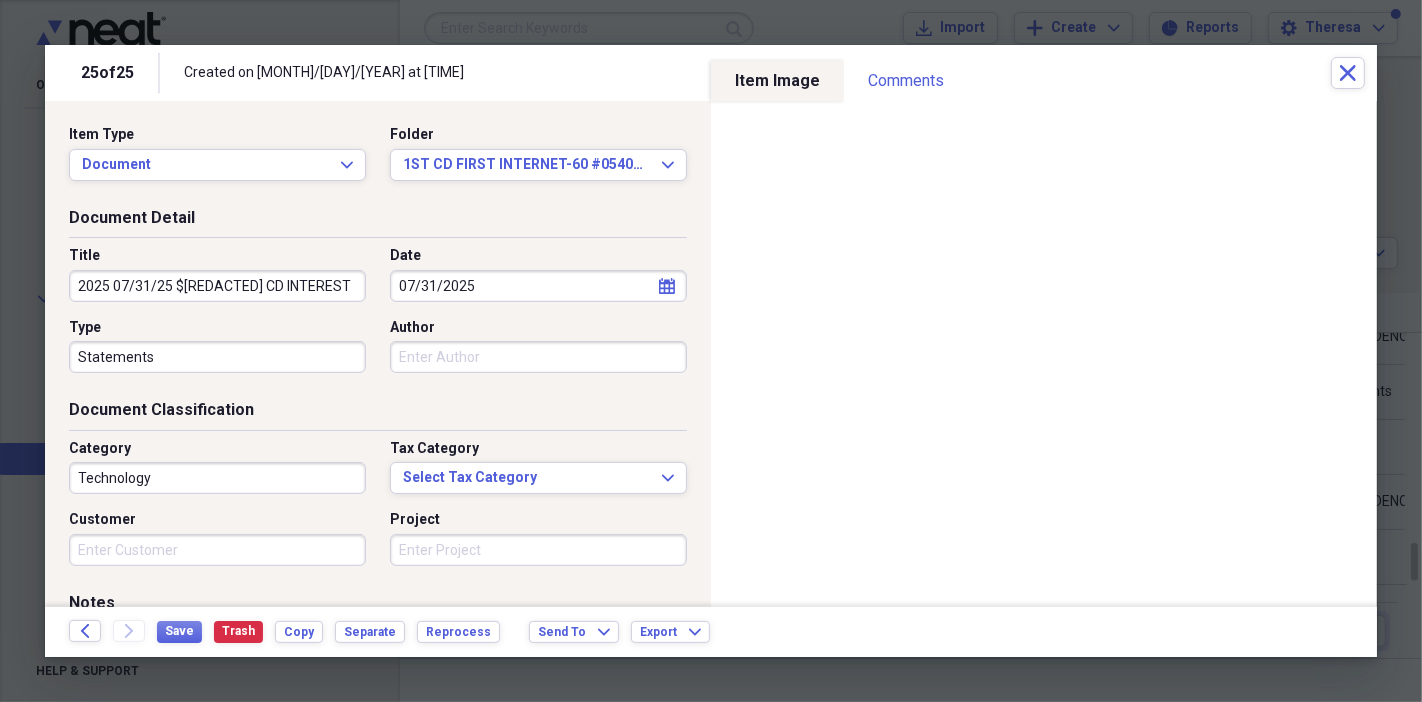 click on "Technology" at bounding box center (217, 478) 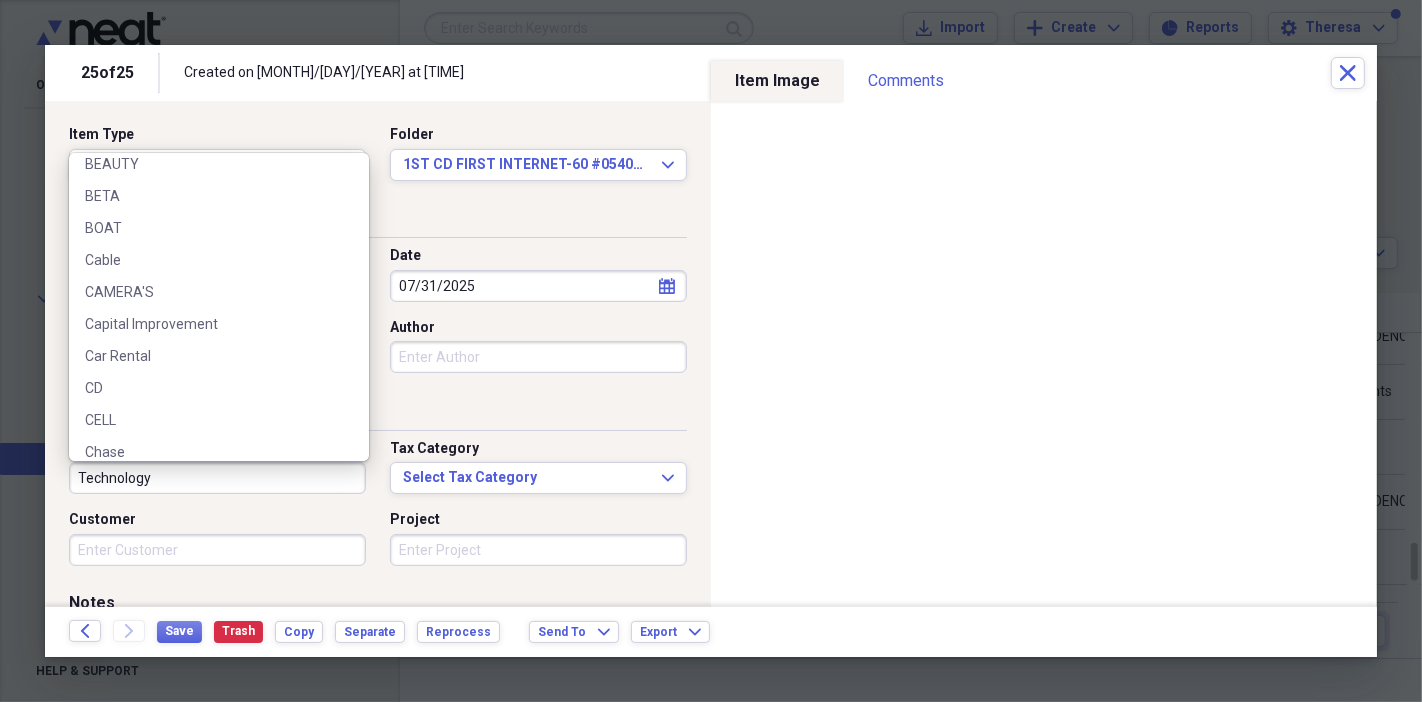 scroll, scrollTop: 444, scrollLeft: 0, axis: vertical 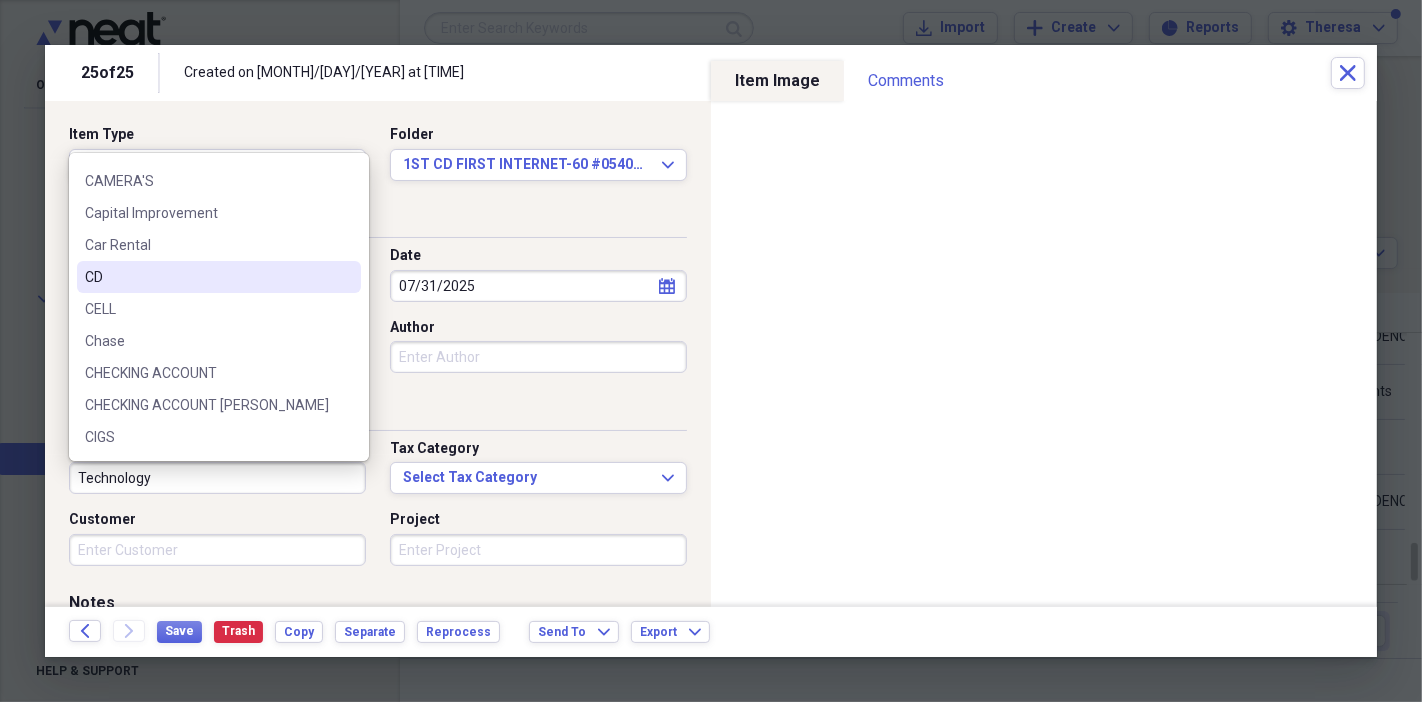 click on "CD" at bounding box center (207, 277) 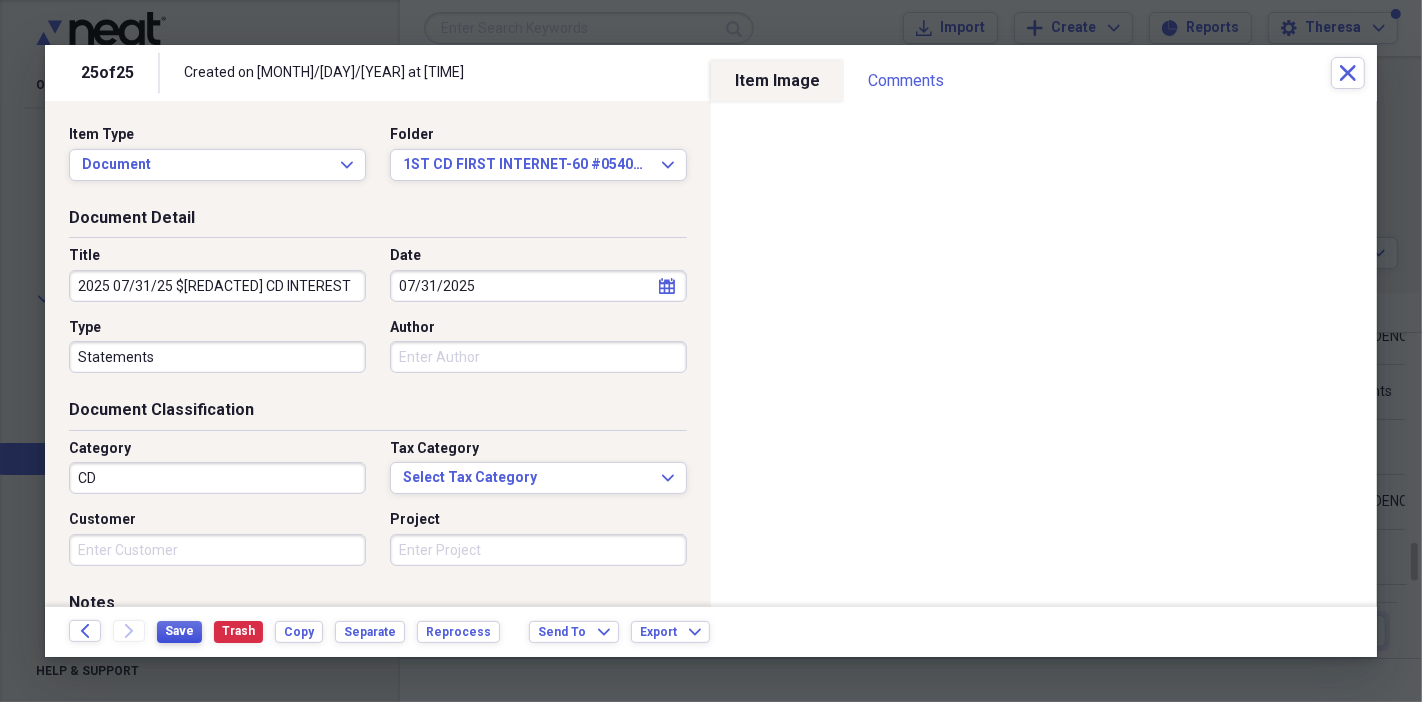 click on "Save" at bounding box center [179, 631] 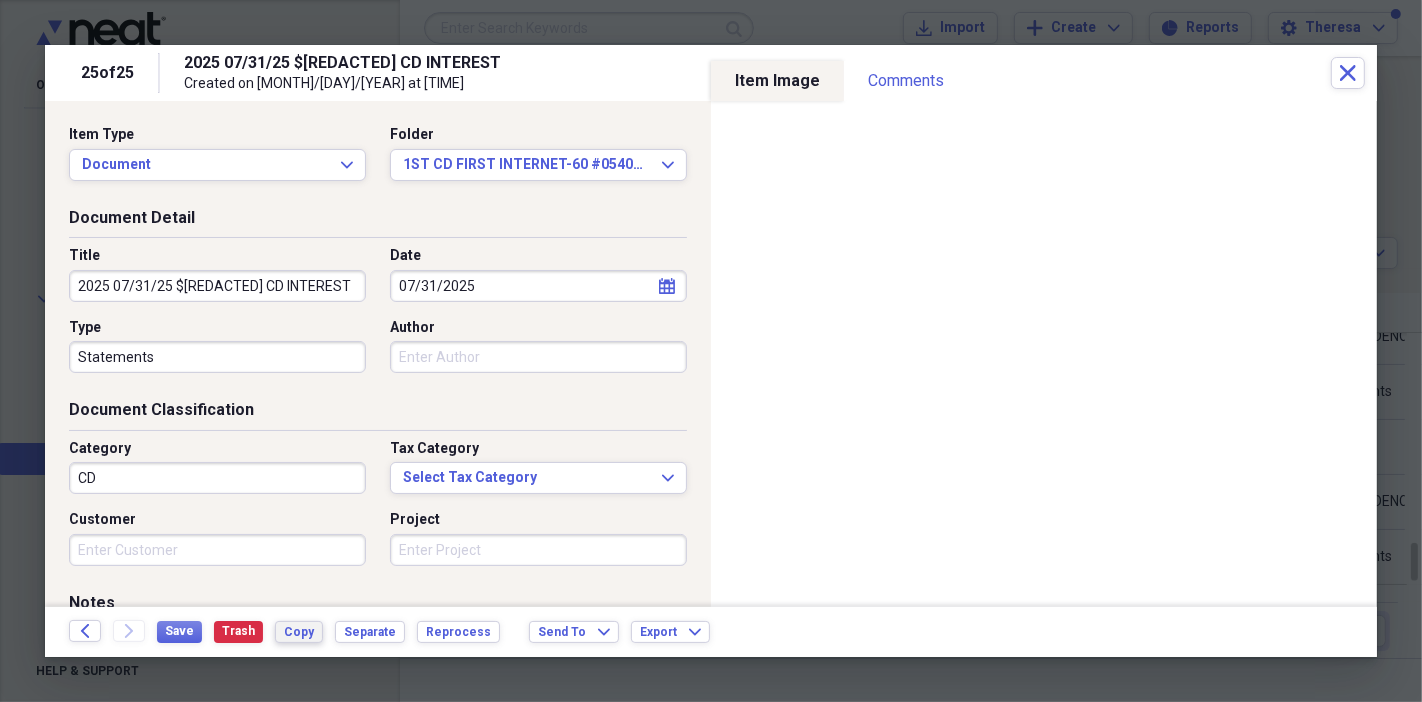 click on "Copy" at bounding box center [299, 632] 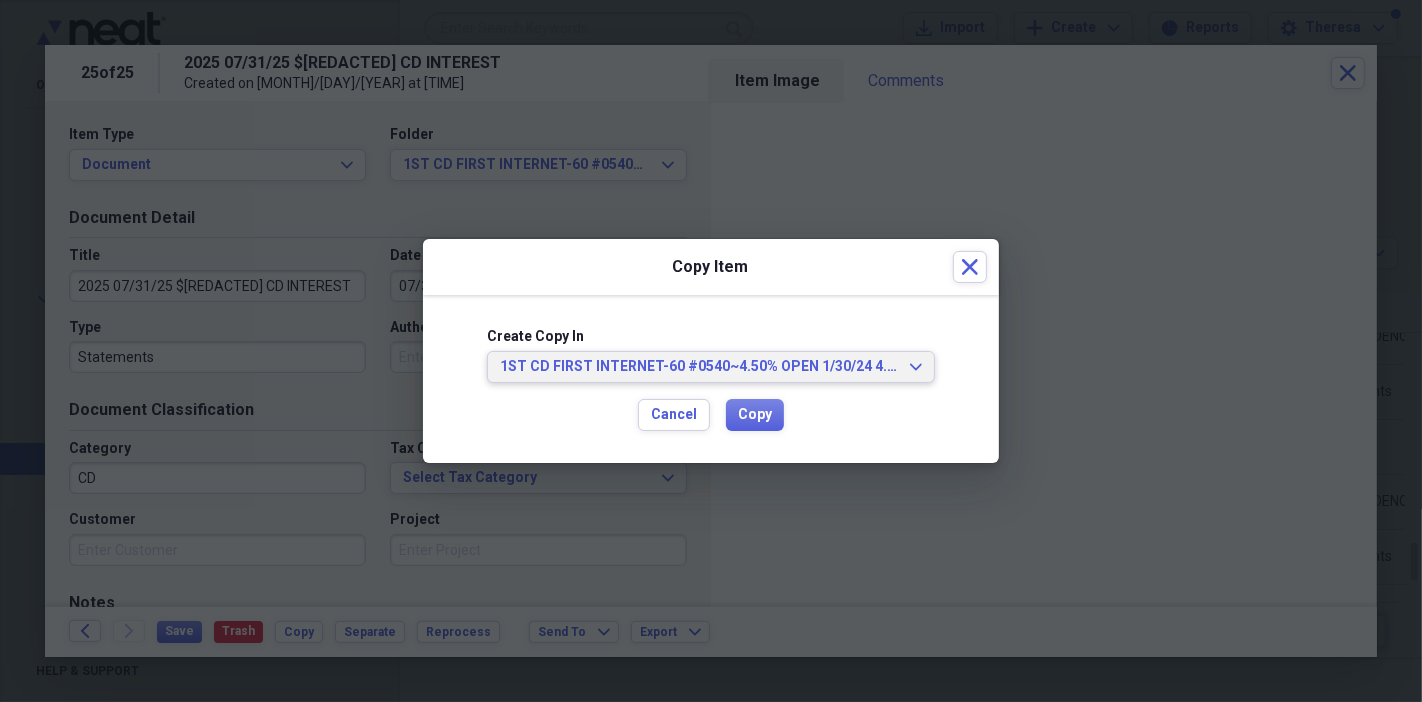 click on "Expand" 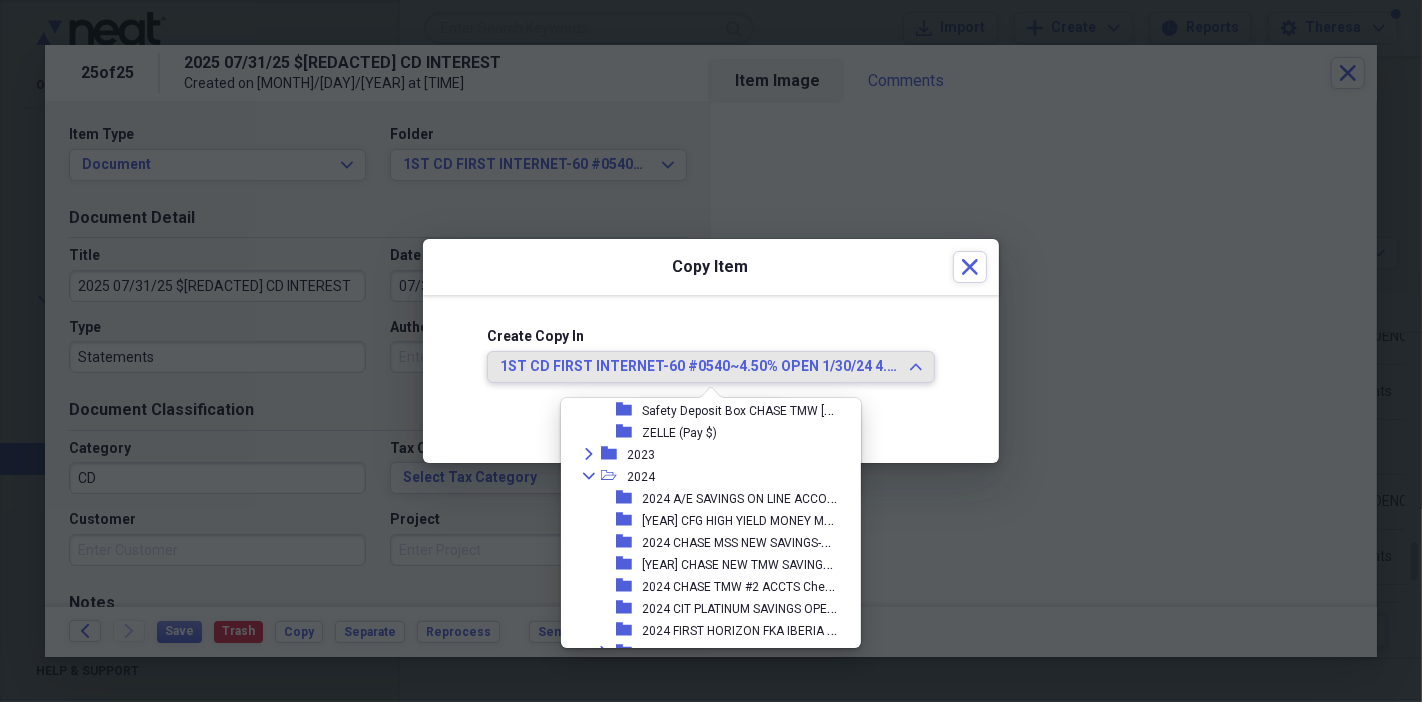 scroll, scrollTop: 1315, scrollLeft: 0, axis: vertical 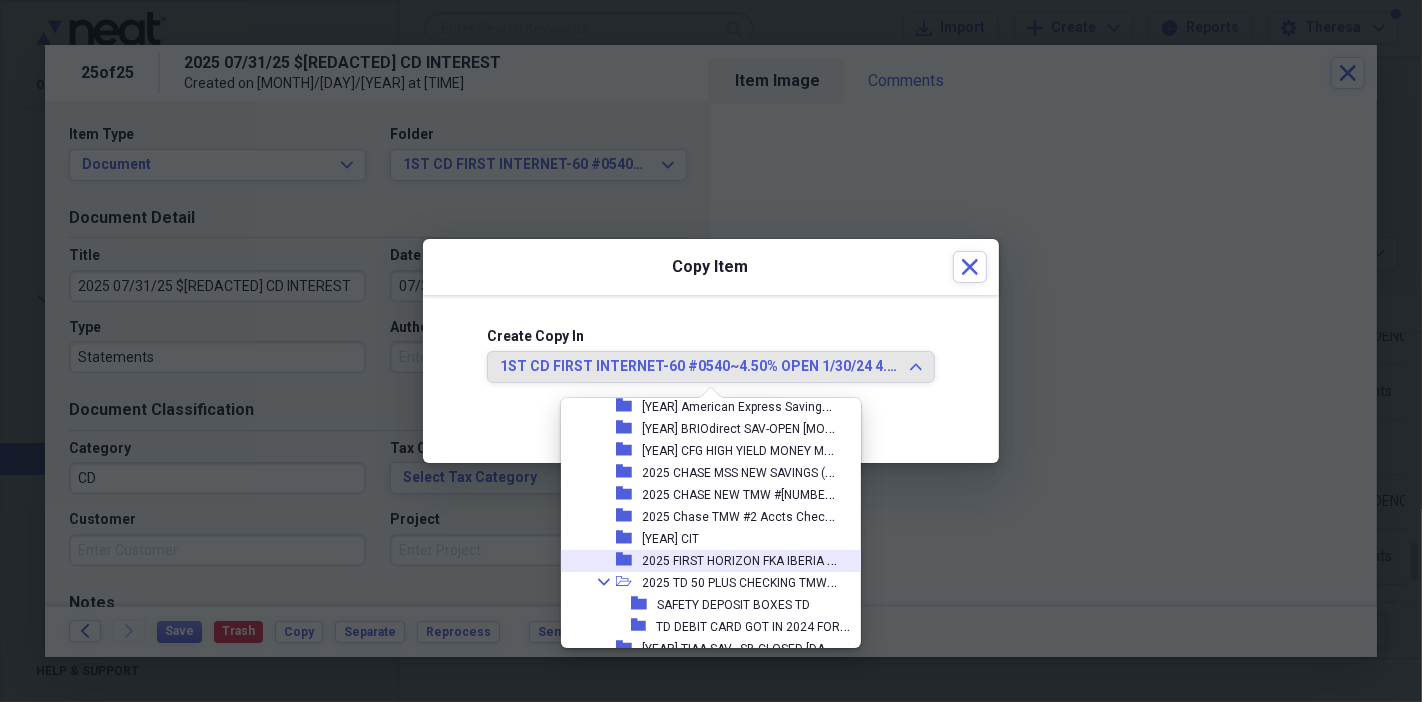 click on "2025 FIRST HORIZON FKA IBERIA CHECKING" at bounding box center [763, 559] 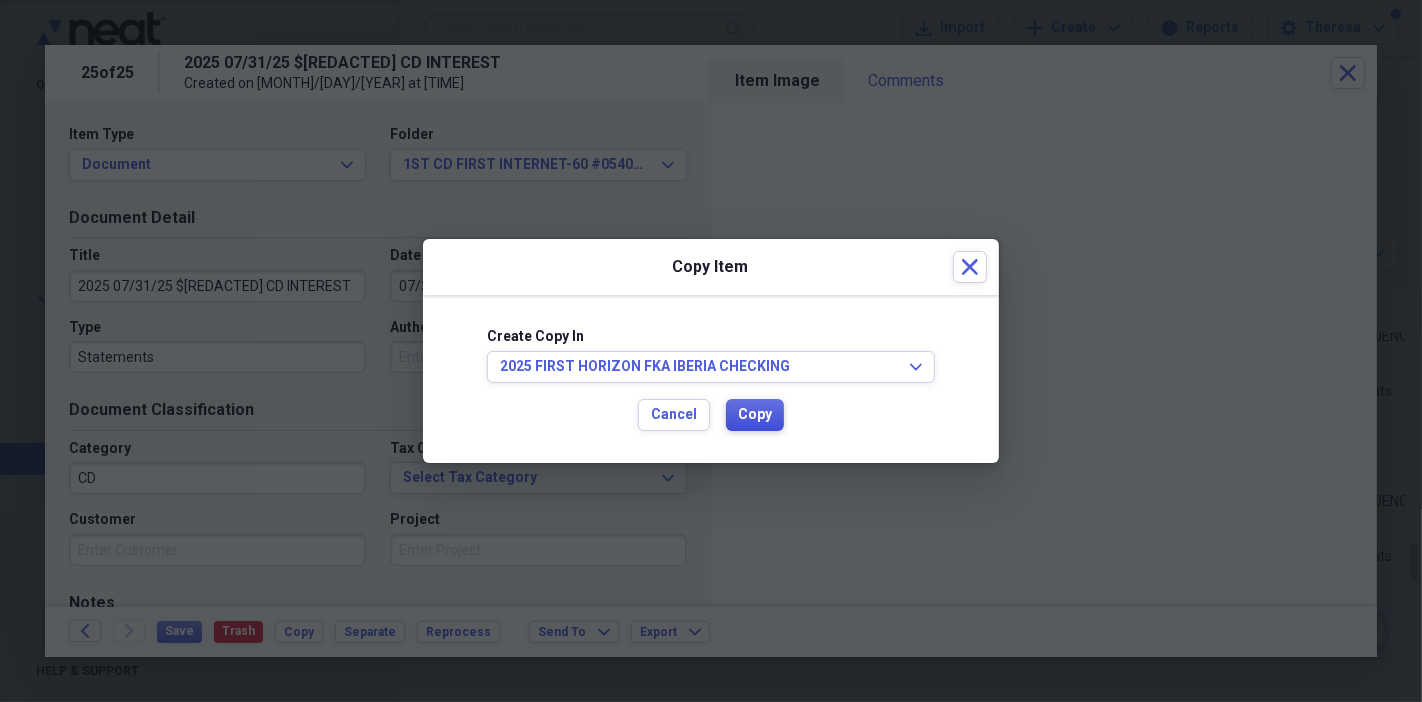 click on "Copy" at bounding box center (755, 415) 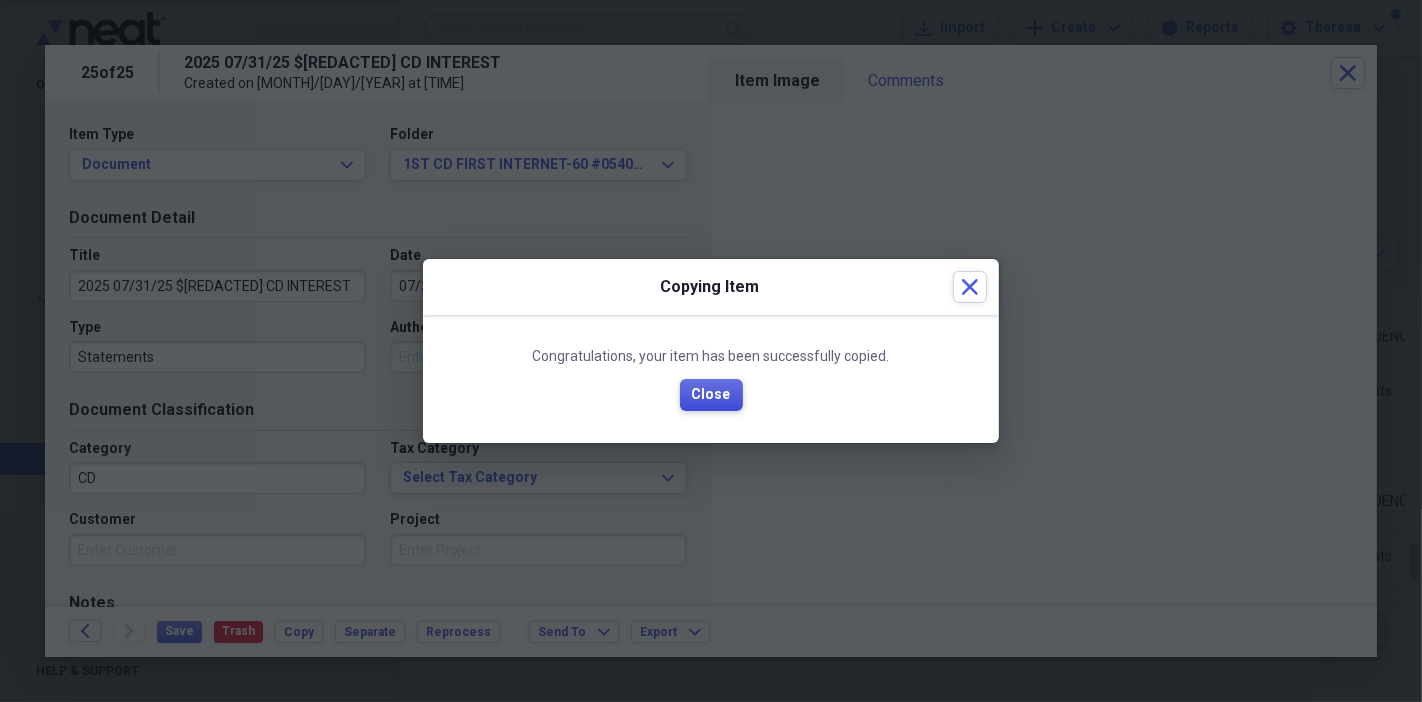 click on "Close" at bounding box center (711, 395) 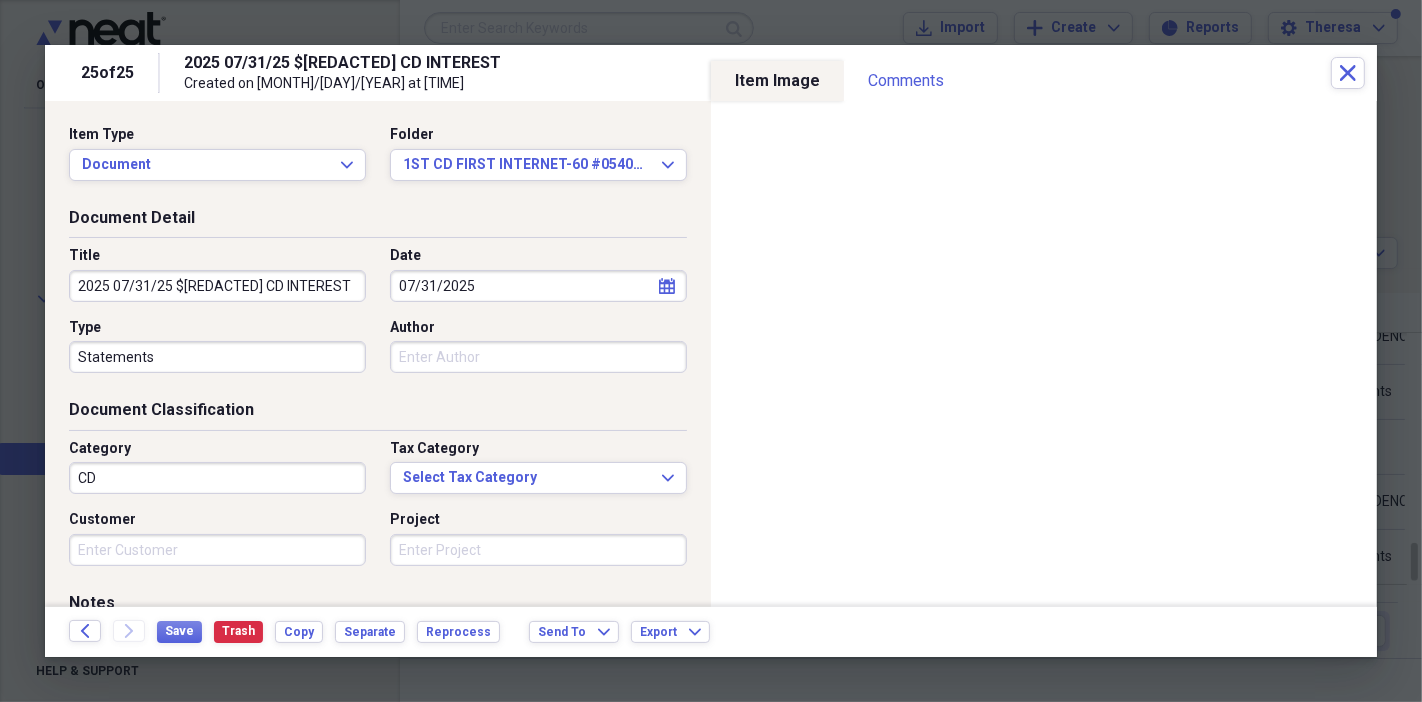 click on "2025 07/31/25 $[REDACTED] CD INTEREST" at bounding box center (217, 286) 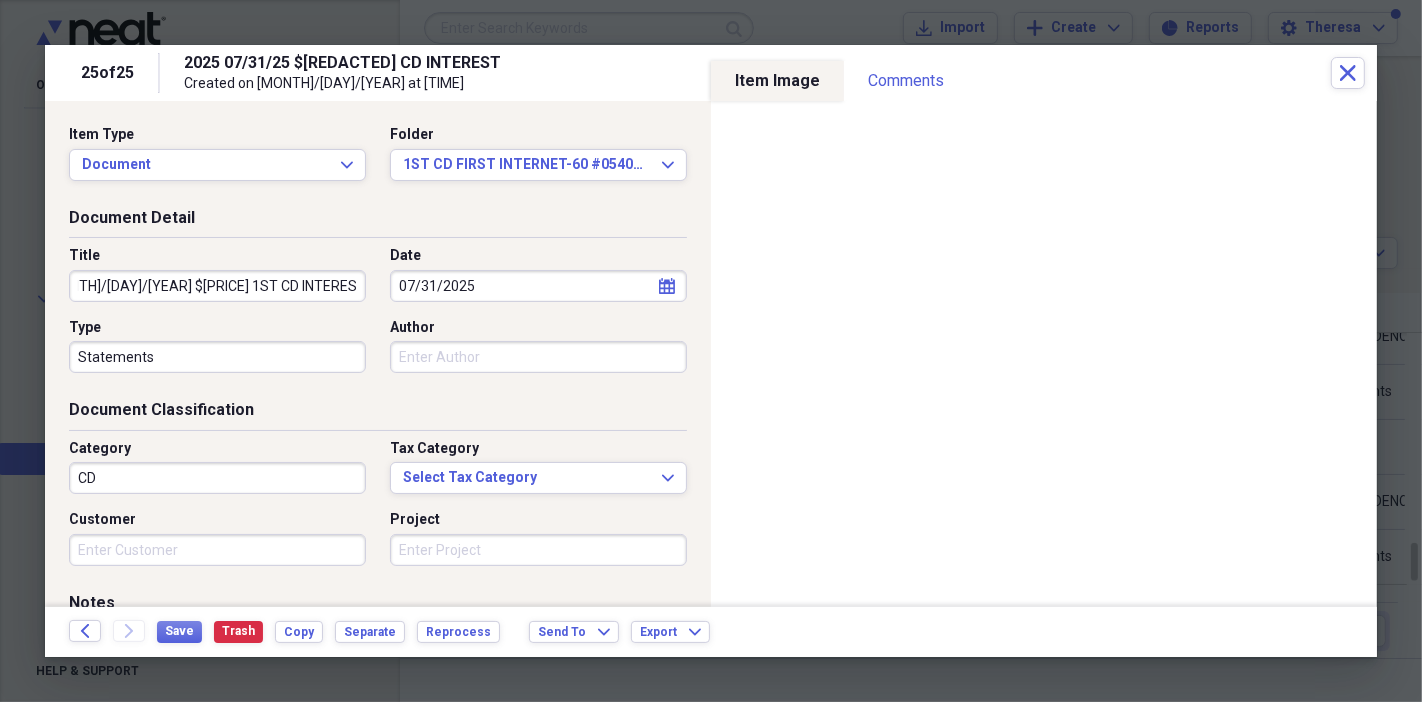 scroll, scrollTop: 0, scrollLeft: 90, axis: horizontal 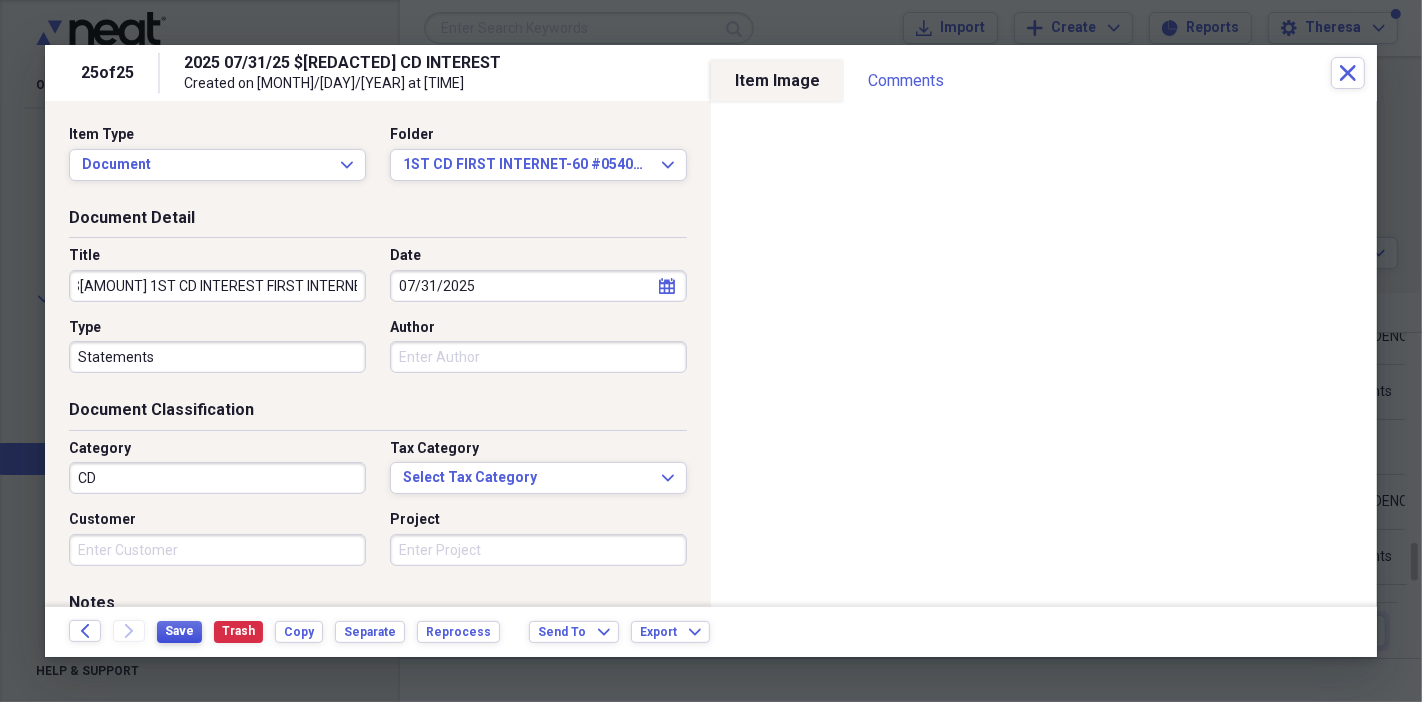 type on "2025  [DATE] $[AMOUNT] 1ST CD INTEREST FIRST INTERNET" 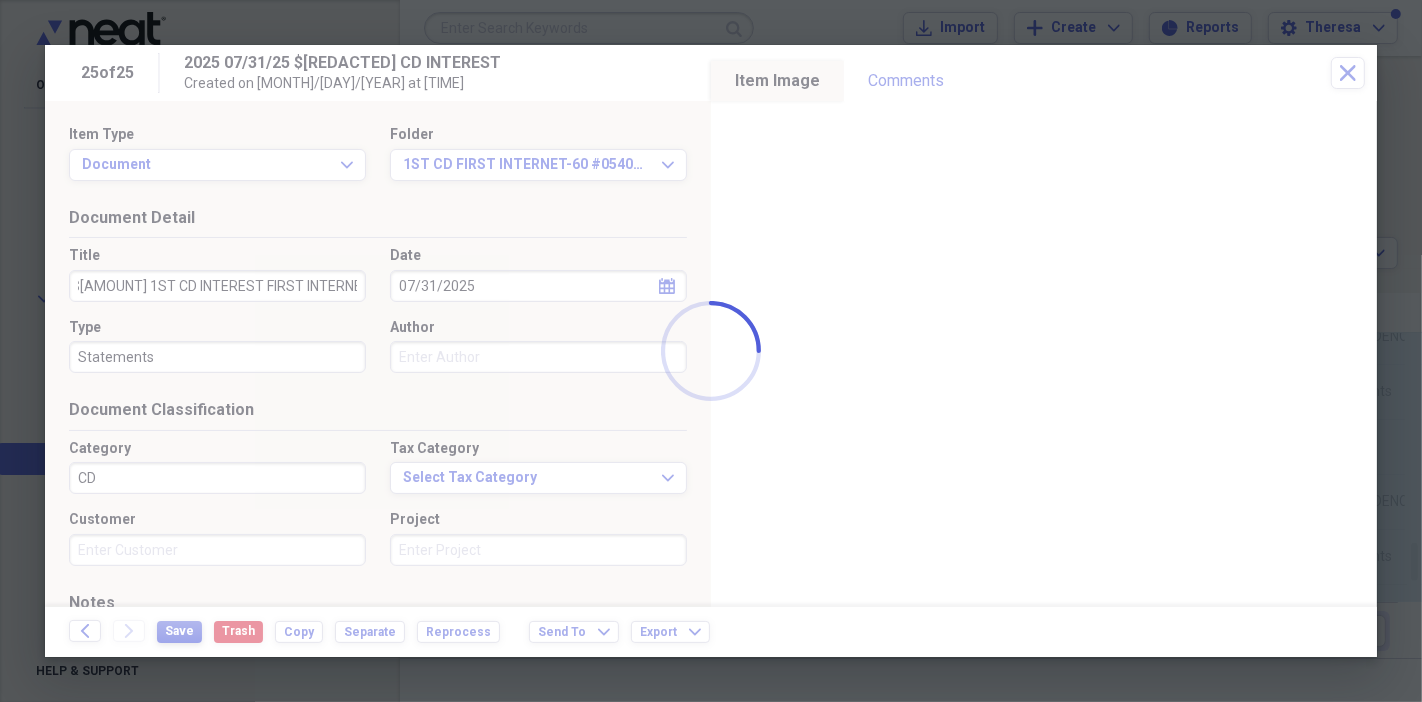 scroll, scrollTop: 0, scrollLeft: 0, axis: both 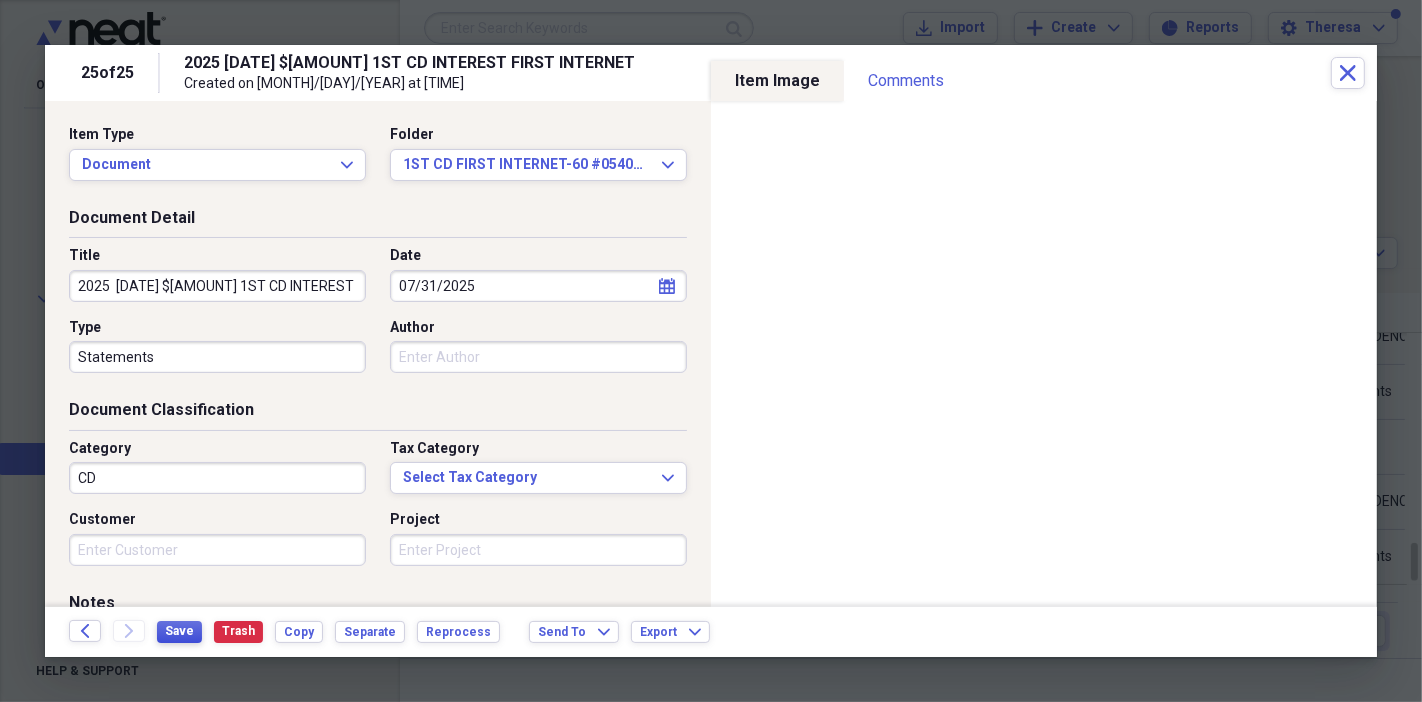click on "Save" at bounding box center (179, 631) 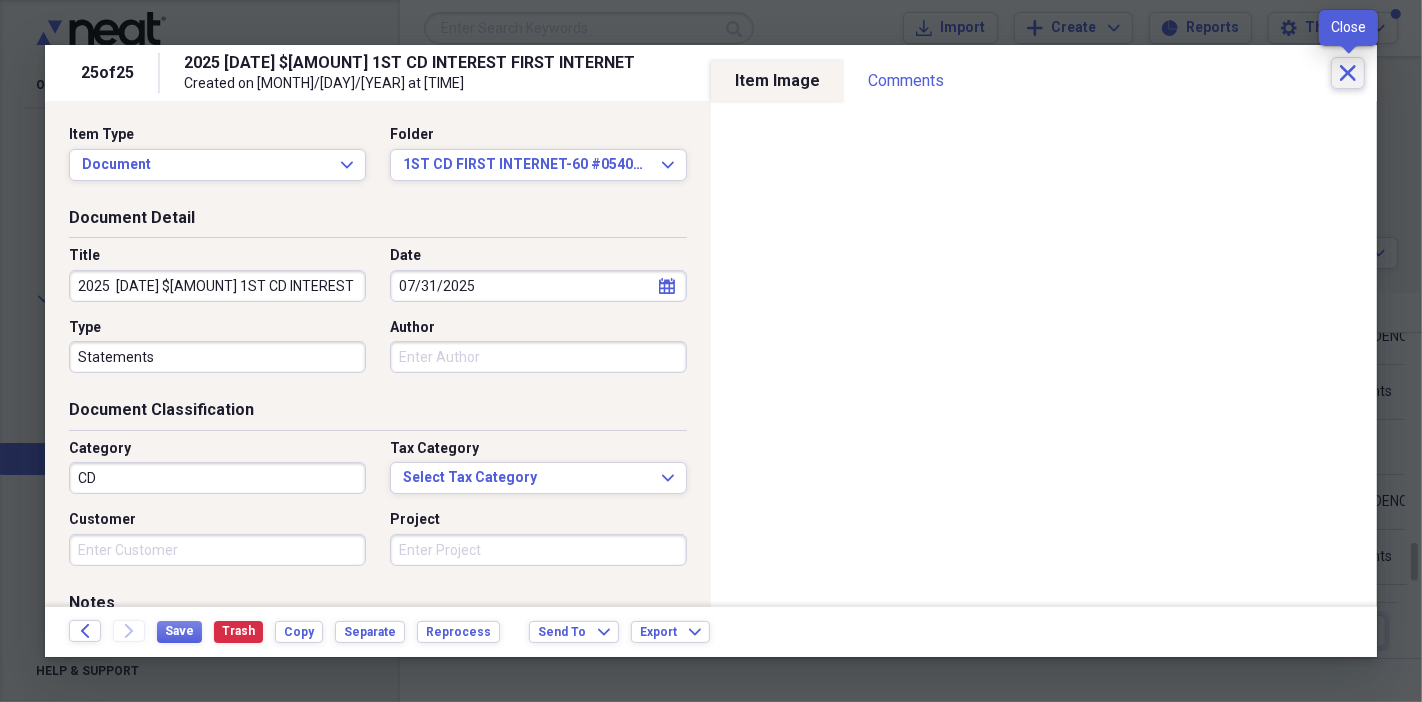 click on "Close" 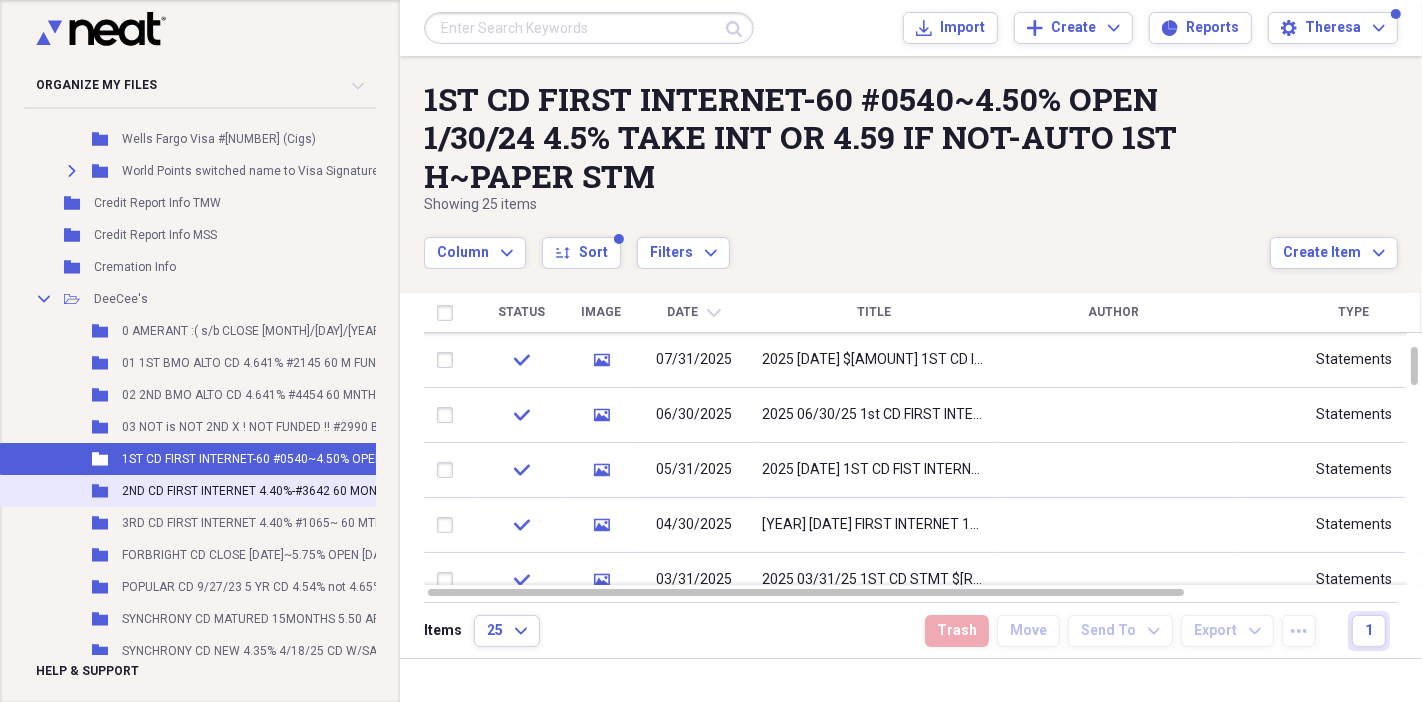 click on "2ND CD FIRST INTERNET 4.40%-#3642 60 MONTH INDIANA 38TH ST 4.40% BC NO COMPOUND-5/29/24 TRF CIT SAV~" at bounding box center [441, 491] 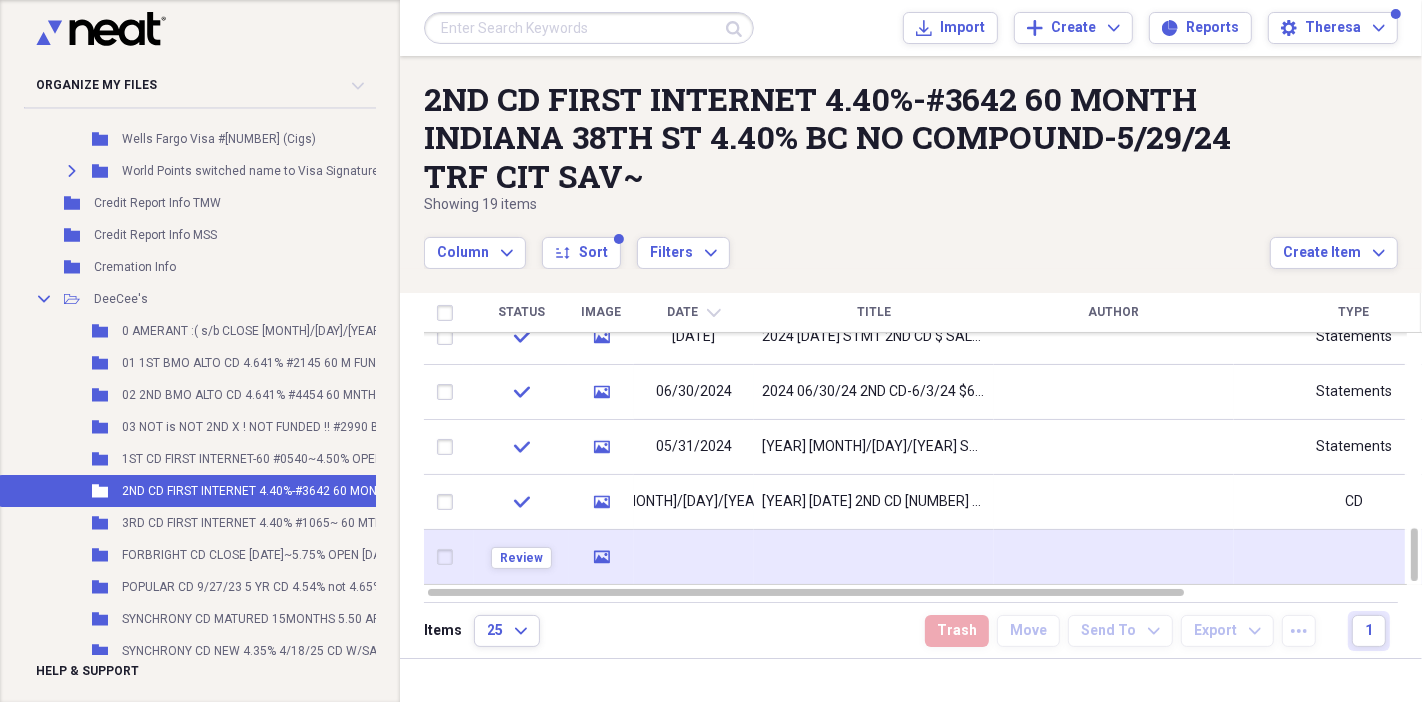 click at bounding box center (874, 557) 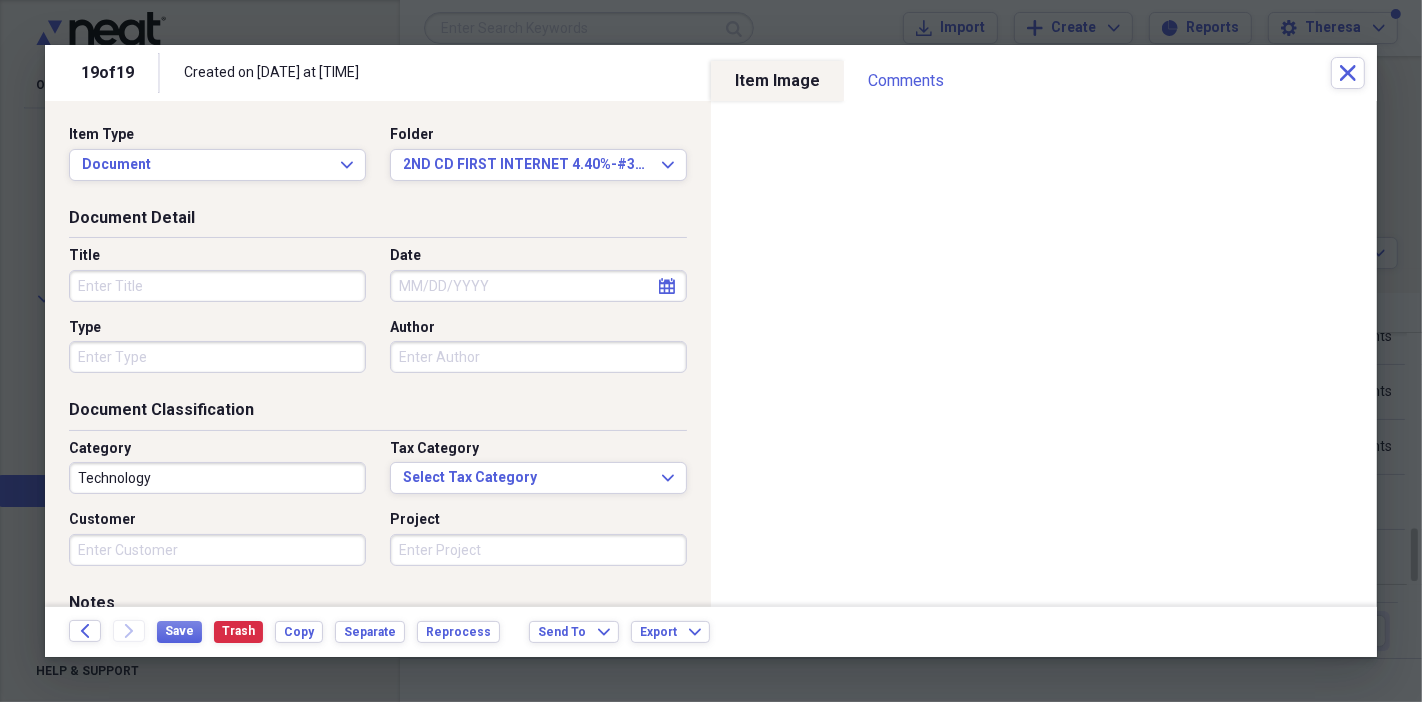 click on "Title" at bounding box center [217, 286] 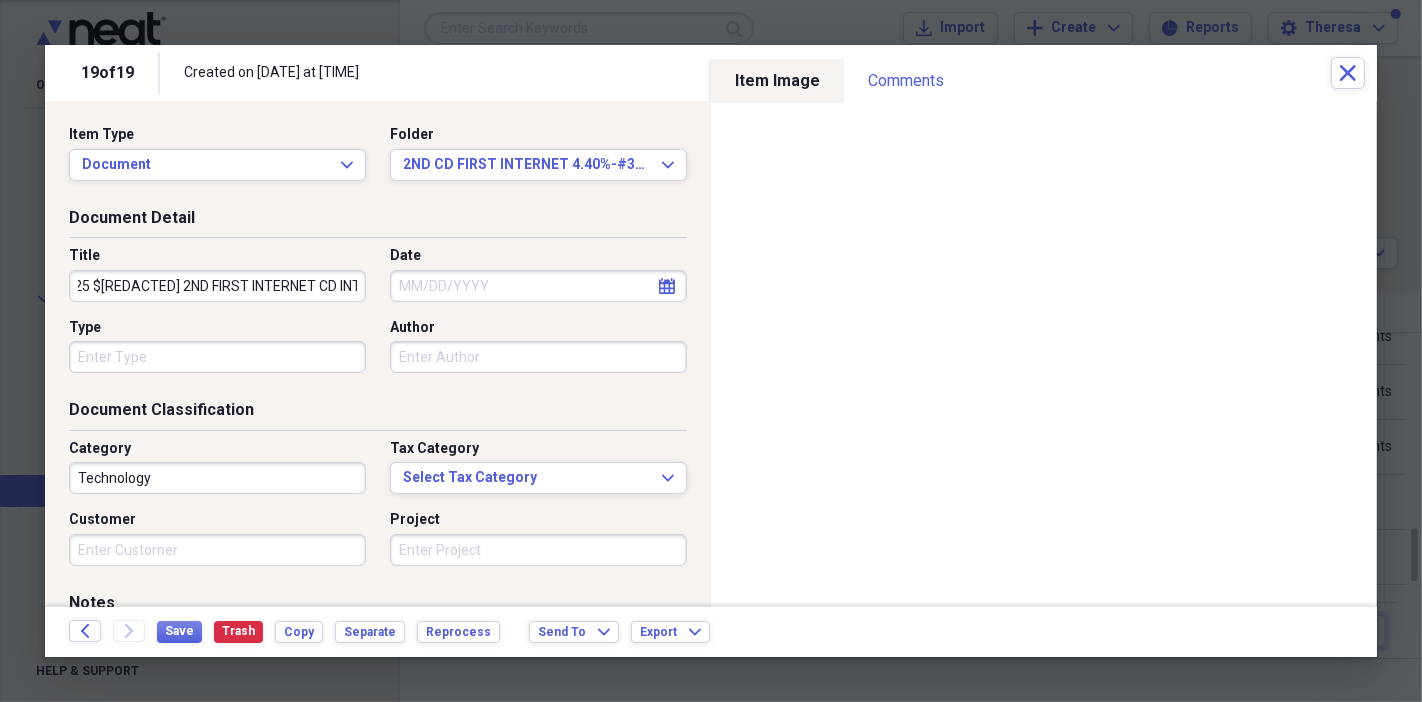 scroll, scrollTop: 0, scrollLeft: 92, axis: horizontal 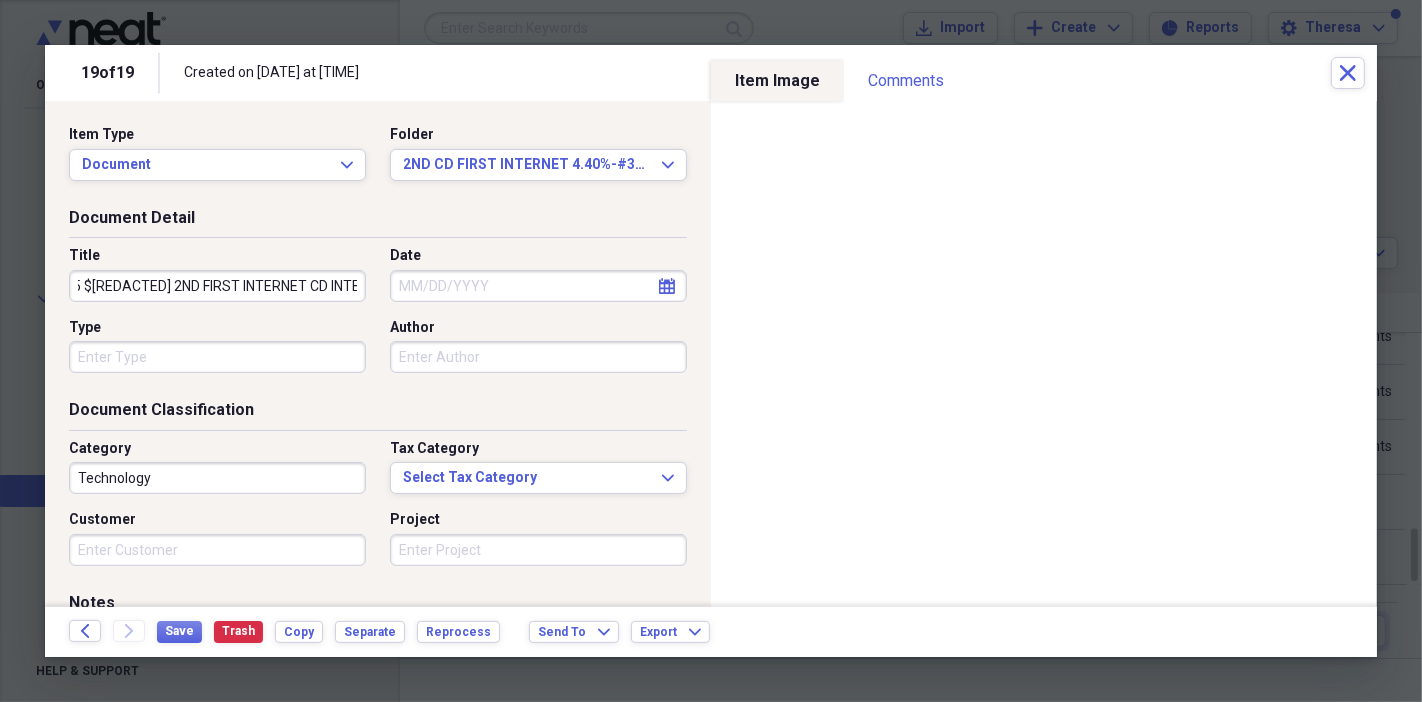 type on "2025 07/31/25 $[REDACTED] 2ND FIRST INTERNET CD INTEREST" 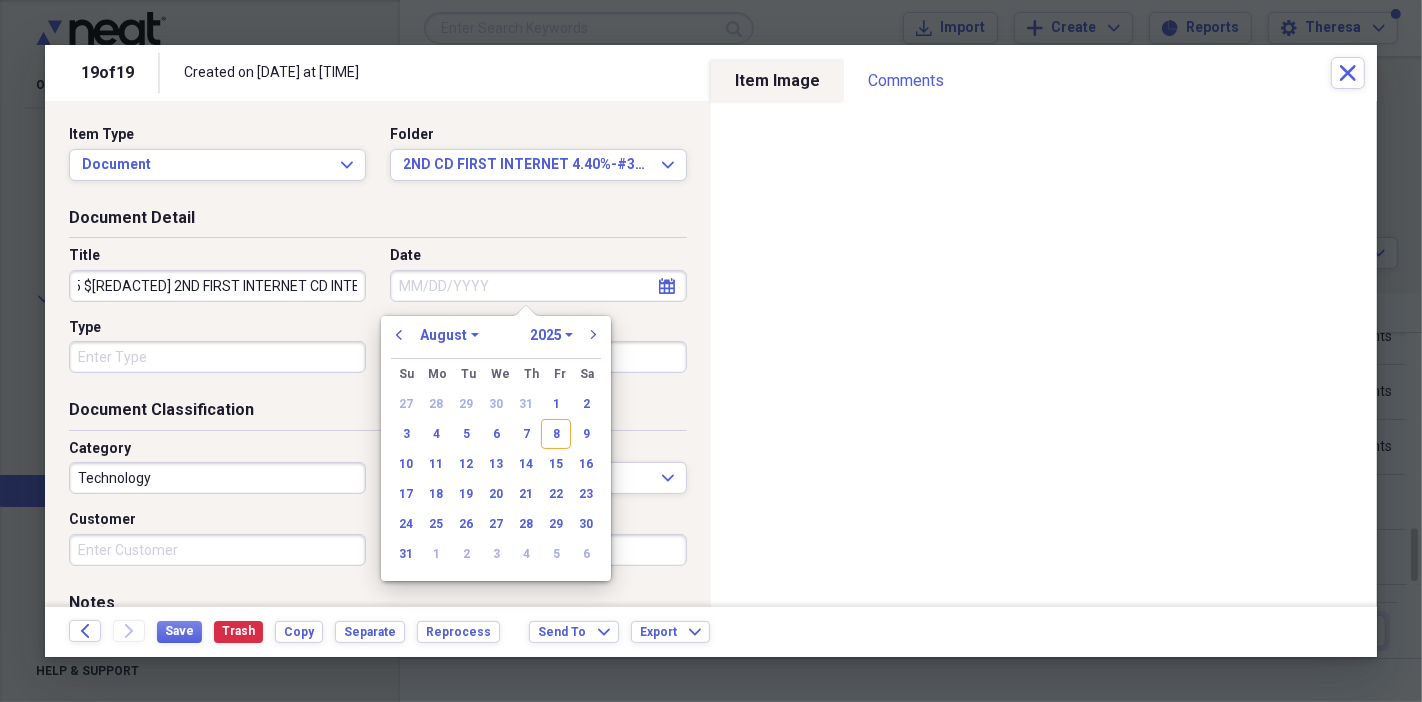scroll, scrollTop: 0, scrollLeft: 0, axis: both 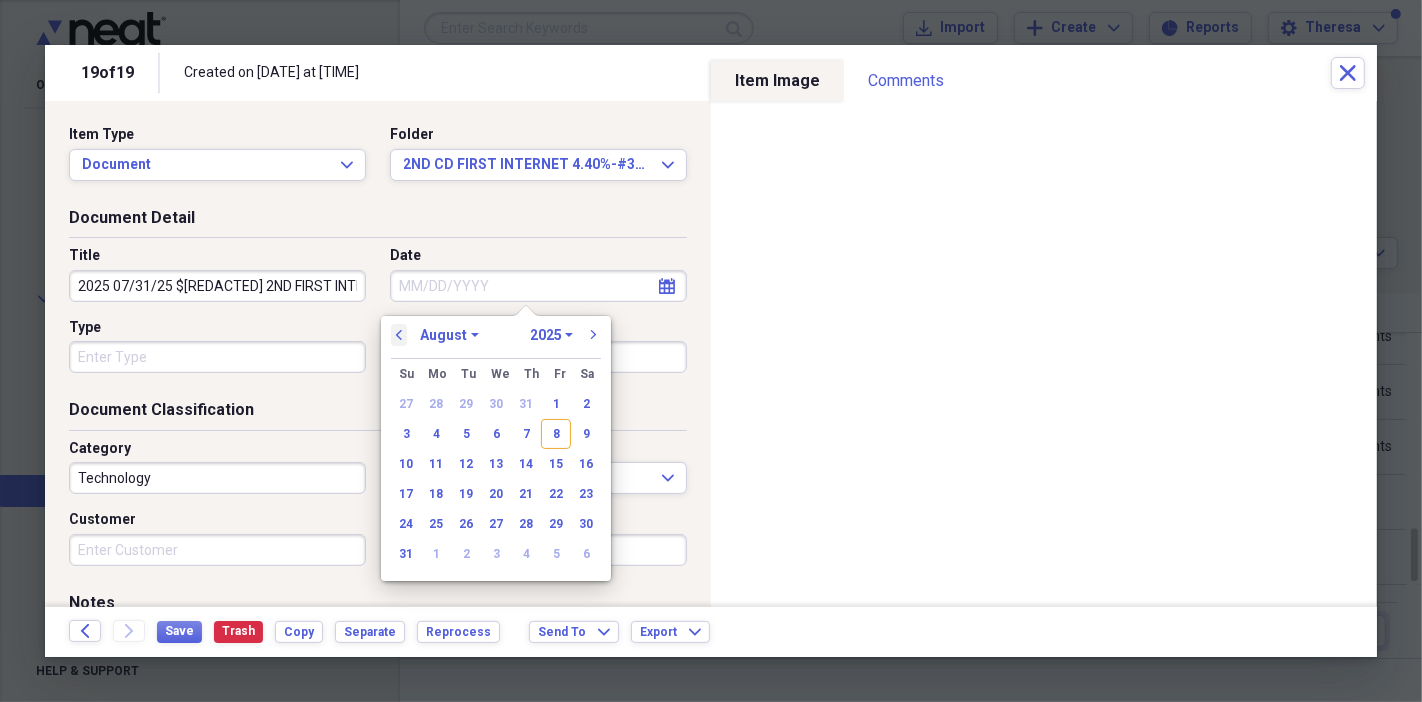 click on "previous" at bounding box center (399, 335) 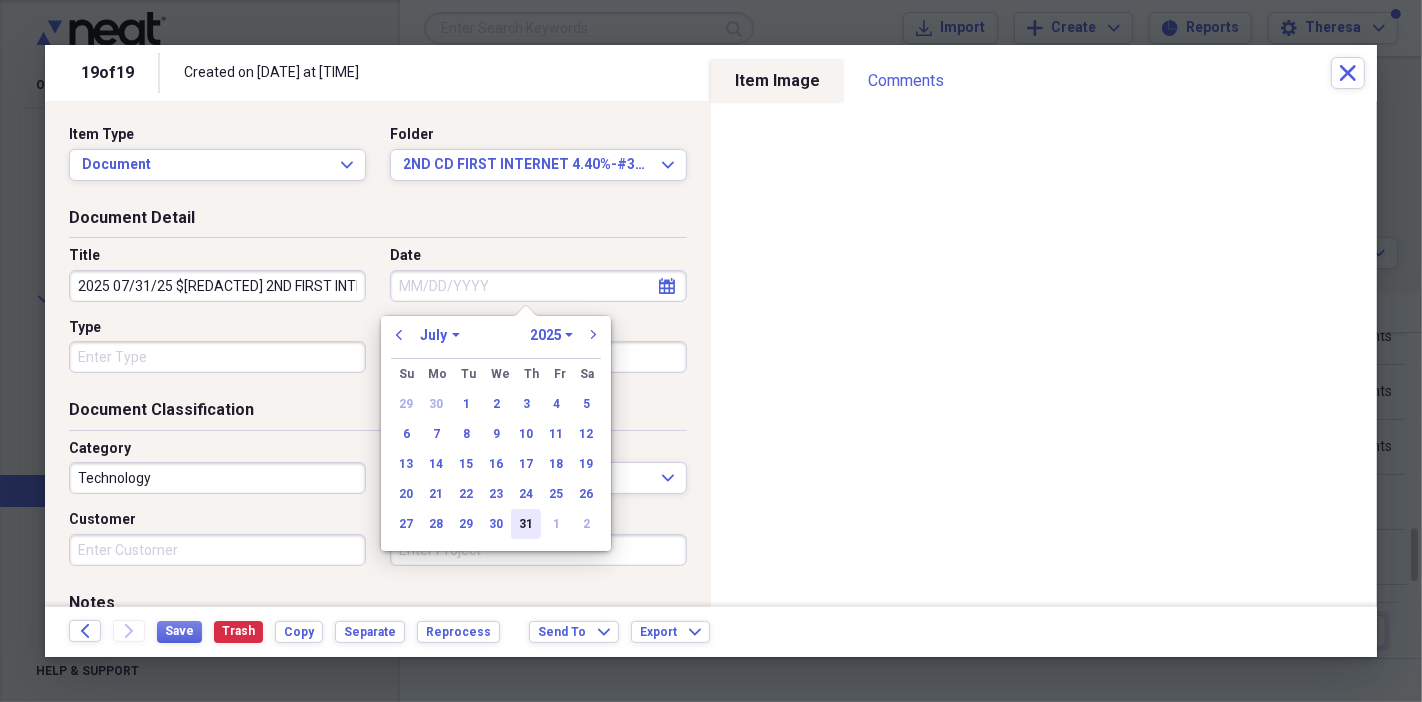click on "31" at bounding box center [526, 524] 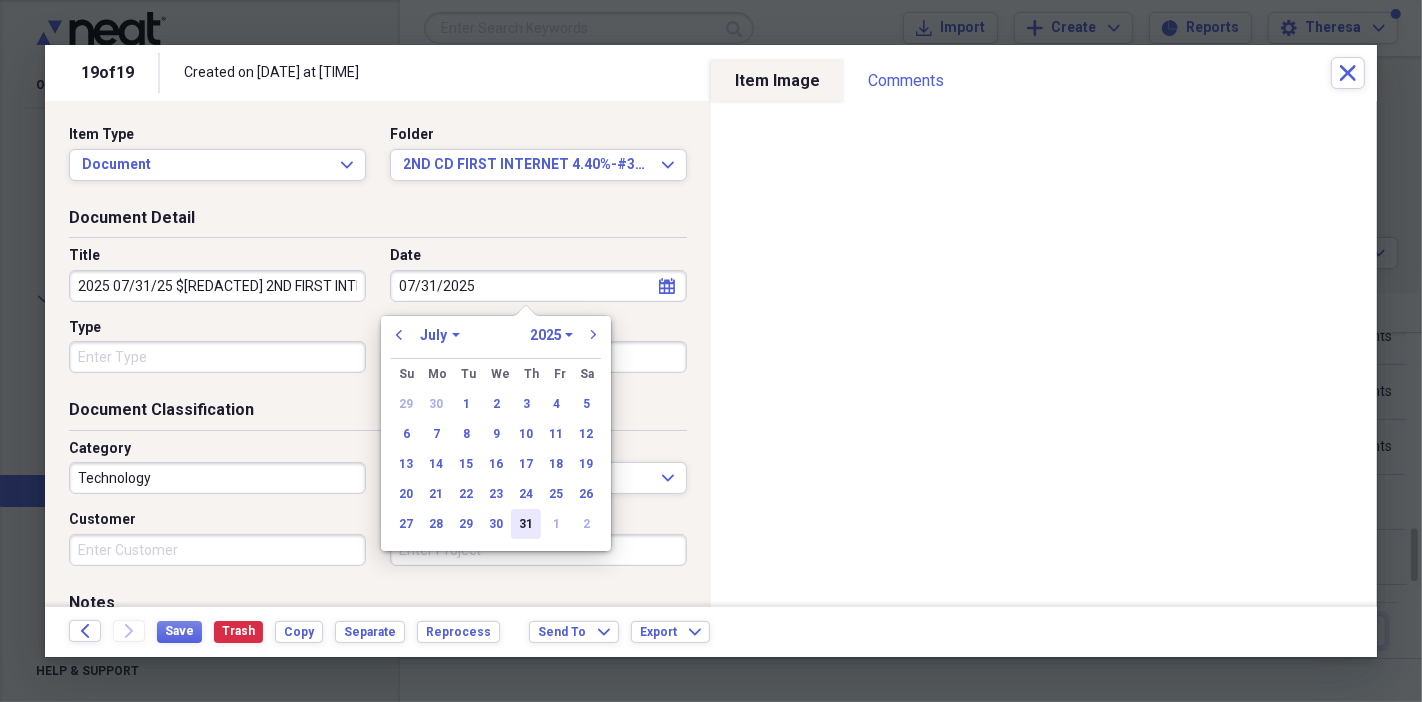type on "07/31/2025" 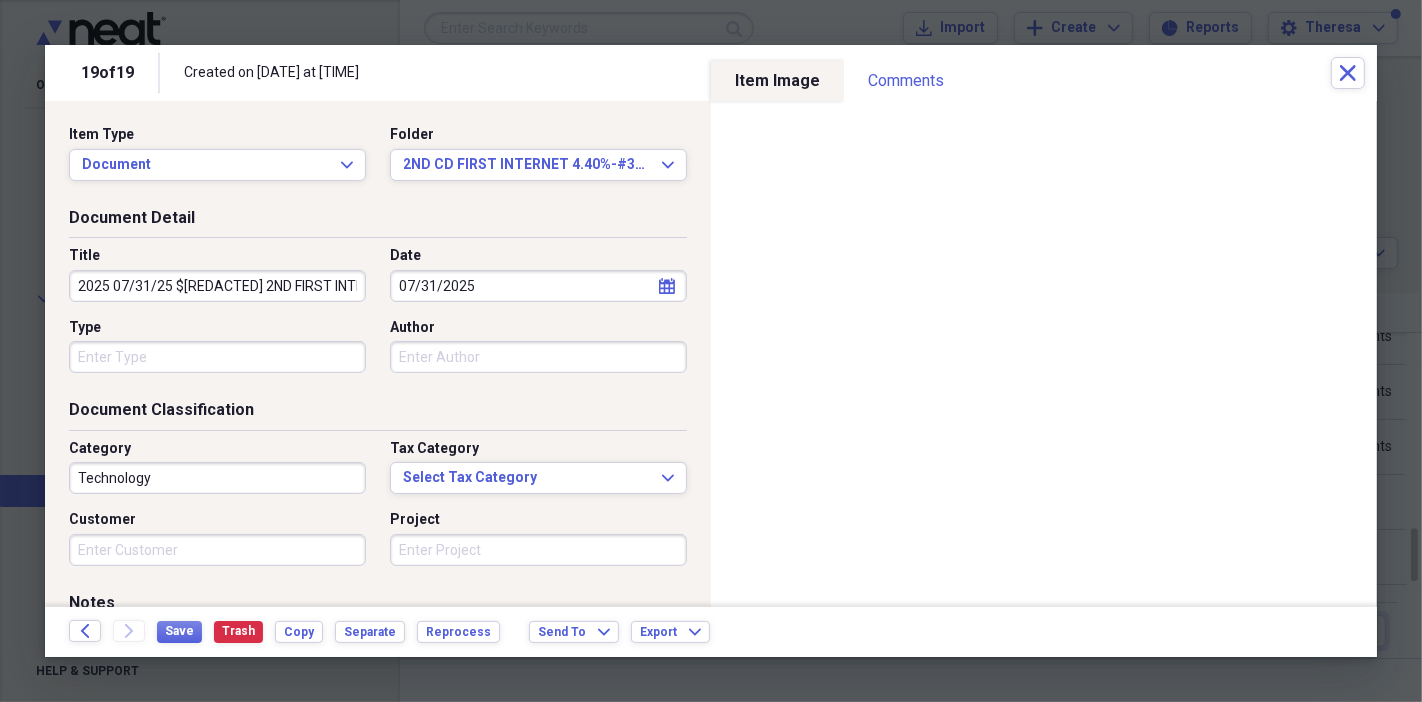 click on "Type" at bounding box center [217, 357] 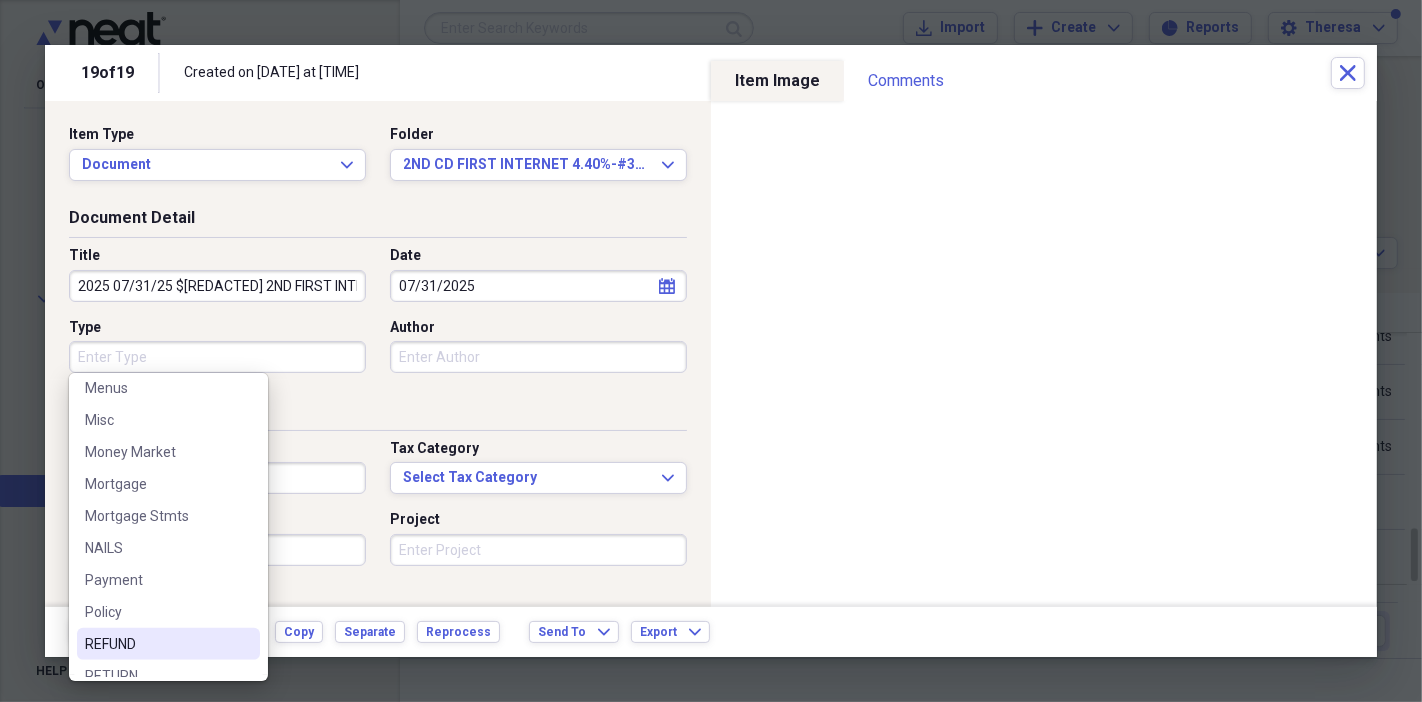 scroll, scrollTop: 1083, scrollLeft: 0, axis: vertical 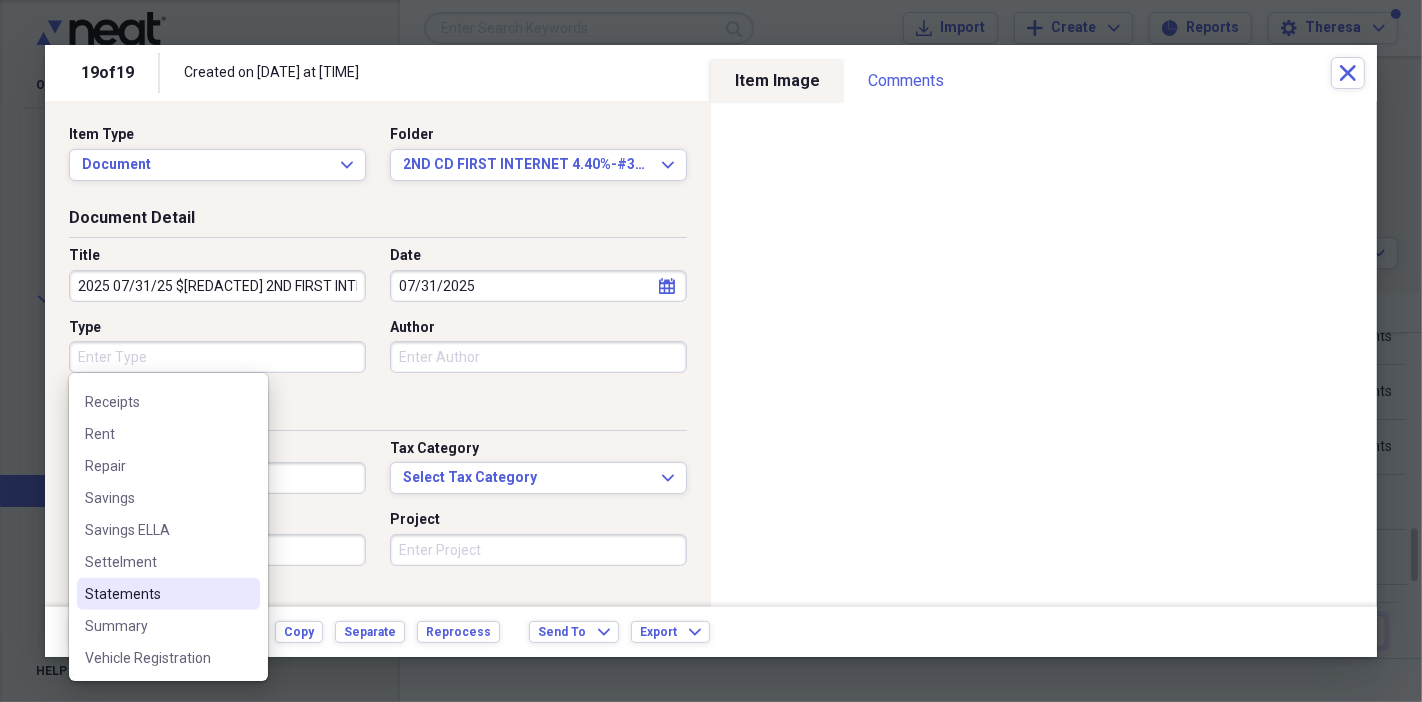 click on "Statements" at bounding box center (156, 594) 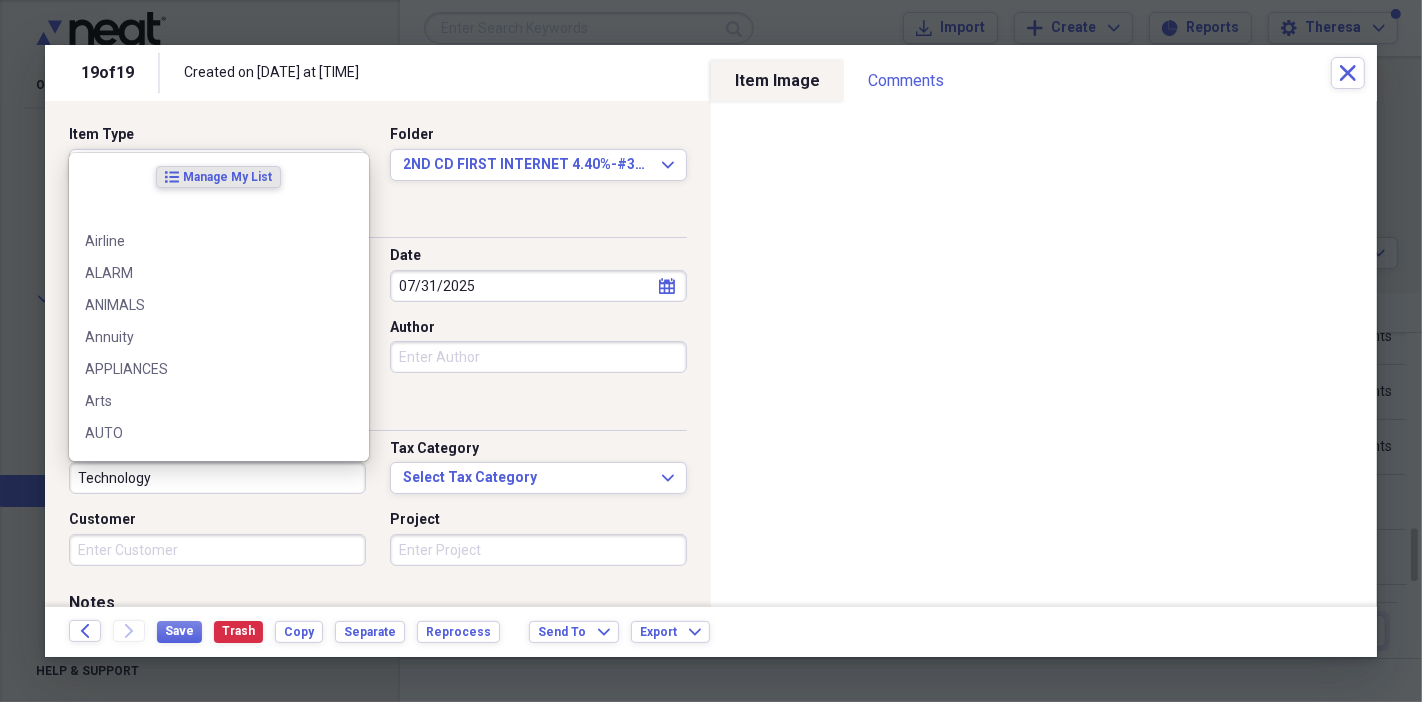 click on "Technology" at bounding box center [217, 478] 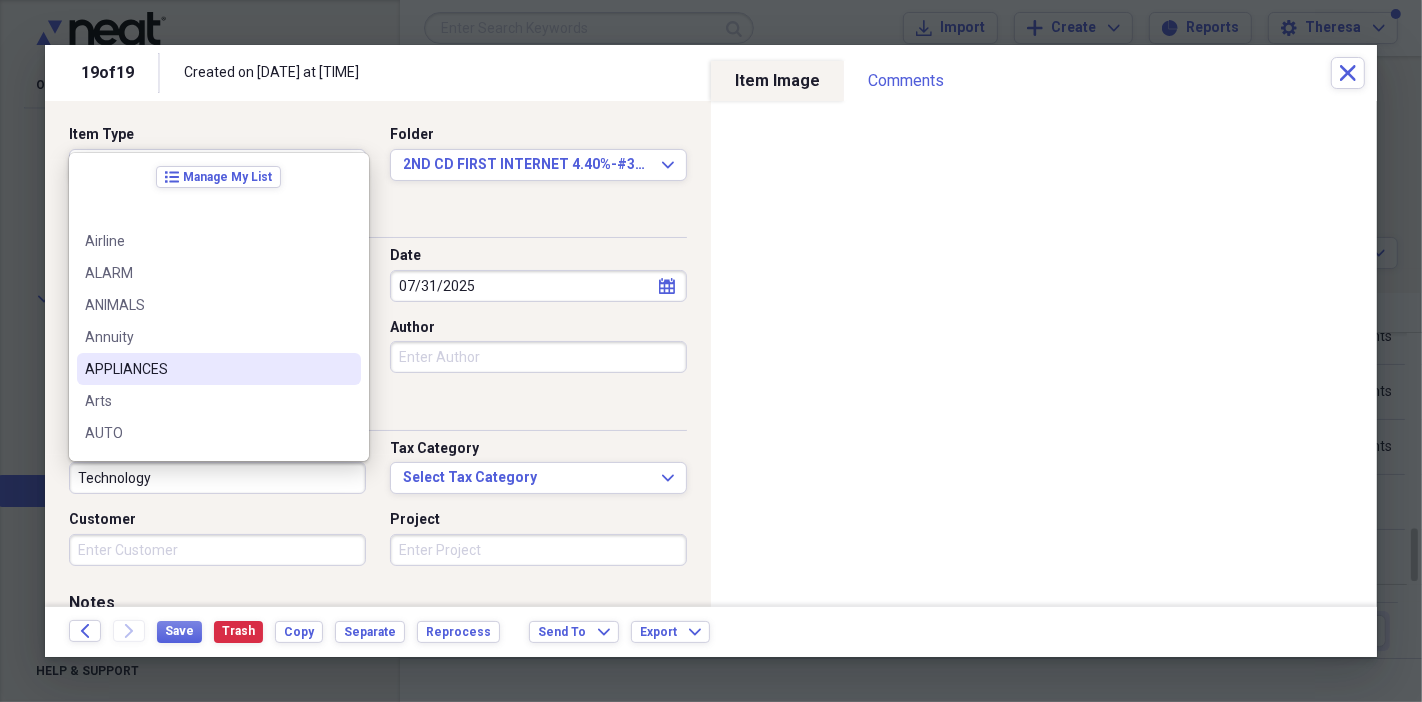 scroll, scrollTop: 333, scrollLeft: 0, axis: vertical 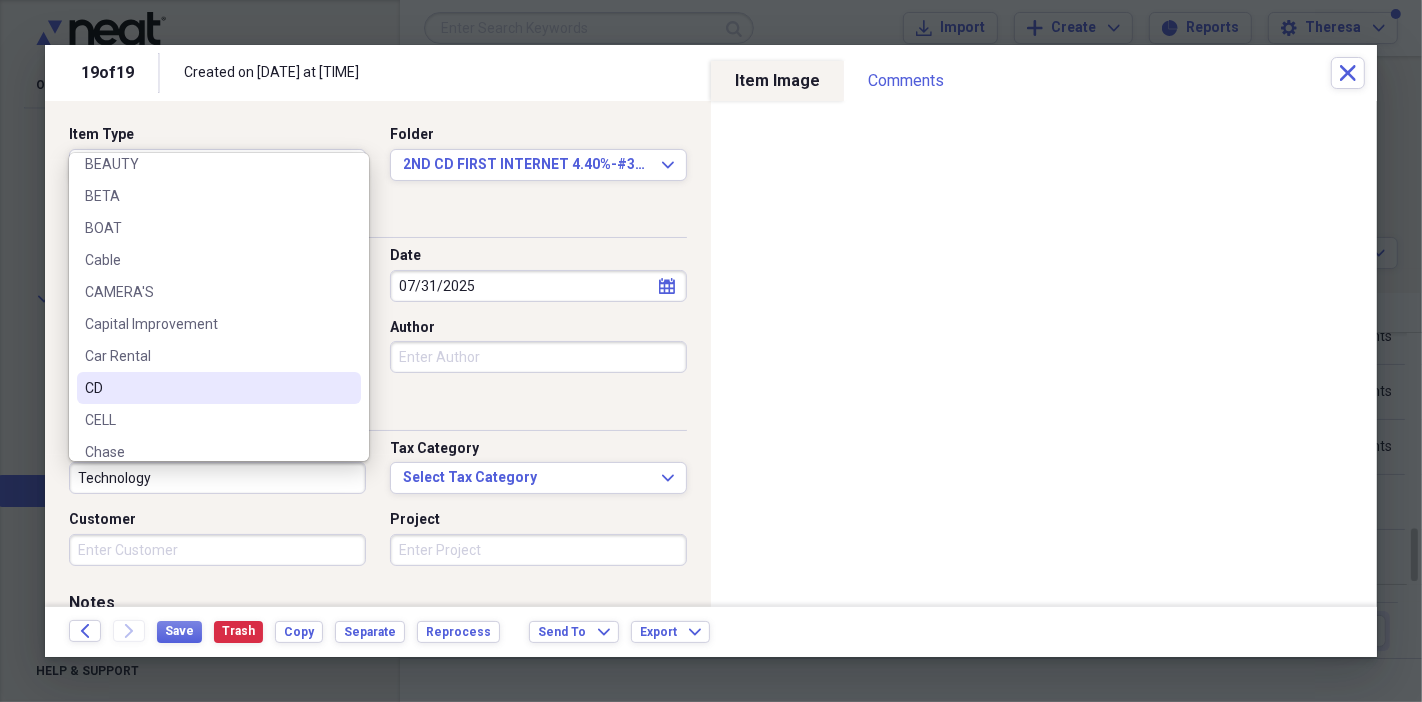 click on "CD" at bounding box center [207, 388] 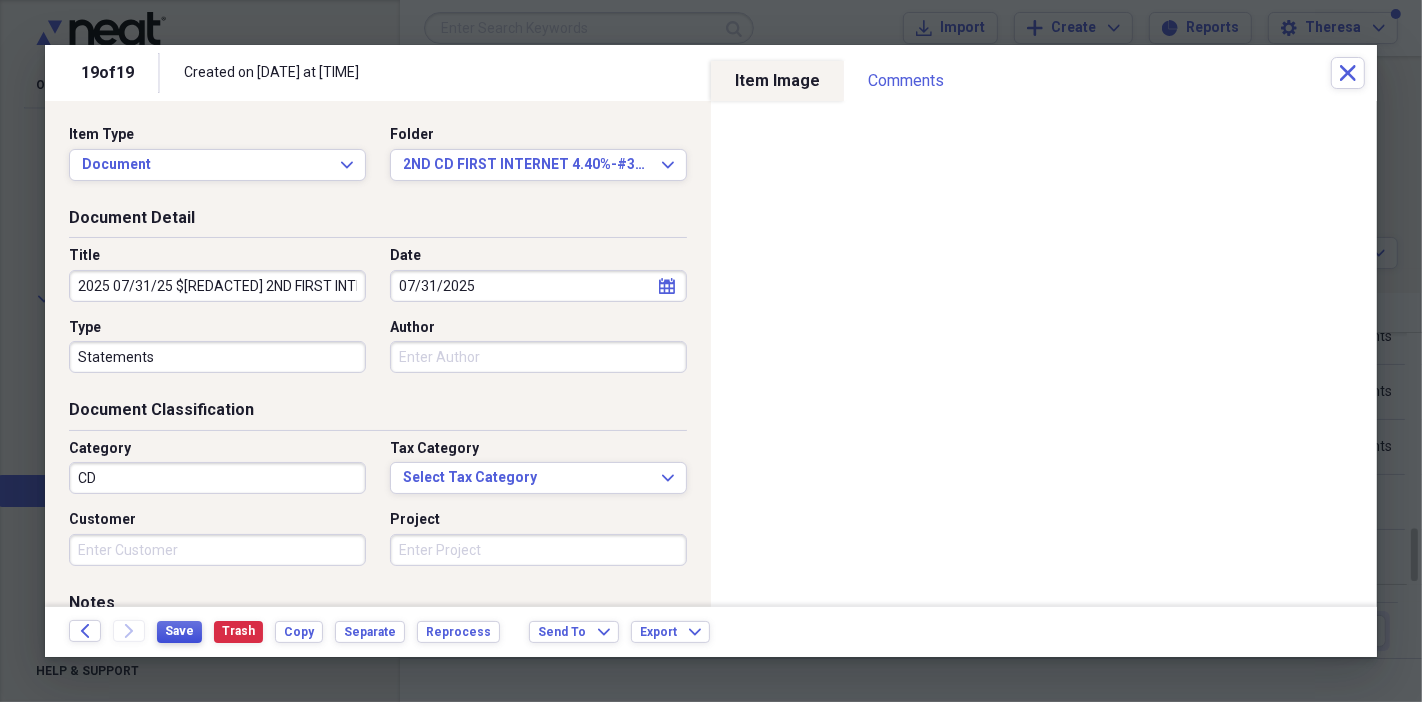 click on "Save" at bounding box center (179, 631) 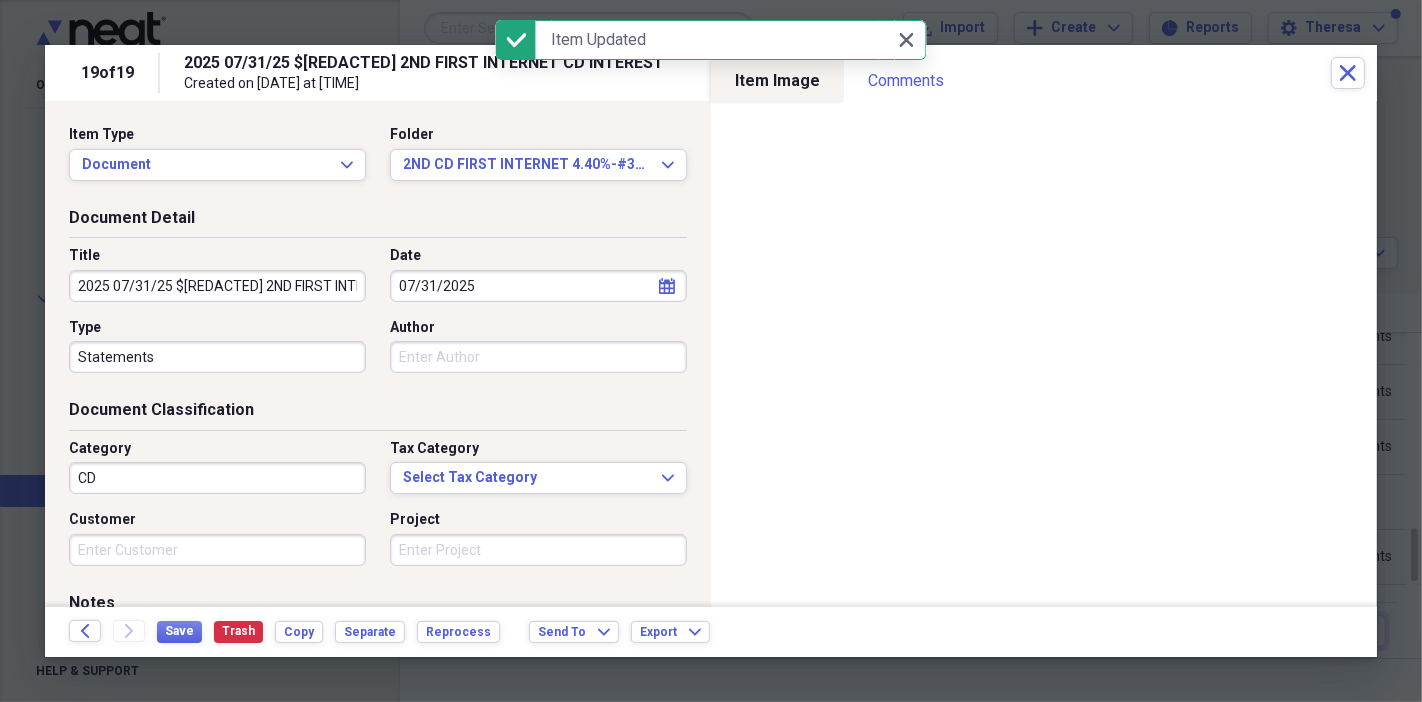 click on "2025 07/31/25 $[REDACTED] 2ND FIRST INTERNET CD INTEREST" at bounding box center (217, 286) 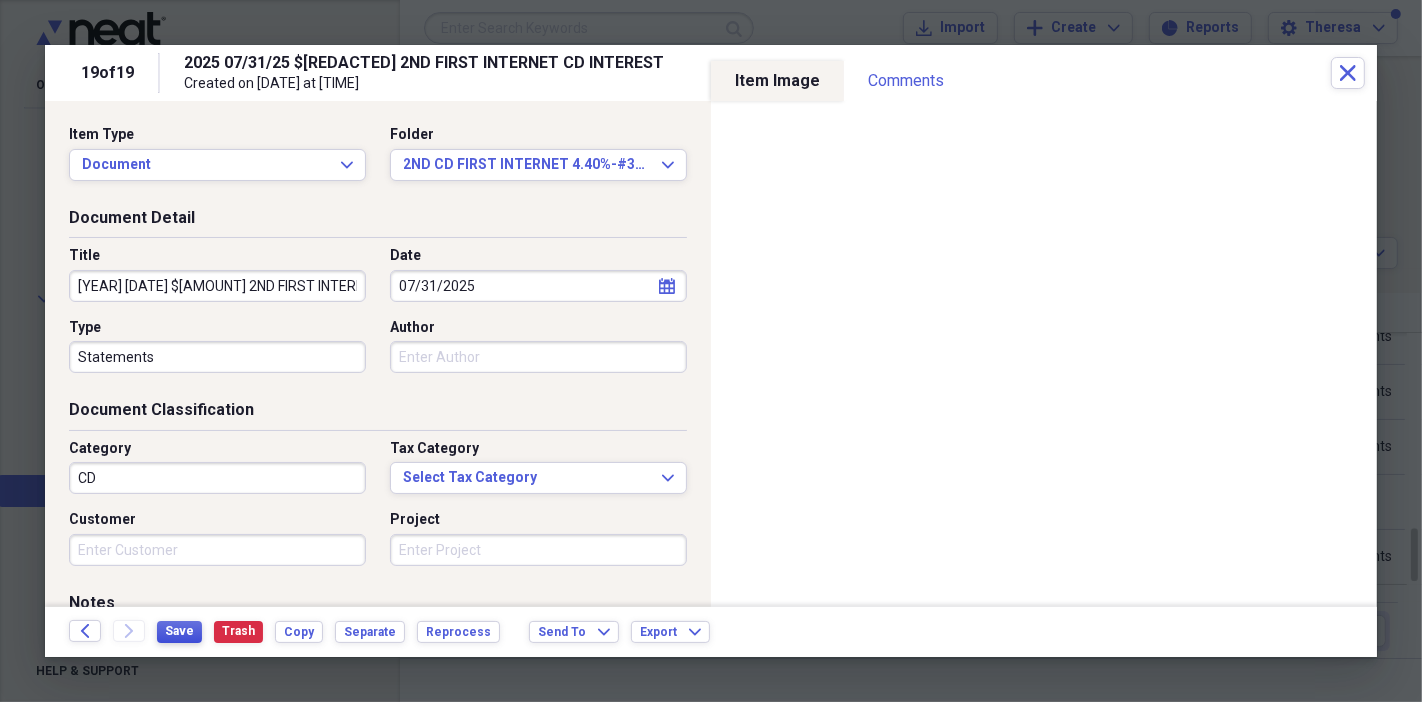 type on "[YEAR] [DATE] $[AMOUNT] 2ND FIRST INTERNET CD INTEREST" 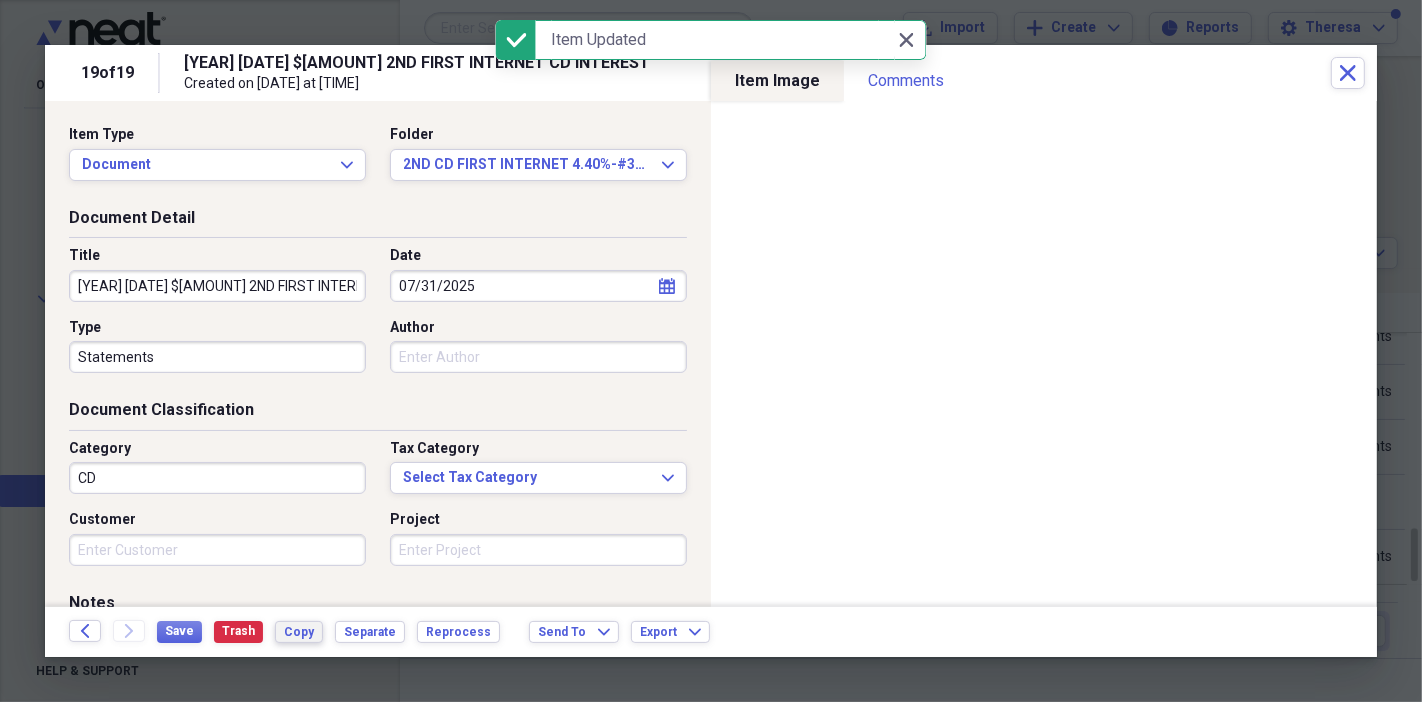 click on "Copy" at bounding box center [299, 632] 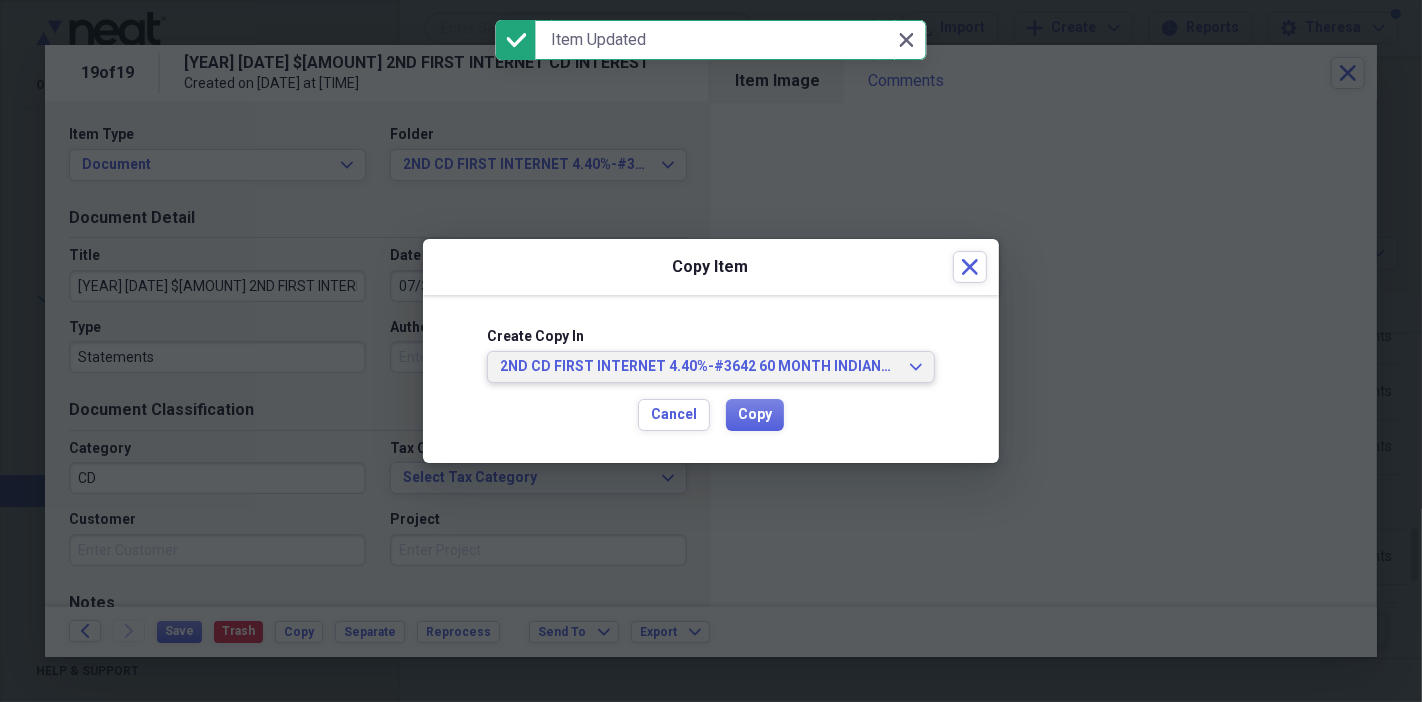 click on "Expand" 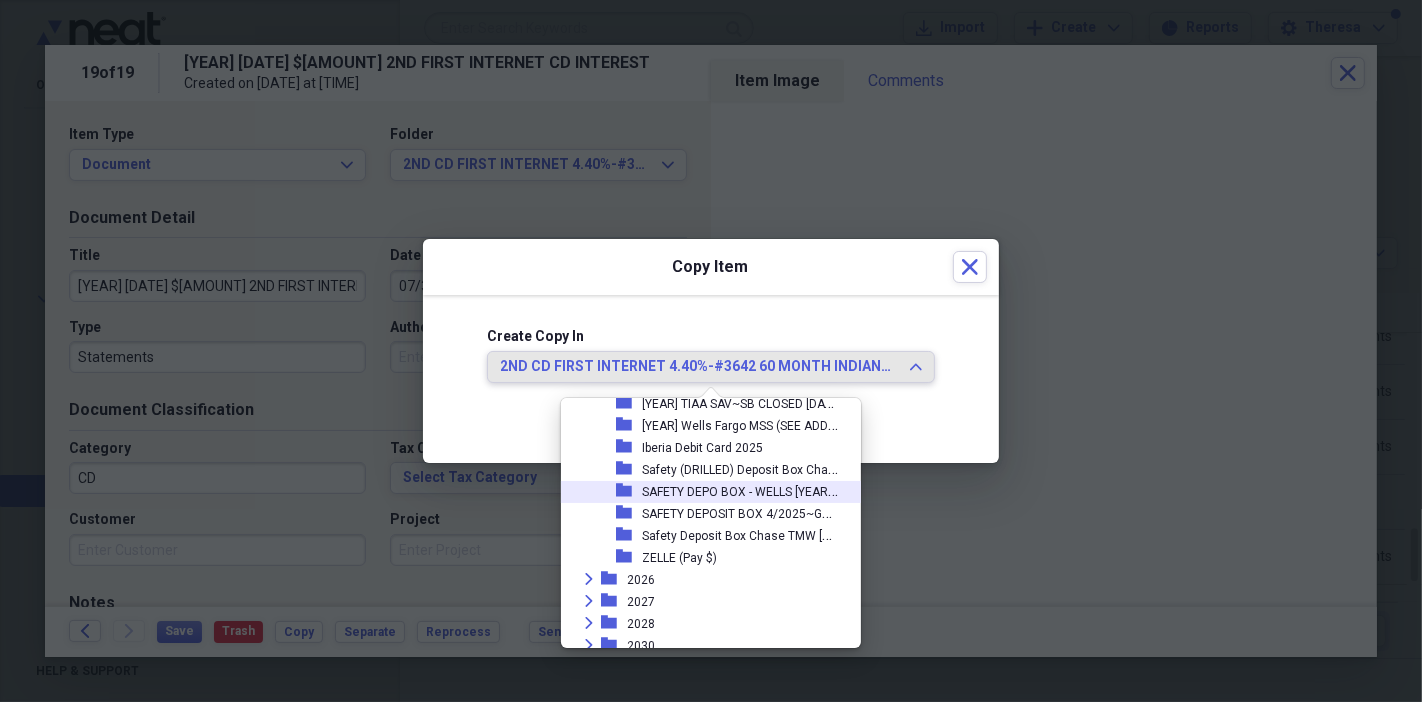 scroll, scrollTop: 1337, scrollLeft: 0, axis: vertical 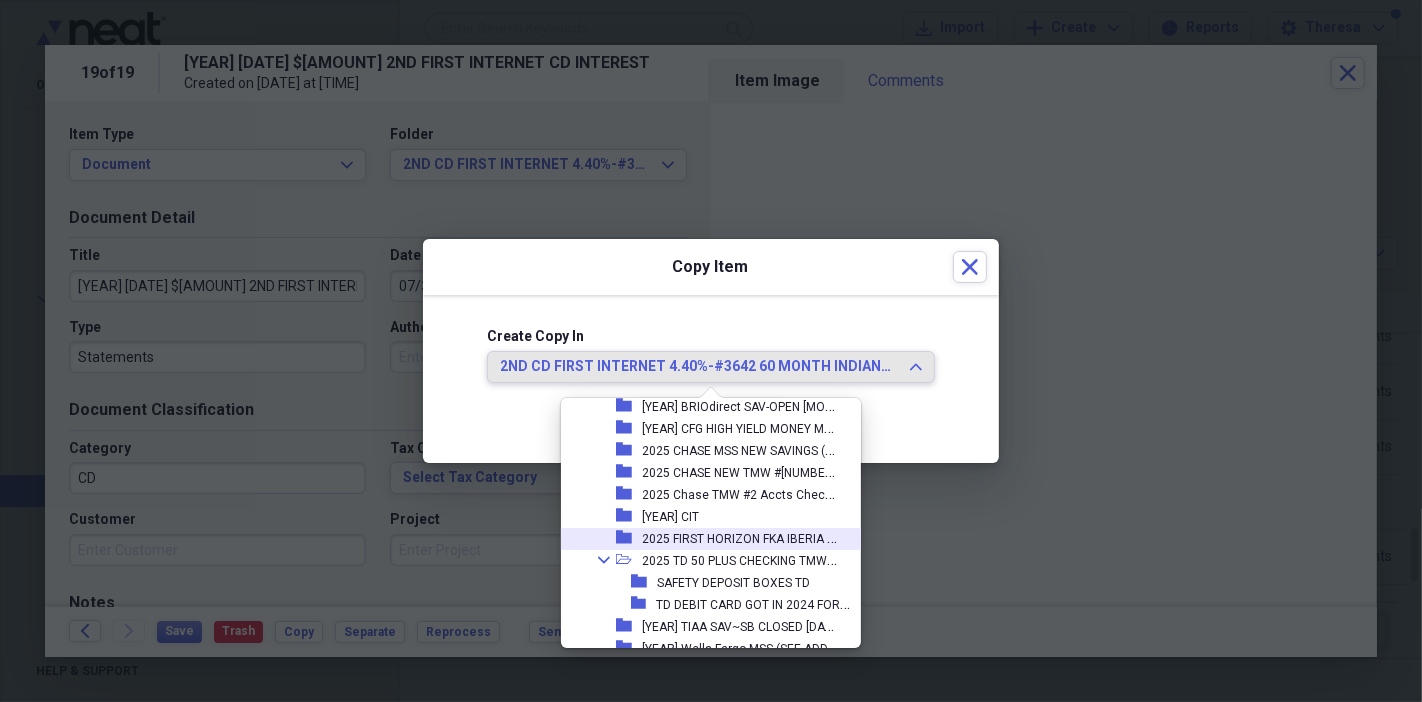 click on "2025 FIRST HORIZON FKA IBERIA CHECKING" at bounding box center [763, 537] 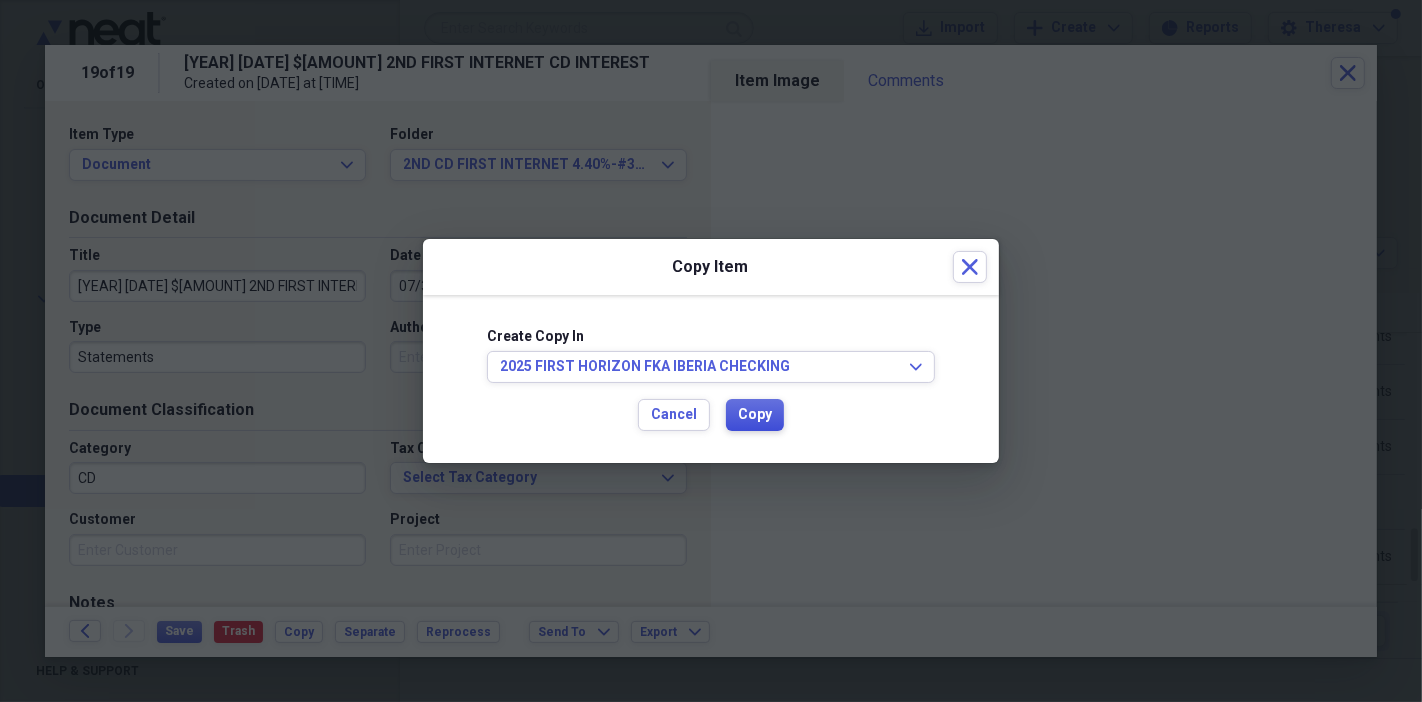 click on "Copy" at bounding box center [755, 415] 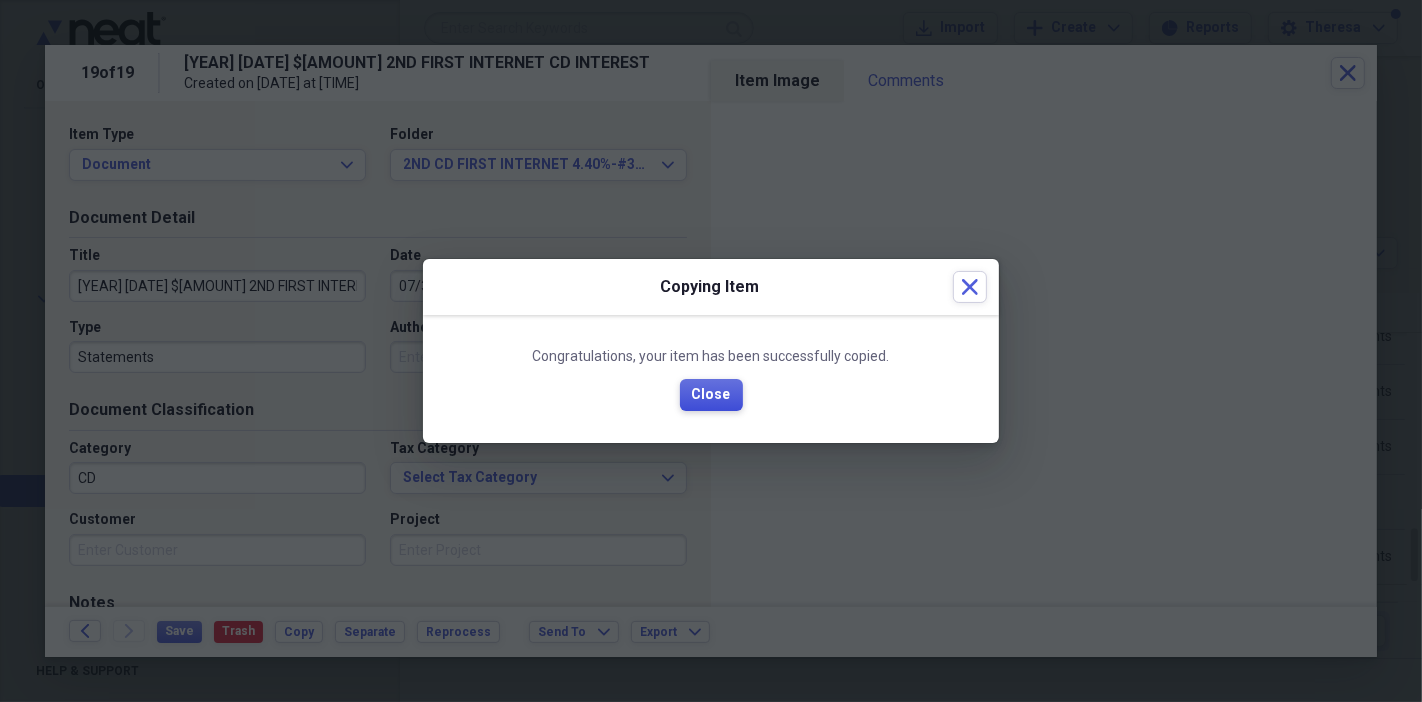 click on "Close" at bounding box center [711, 395] 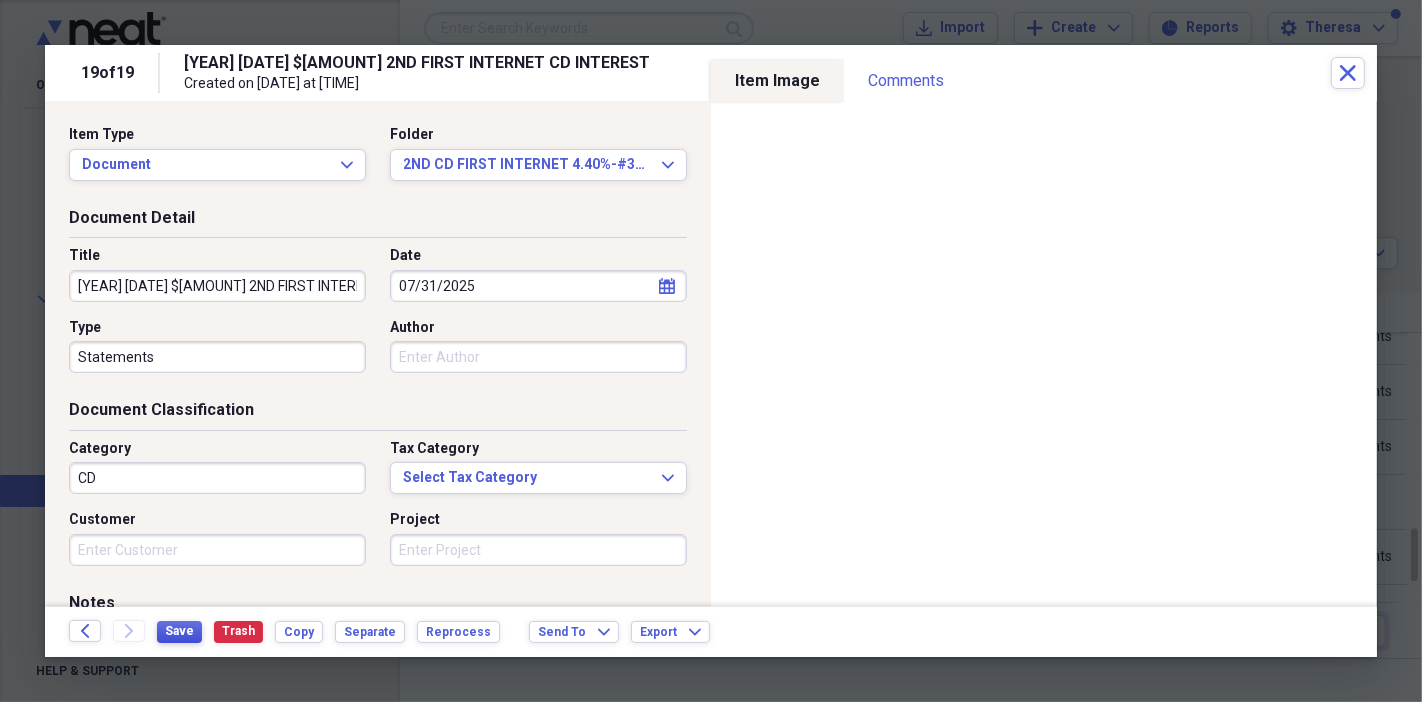 click on "Save" at bounding box center (179, 631) 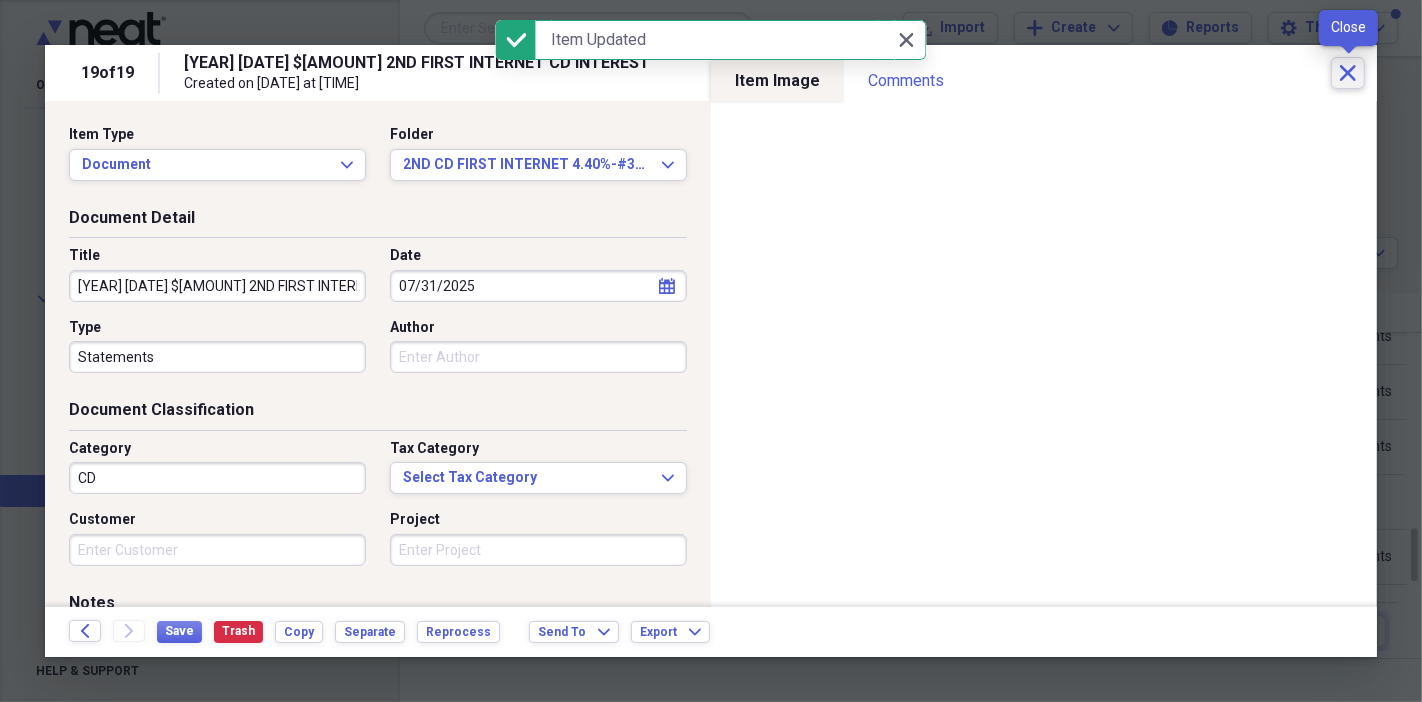 click 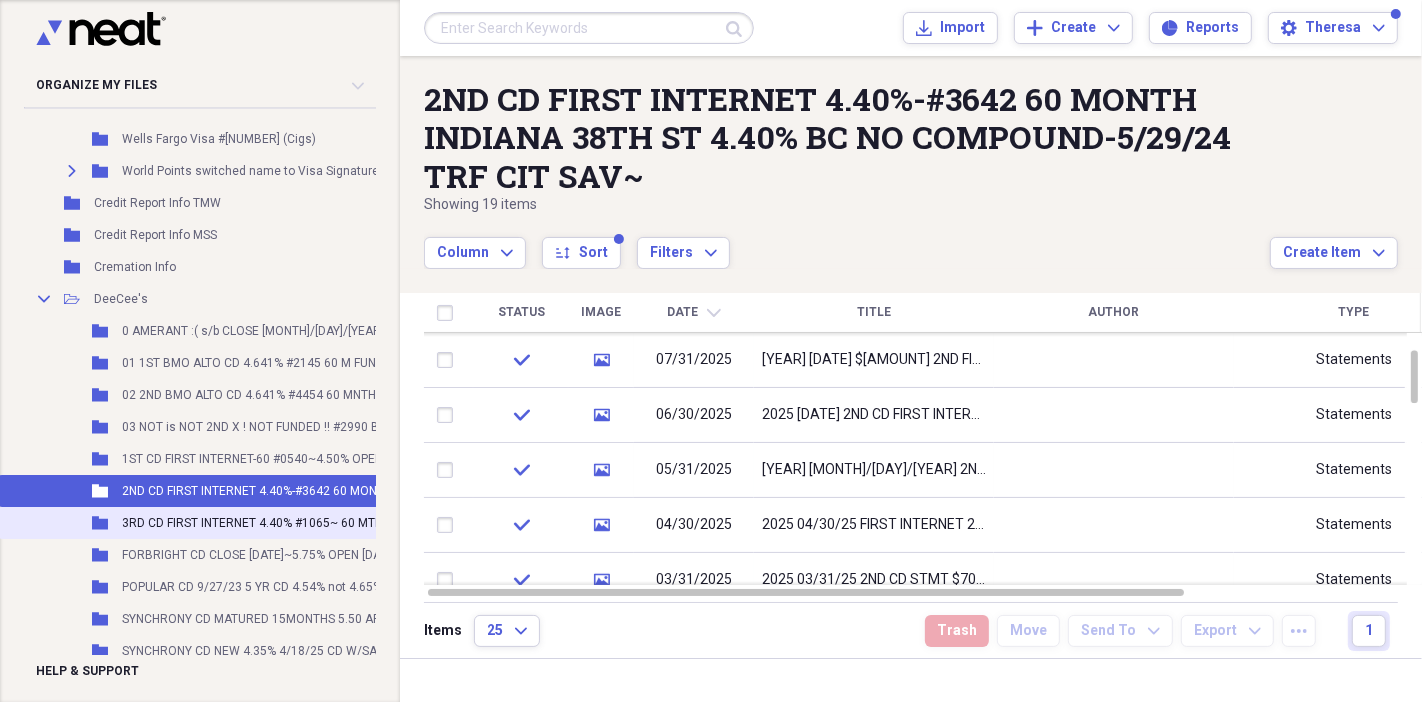 click on "3RD CD FIRST INTERNET 4.40% #1065~ 60 MTH~NO COMPOUND CD-FUND 7/16/24 TRF $ FROM CFG 4 LONG TERM INT" at bounding box center [447, 523] 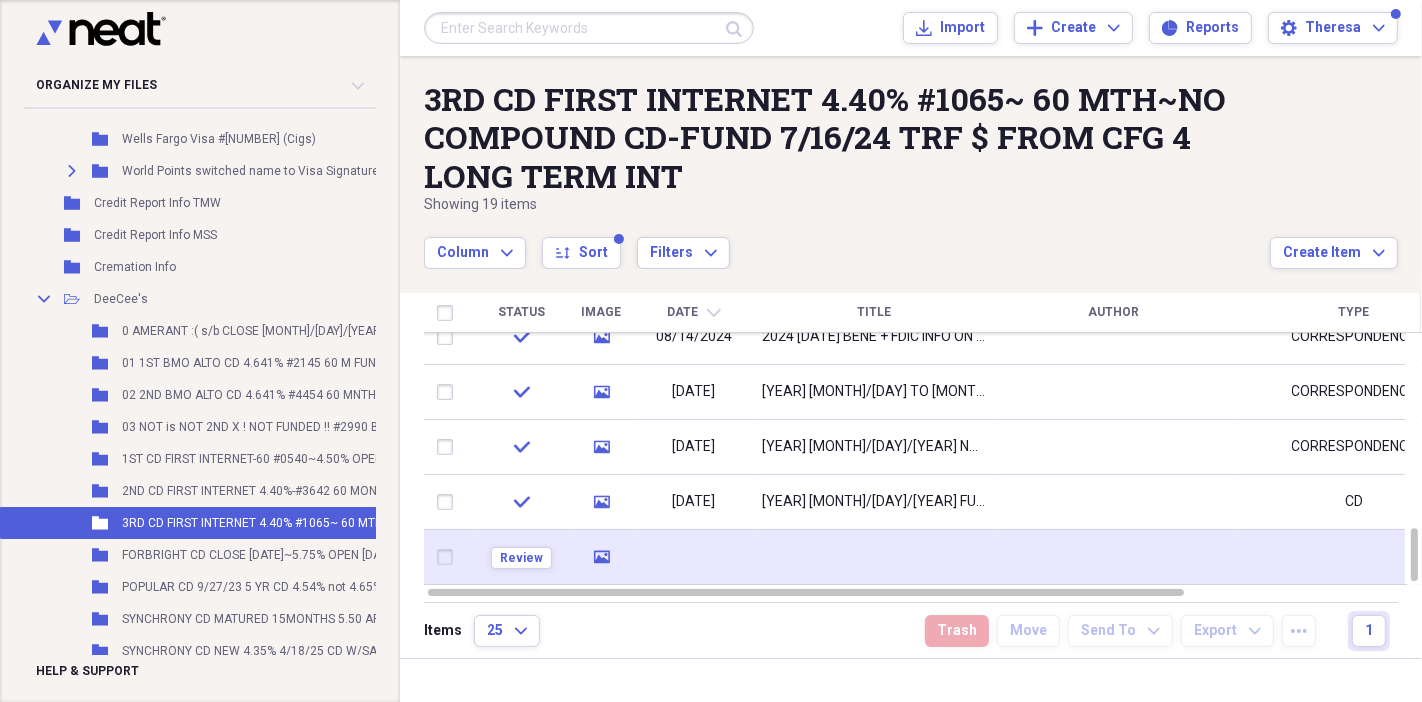 click at bounding box center (694, 557) 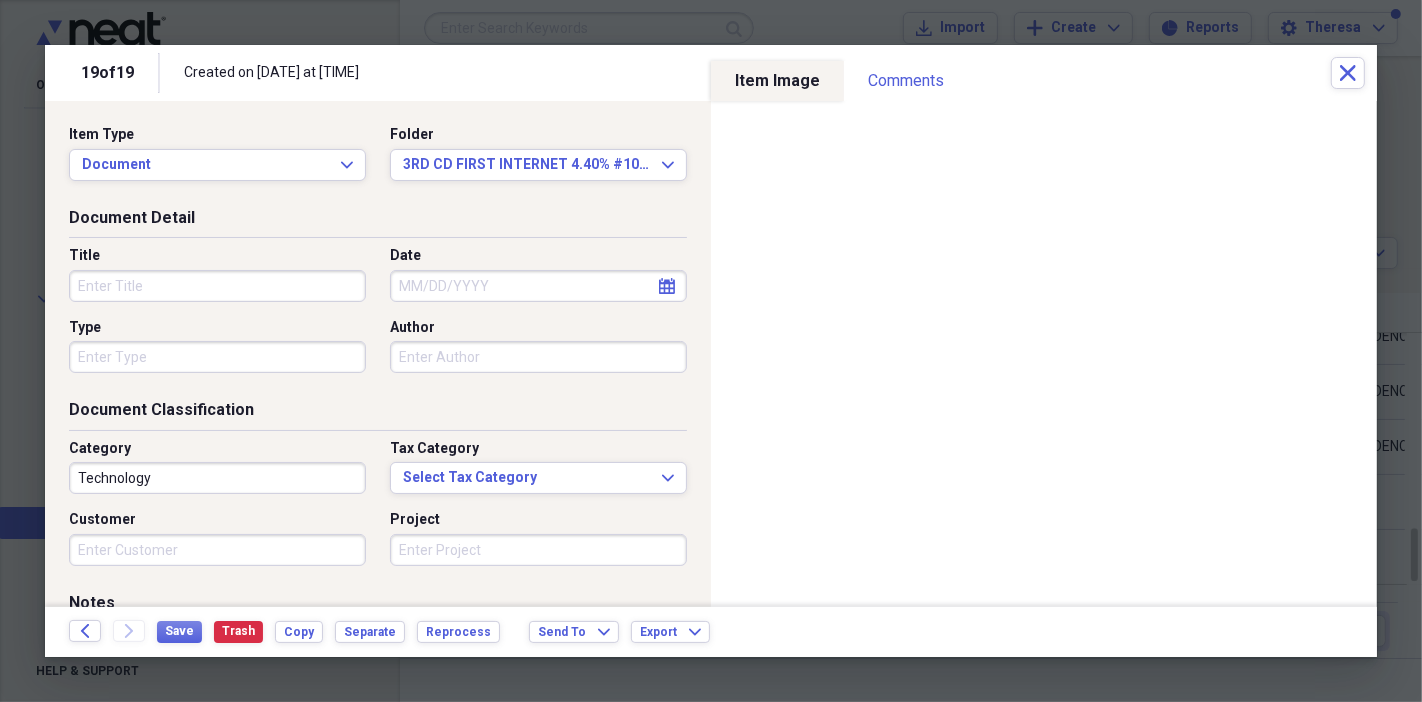 click on "Title" at bounding box center (217, 286) 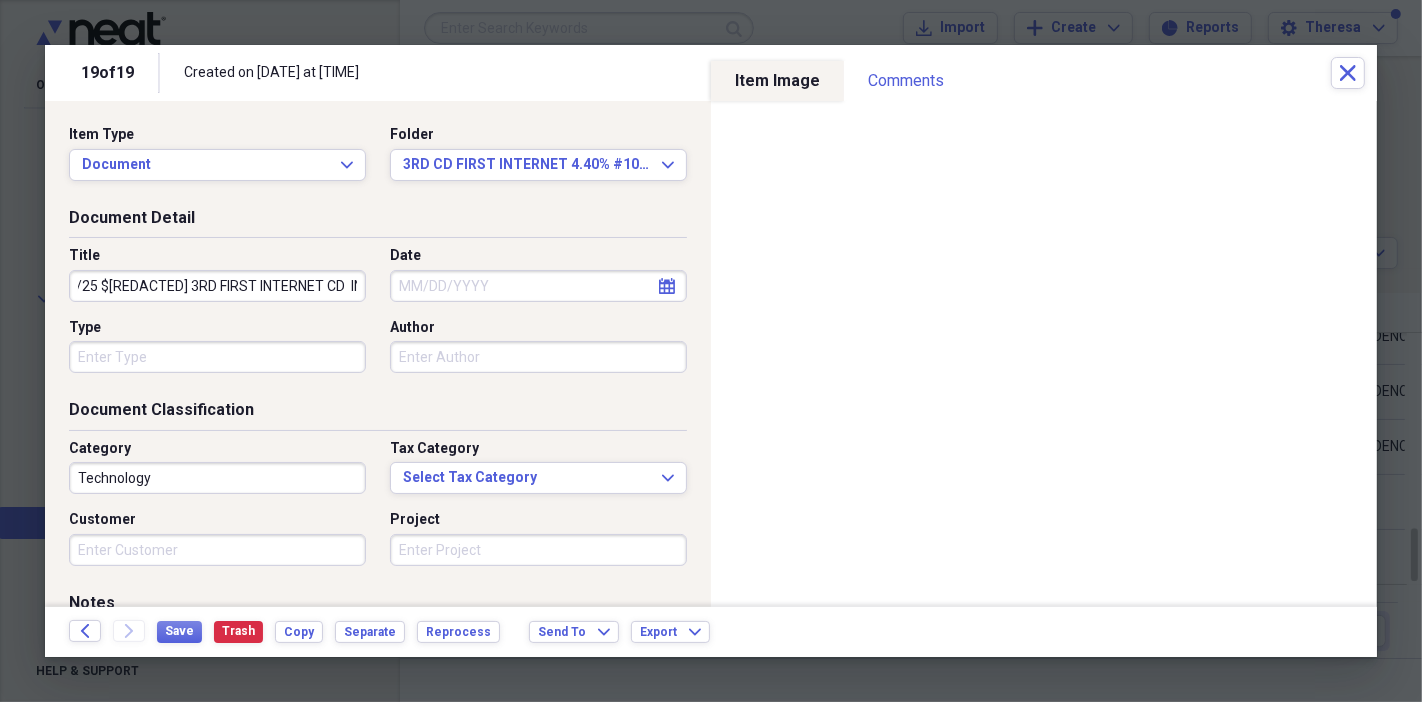 scroll, scrollTop: 0, scrollLeft: 84, axis: horizontal 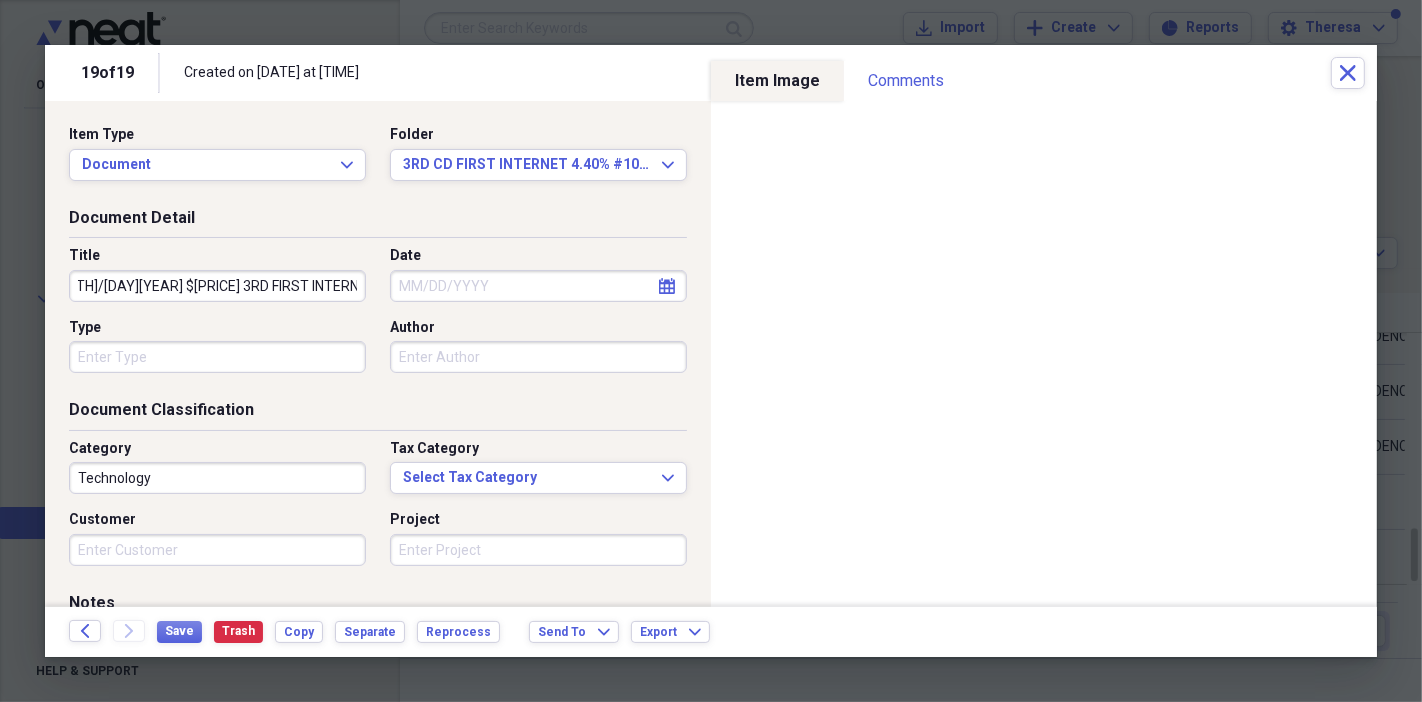 click on "[YEAR] [MONTH]/[DAY][YEAR] $[PRICE] 3RD FIRST INTERNET CD  INTEREST" at bounding box center [217, 286] 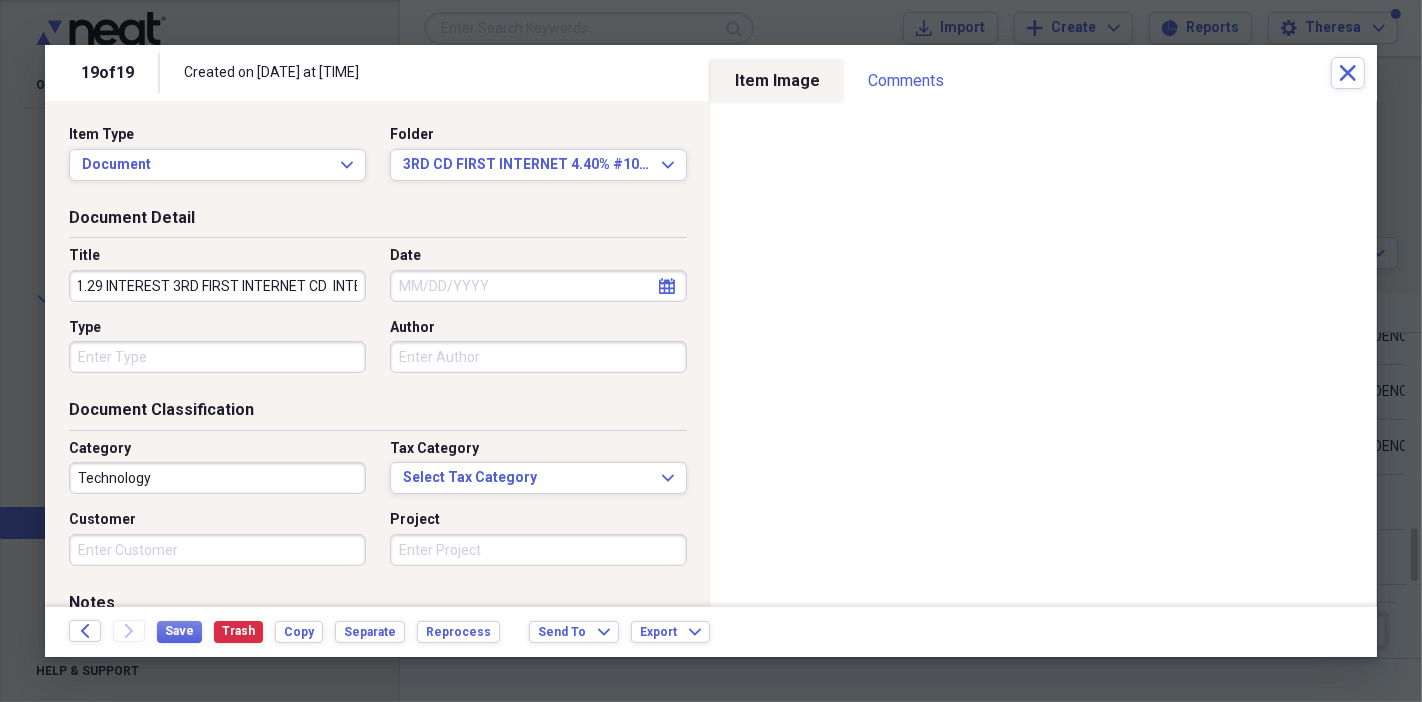 scroll, scrollTop: 0, scrollLeft: 118, axis: horizontal 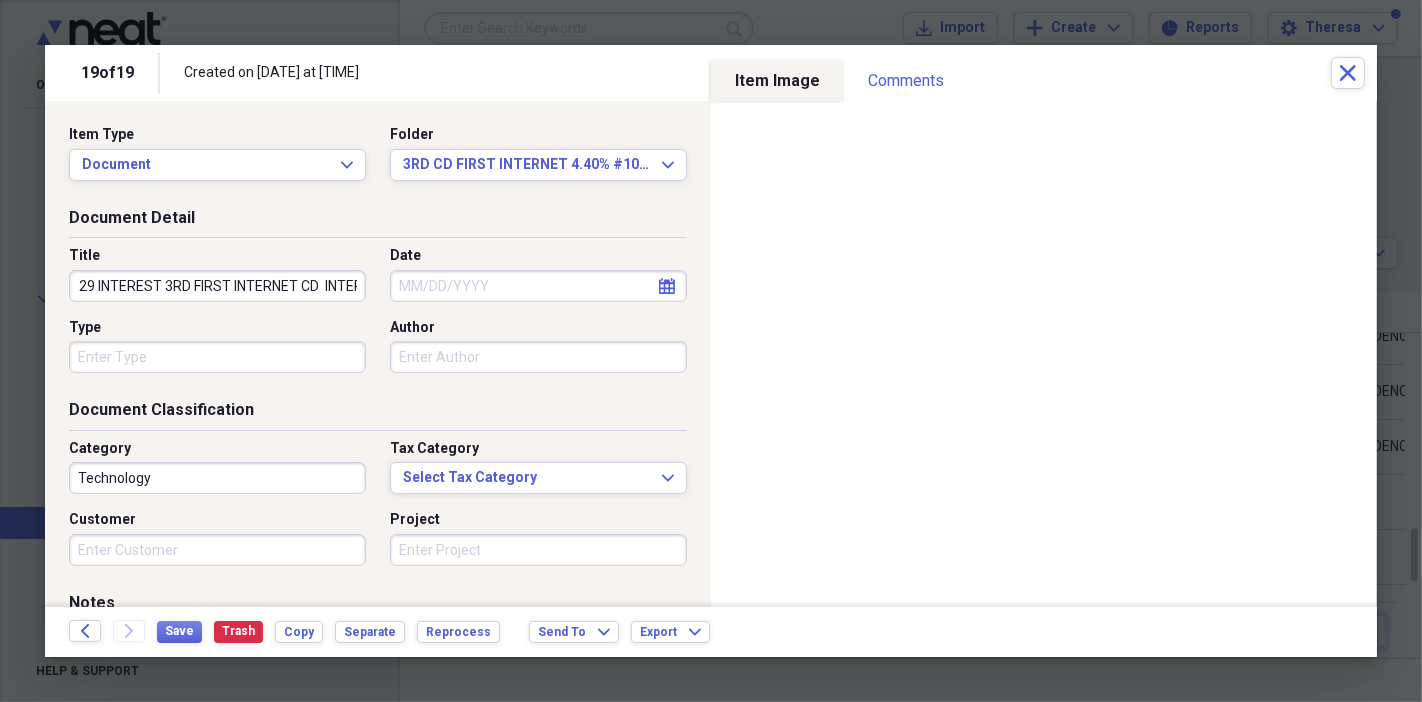 type on "2025 7/3125 $461.29 INTEREST 3RD FIRST INTERNET CD  INTEREST" 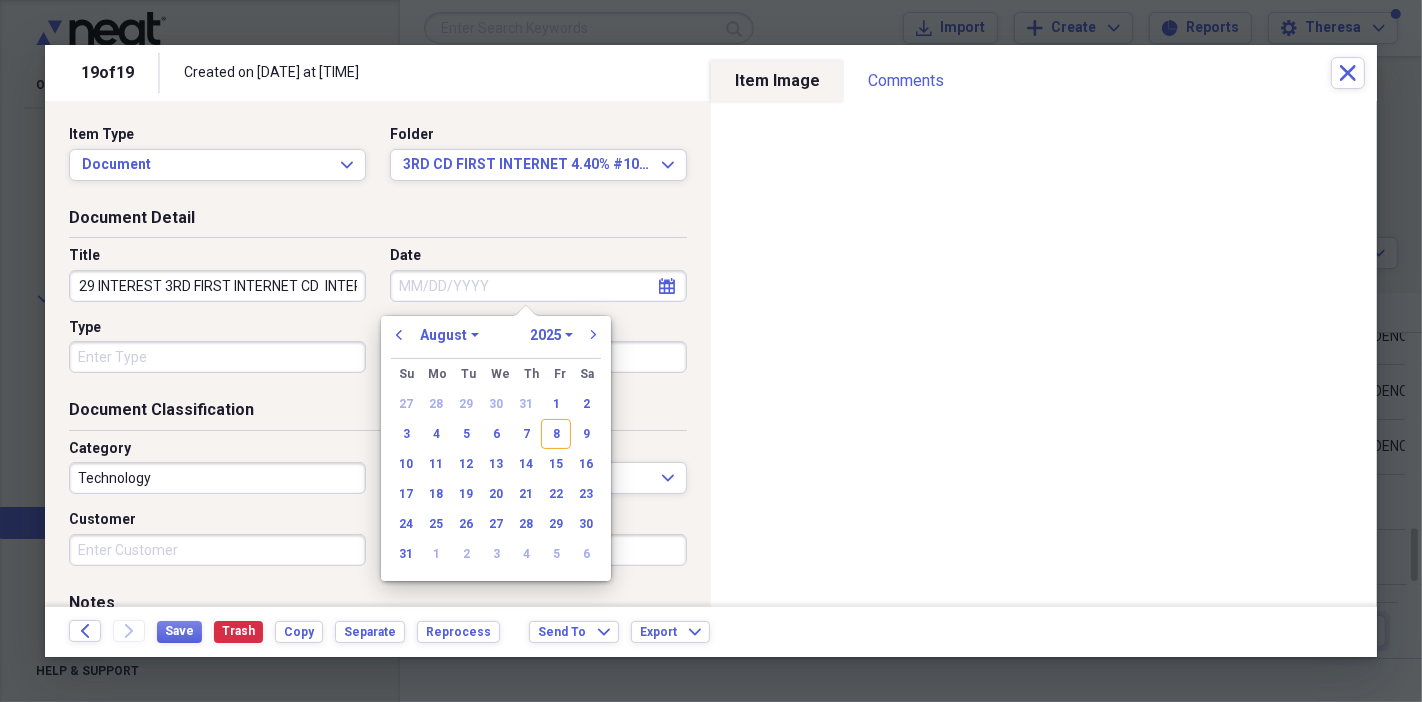 scroll, scrollTop: 0, scrollLeft: 0, axis: both 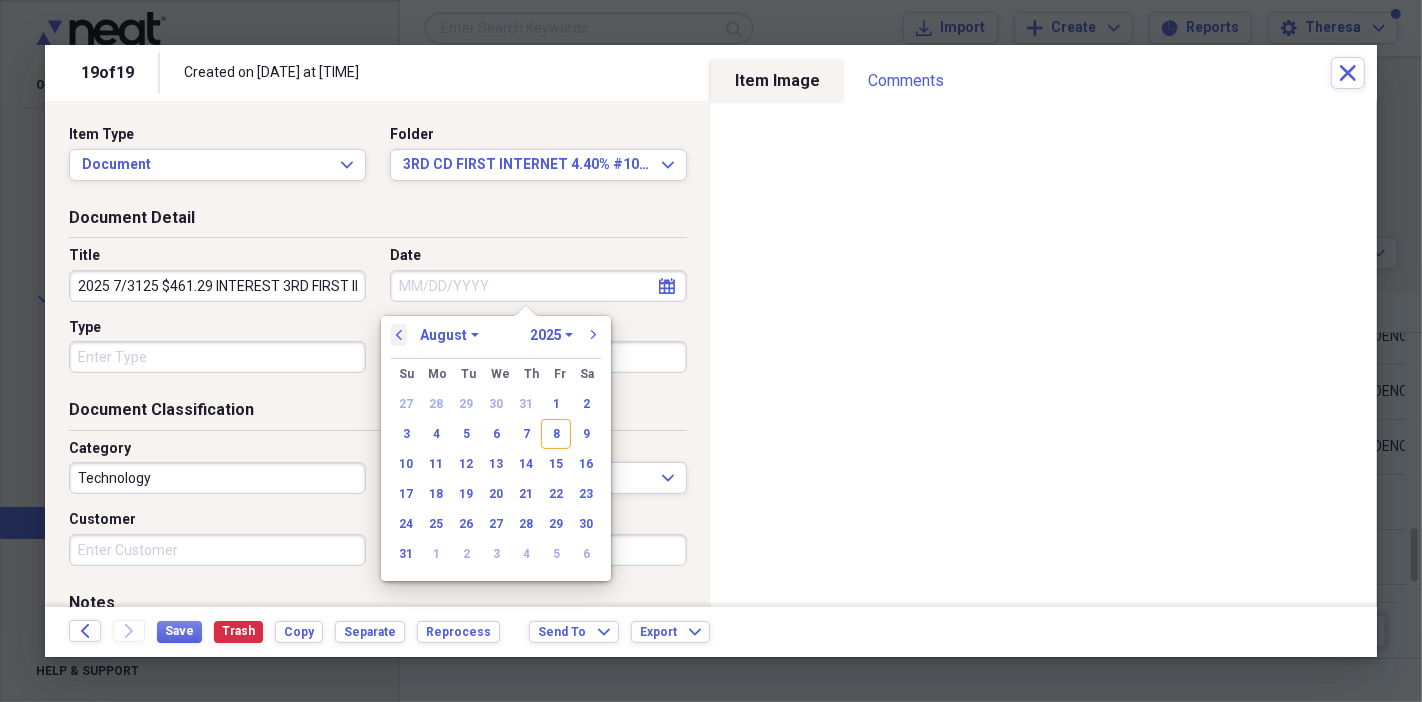 click on "previous" at bounding box center (399, 335) 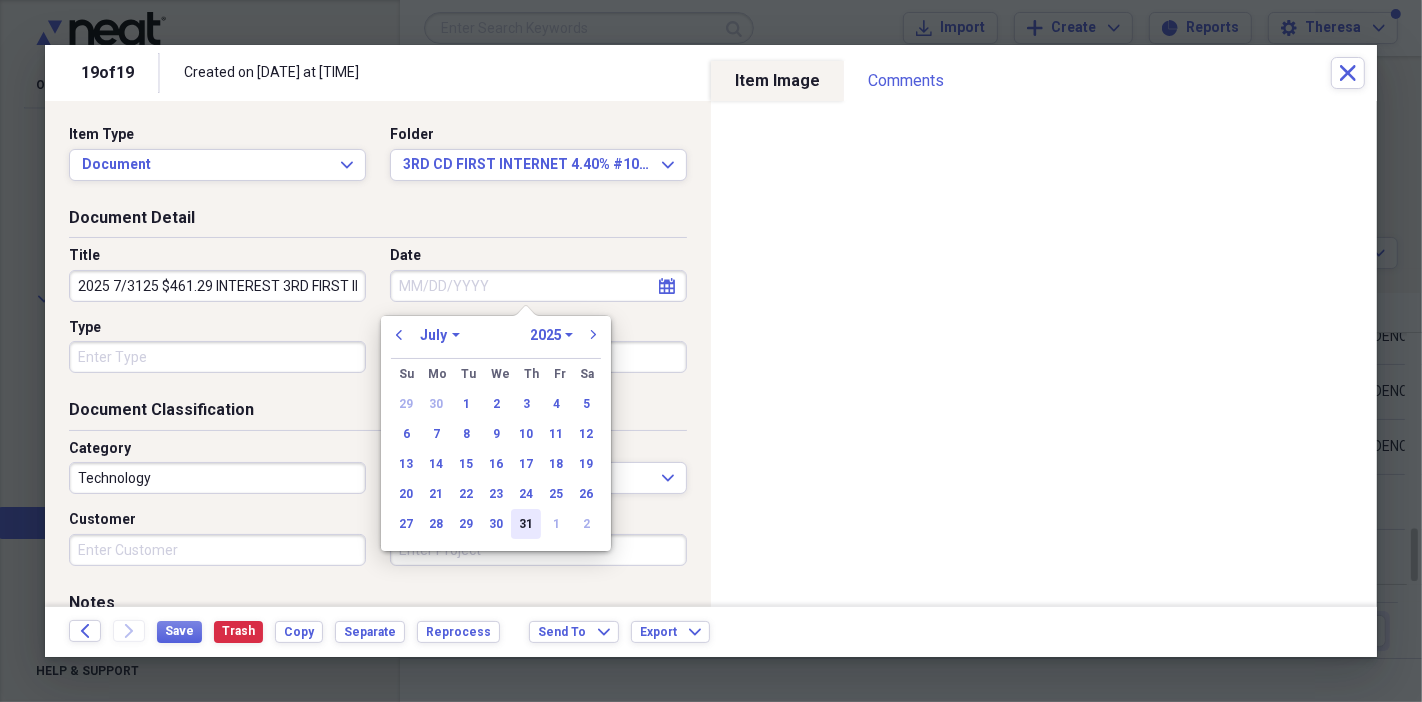 click on "31" at bounding box center [526, 524] 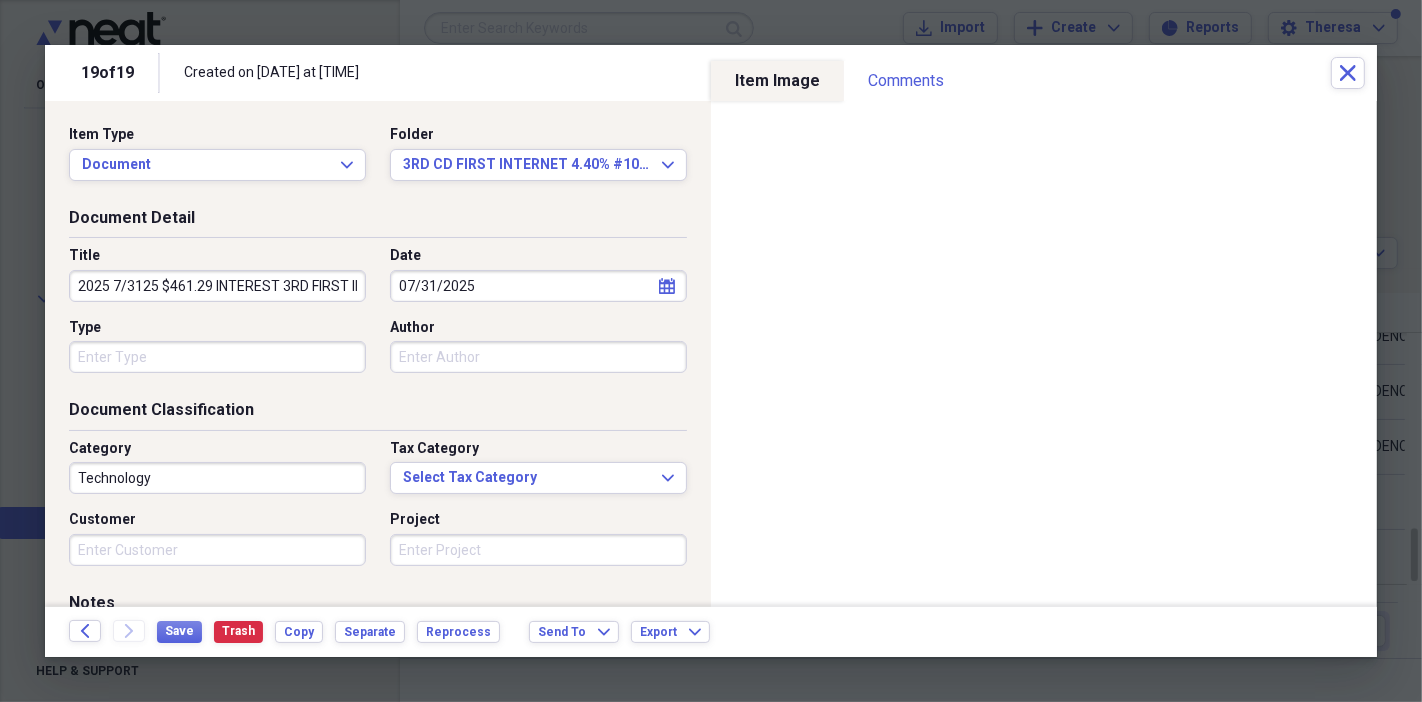 click on "Type" at bounding box center (217, 357) 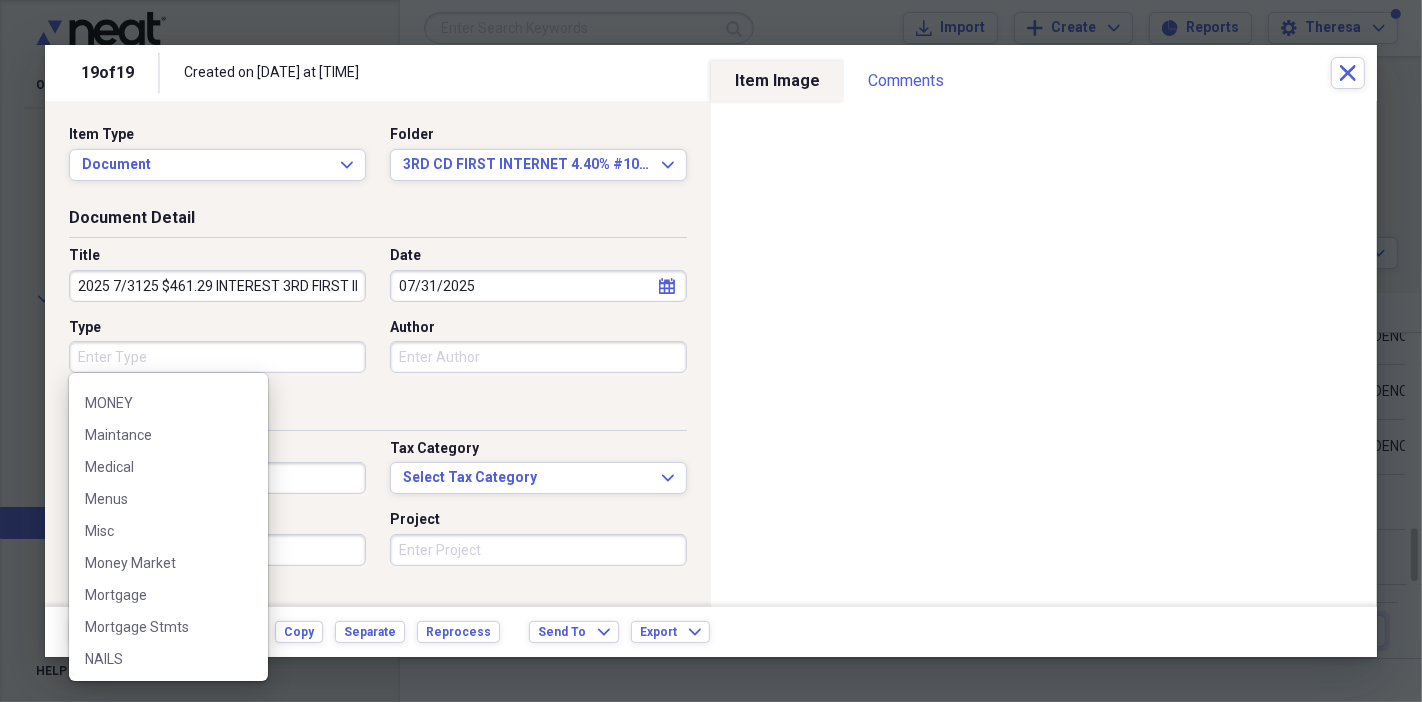 scroll, scrollTop: 1083, scrollLeft: 0, axis: vertical 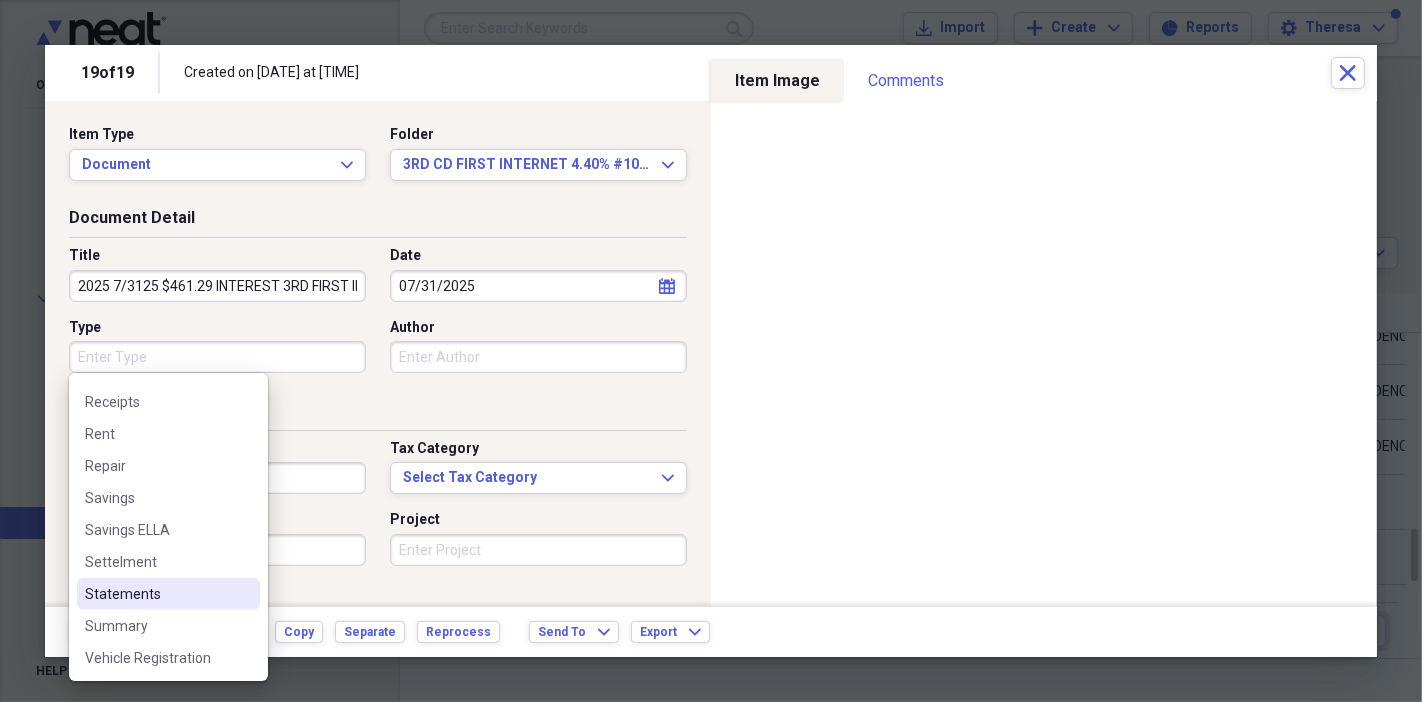 click on "Statements" at bounding box center [156, 594] 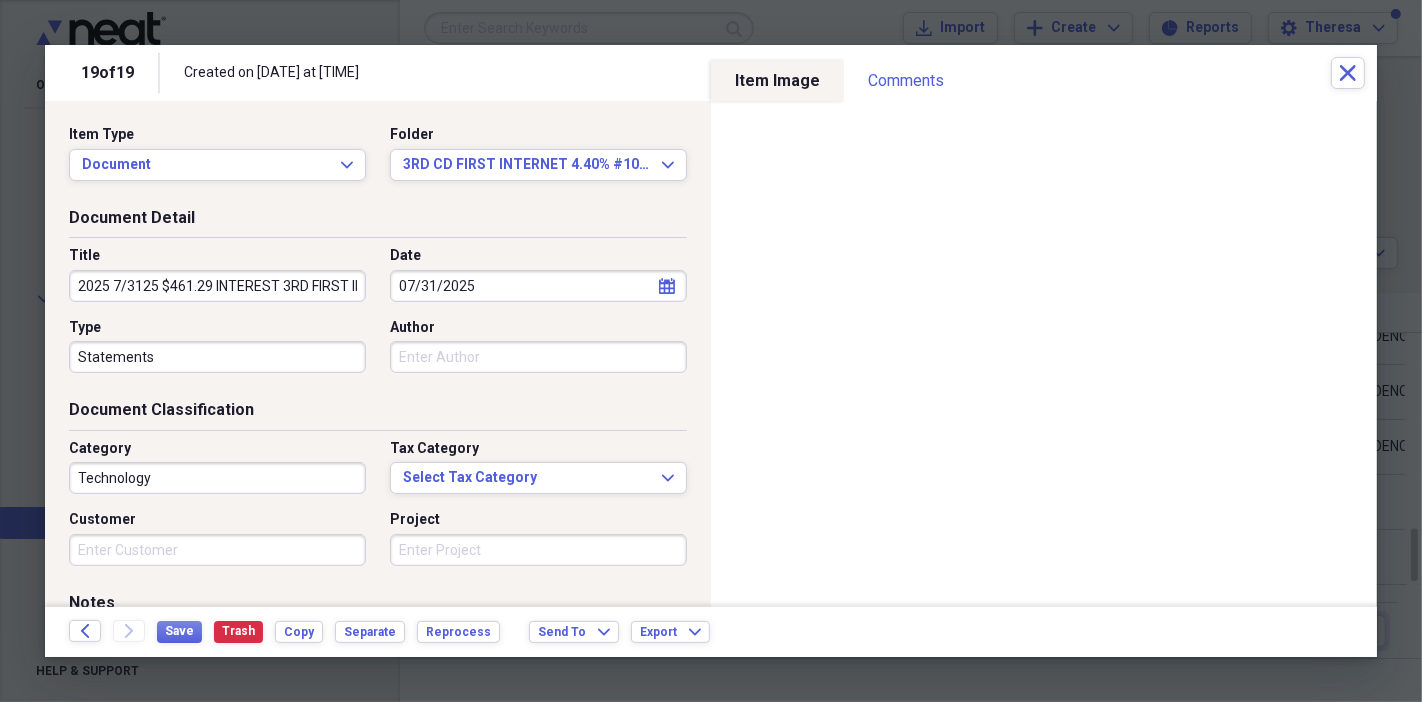 click on "Technology" at bounding box center (217, 478) 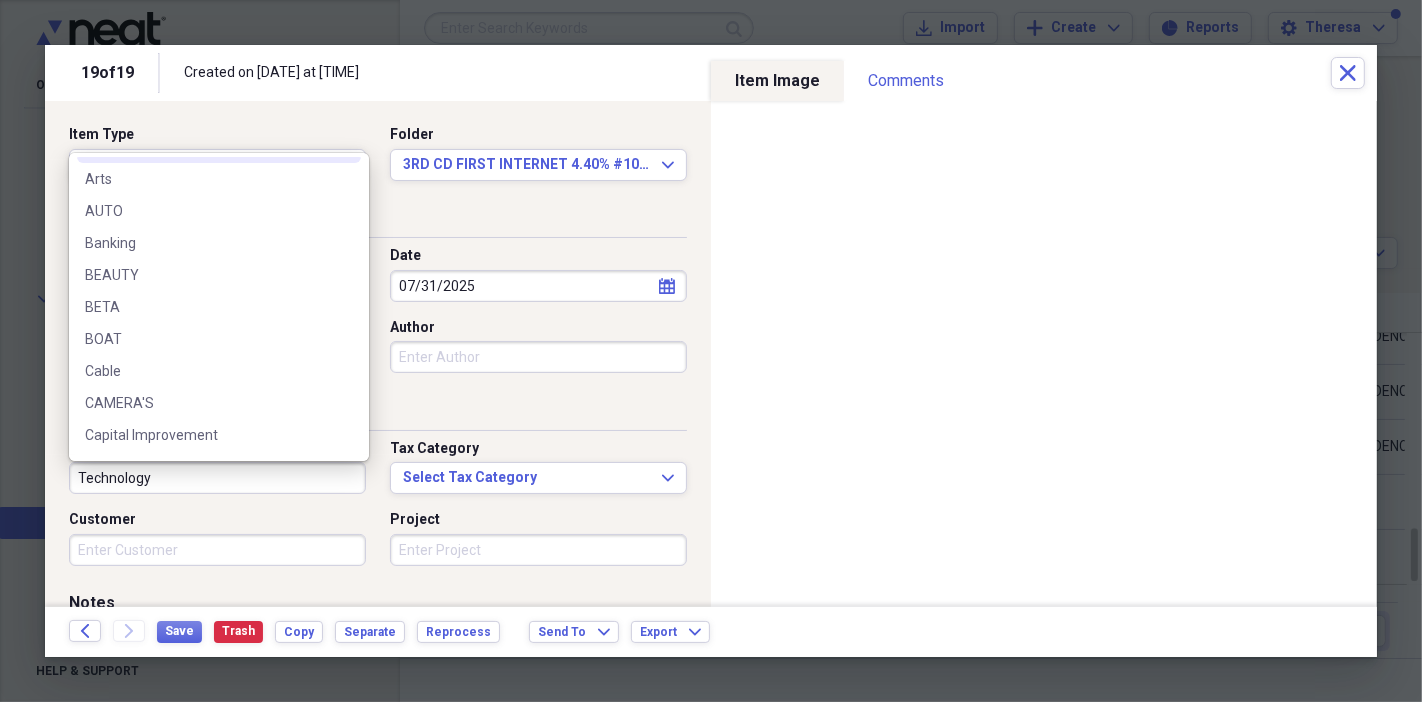 scroll, scrollTop: 444, scrollLeft: 0, axis: vertical 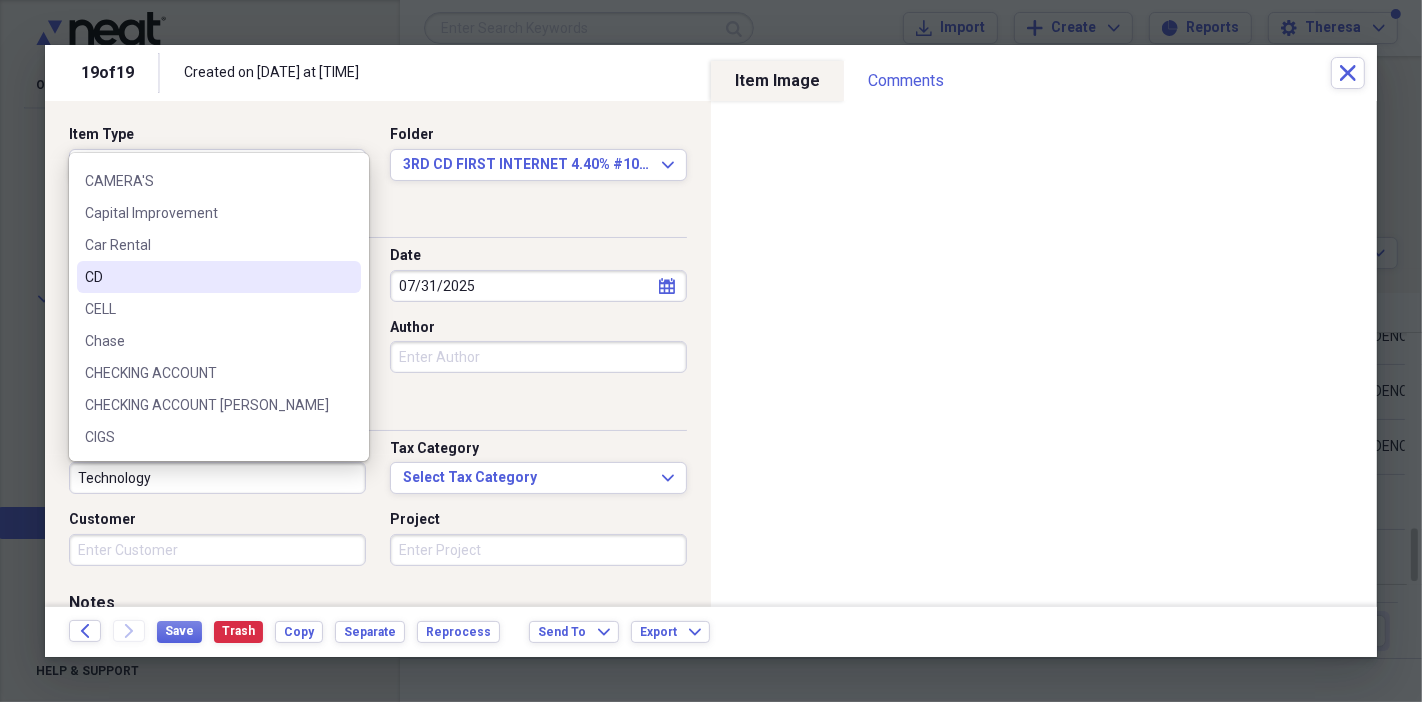 click on "CD" at bounding box center [219, 277] 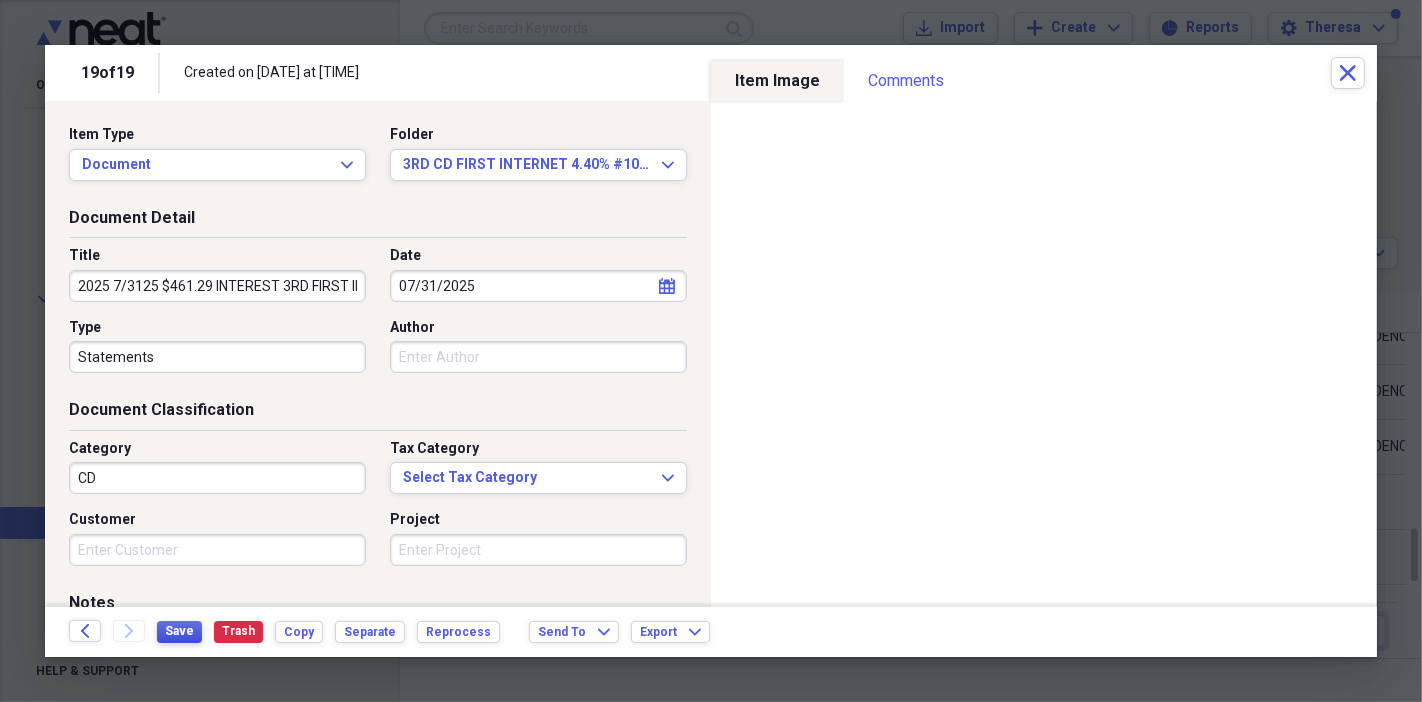 click on "Save" at bounding box center (179, 631) 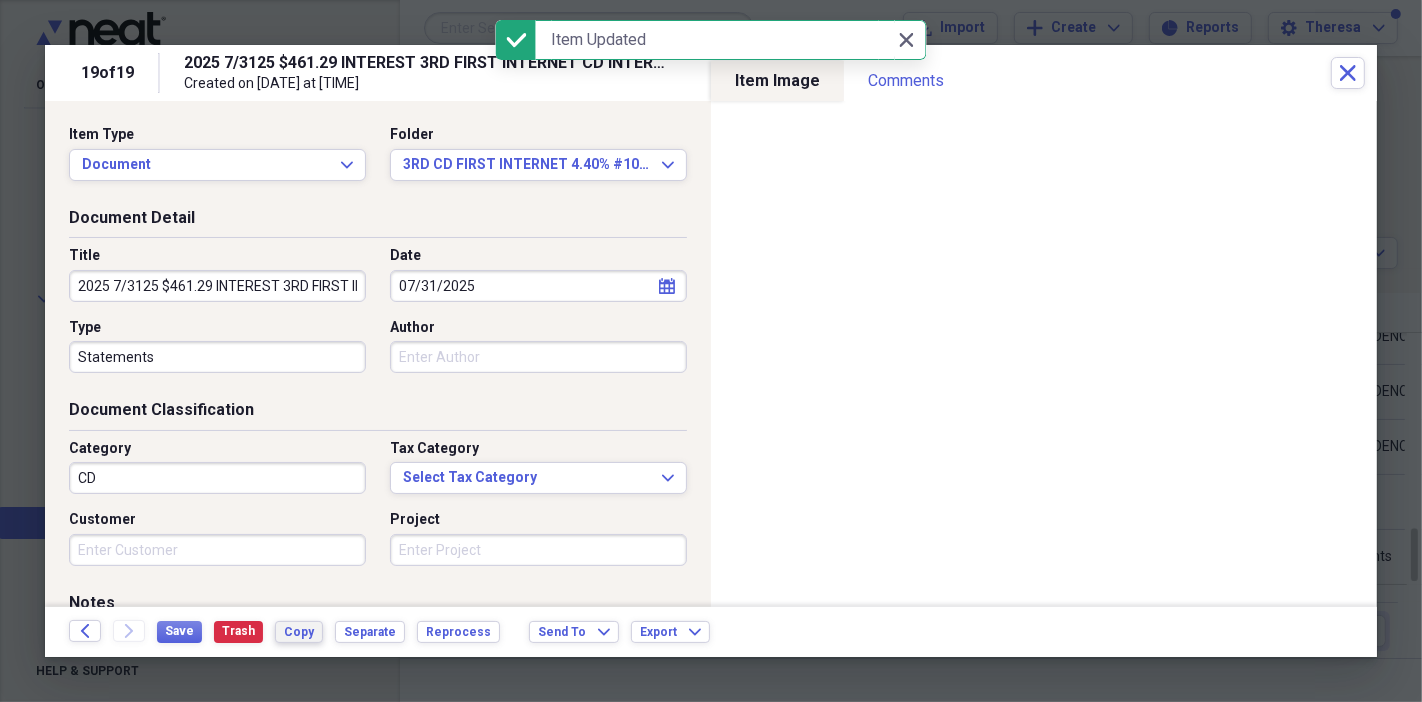 click on "Copy" at bounding box center (299, 632) 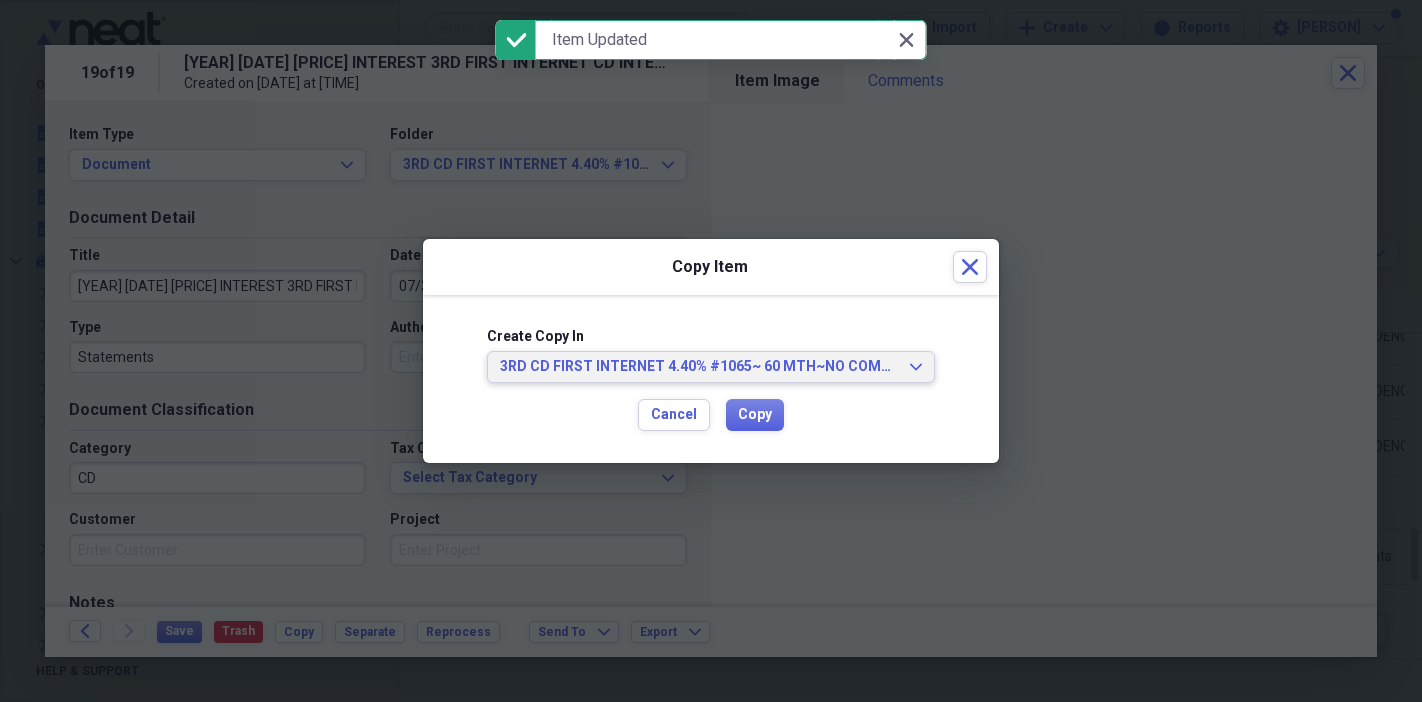 scroll, scrollTop: 0, scrollLeft: 0, axis: both 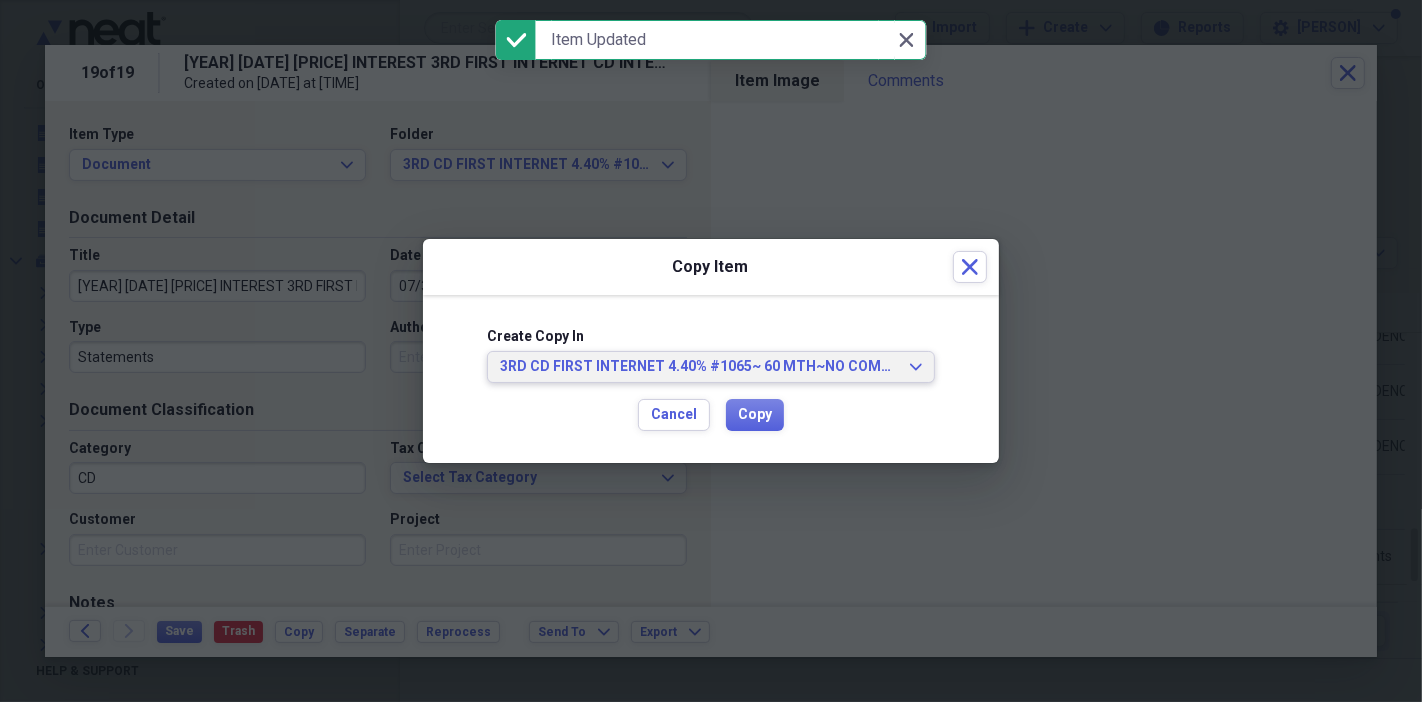 click on "Expand" 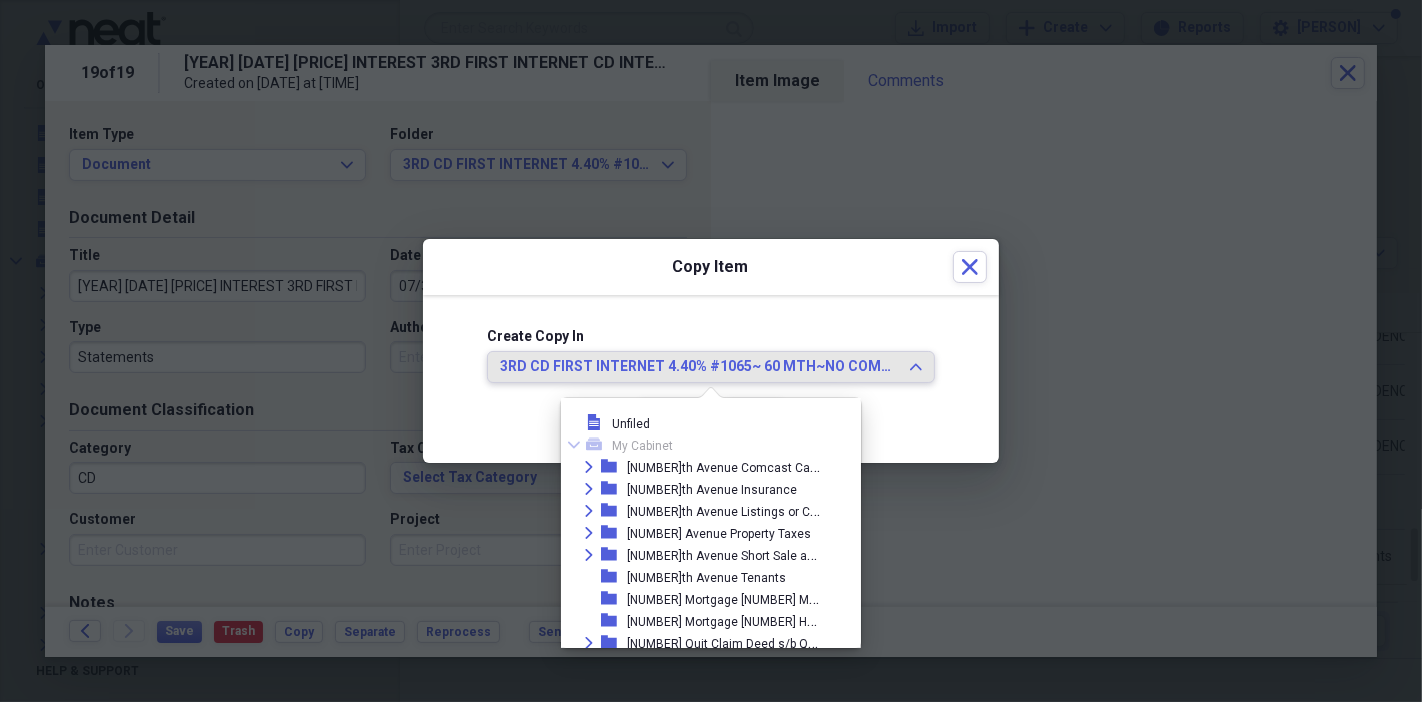 scroll, scrollTop: 8666, scrollLeft: 0, axis: vertical 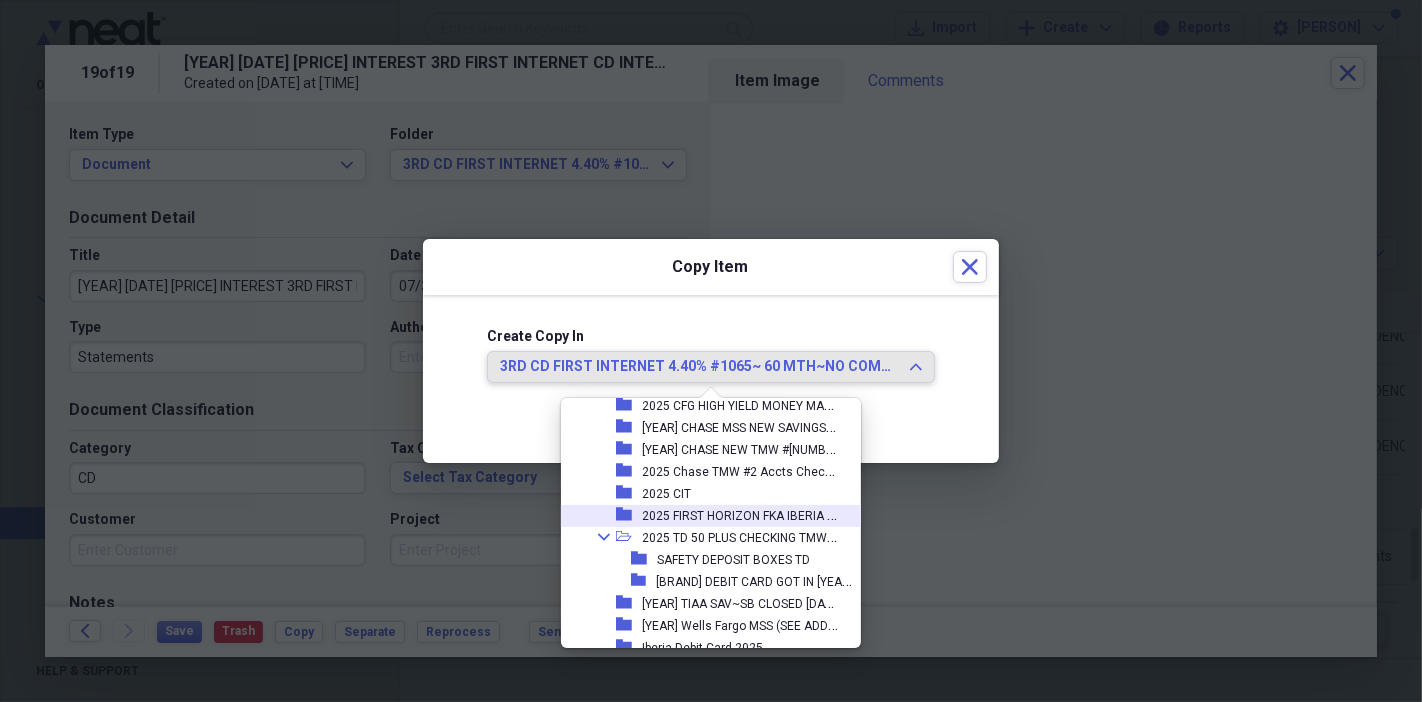 click on "2025 FIRST HORIZON FKA IBERIA CHECKING" at bounding box center (763, 514) 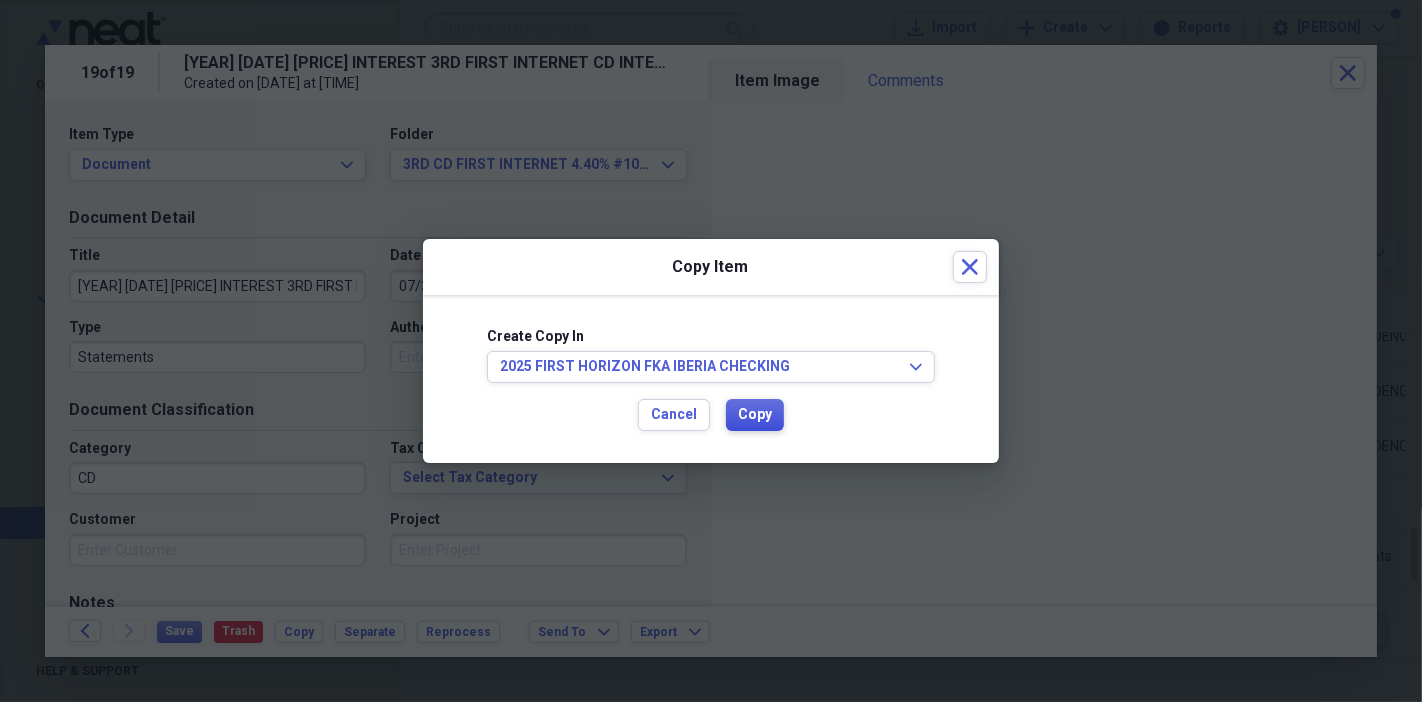 click on "Copy" at bounding box center (755, 415) 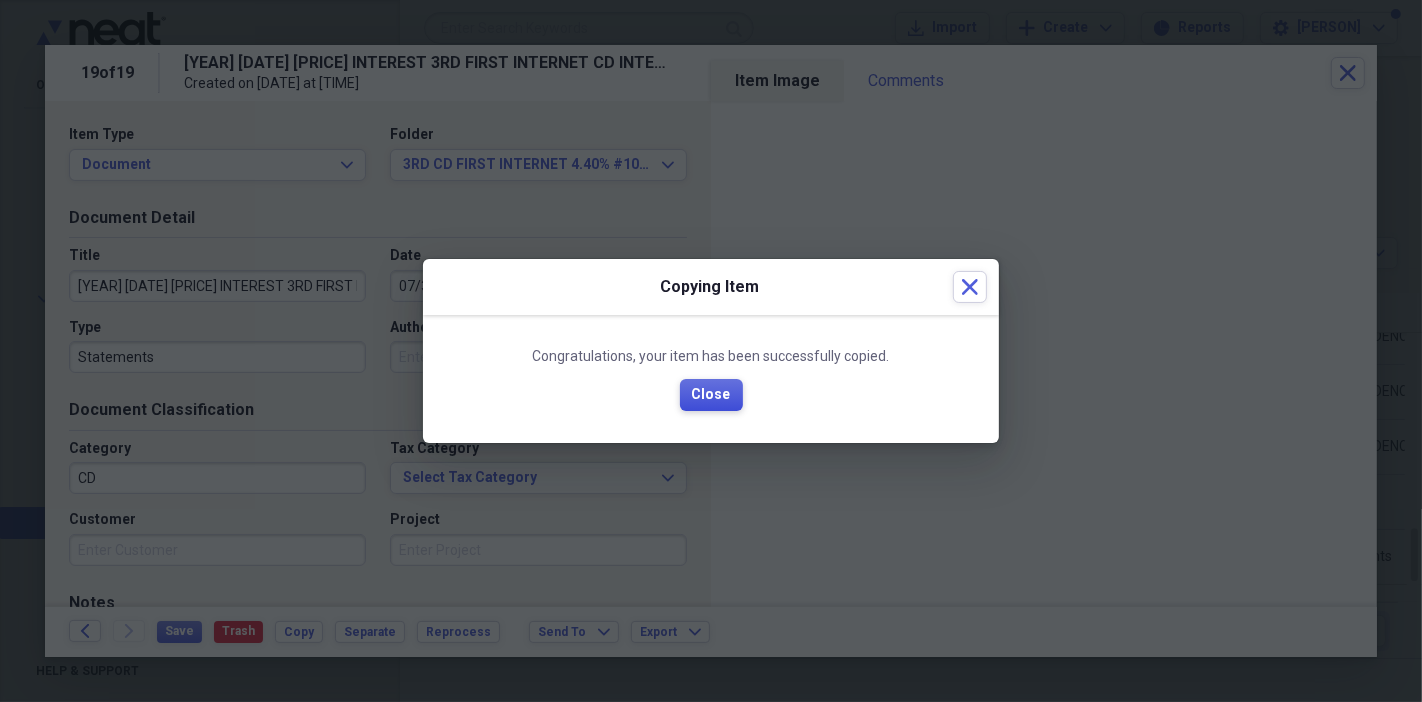 click on "Close" at bounding box center [711, 395] 